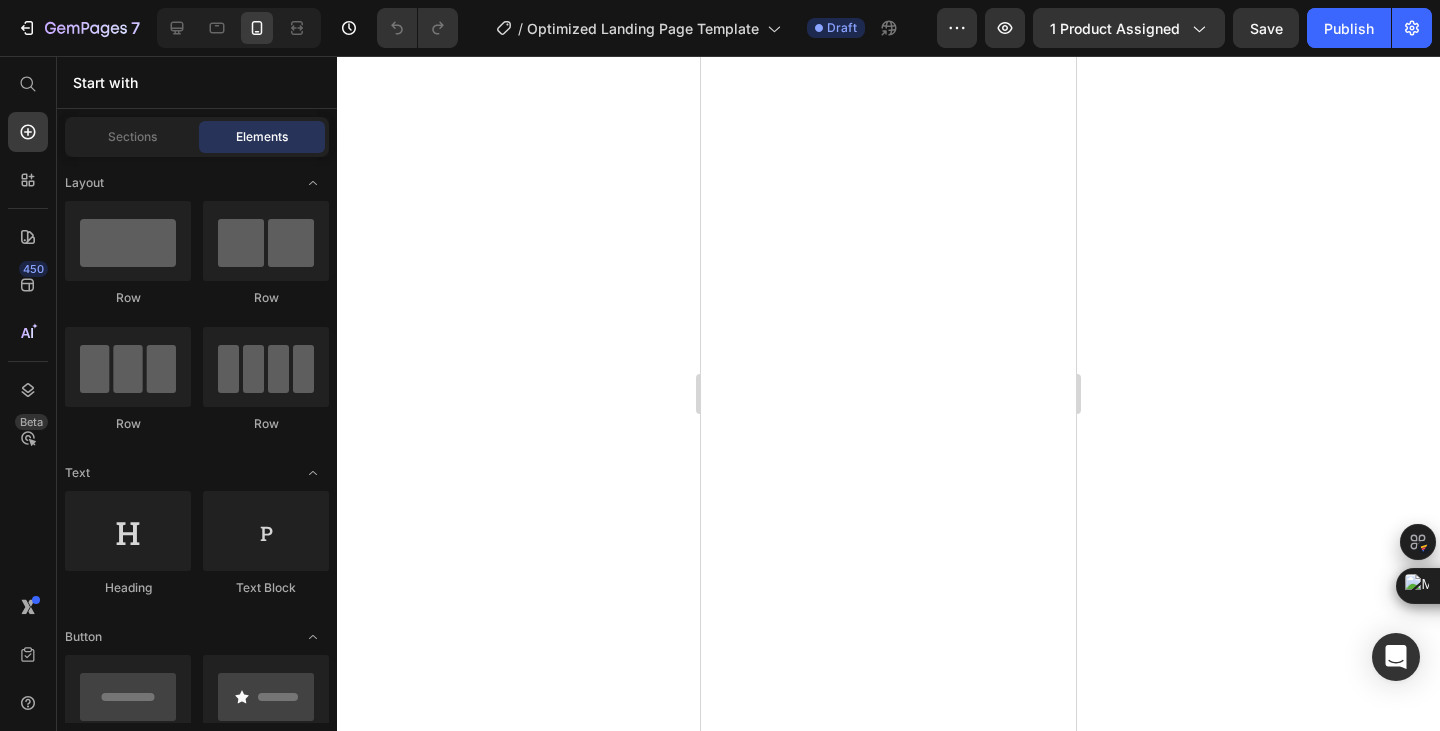 scroll, scrollTop: 0, scrollLeft: 0, axis: both 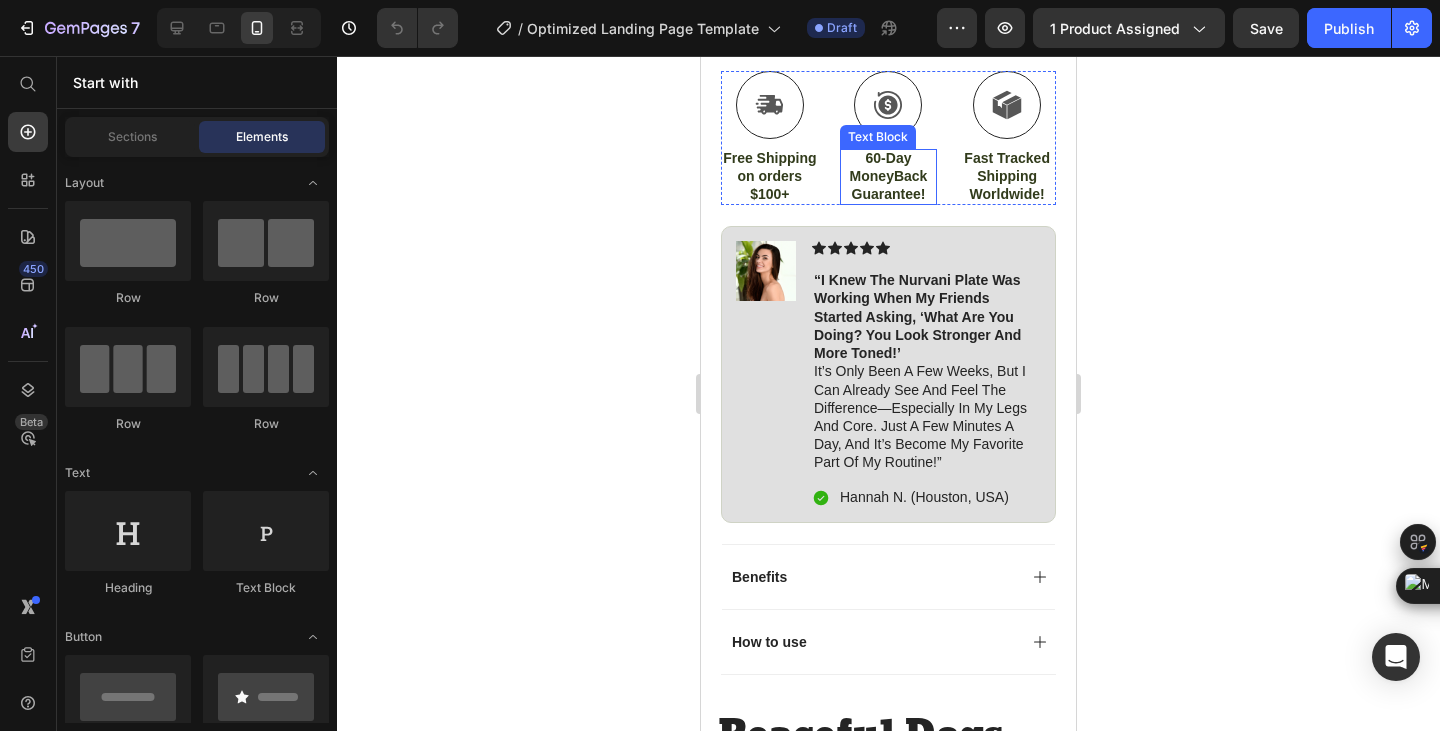 click on "60-Day MoneyBack Guarantee!" at bounding box center (889, 176) 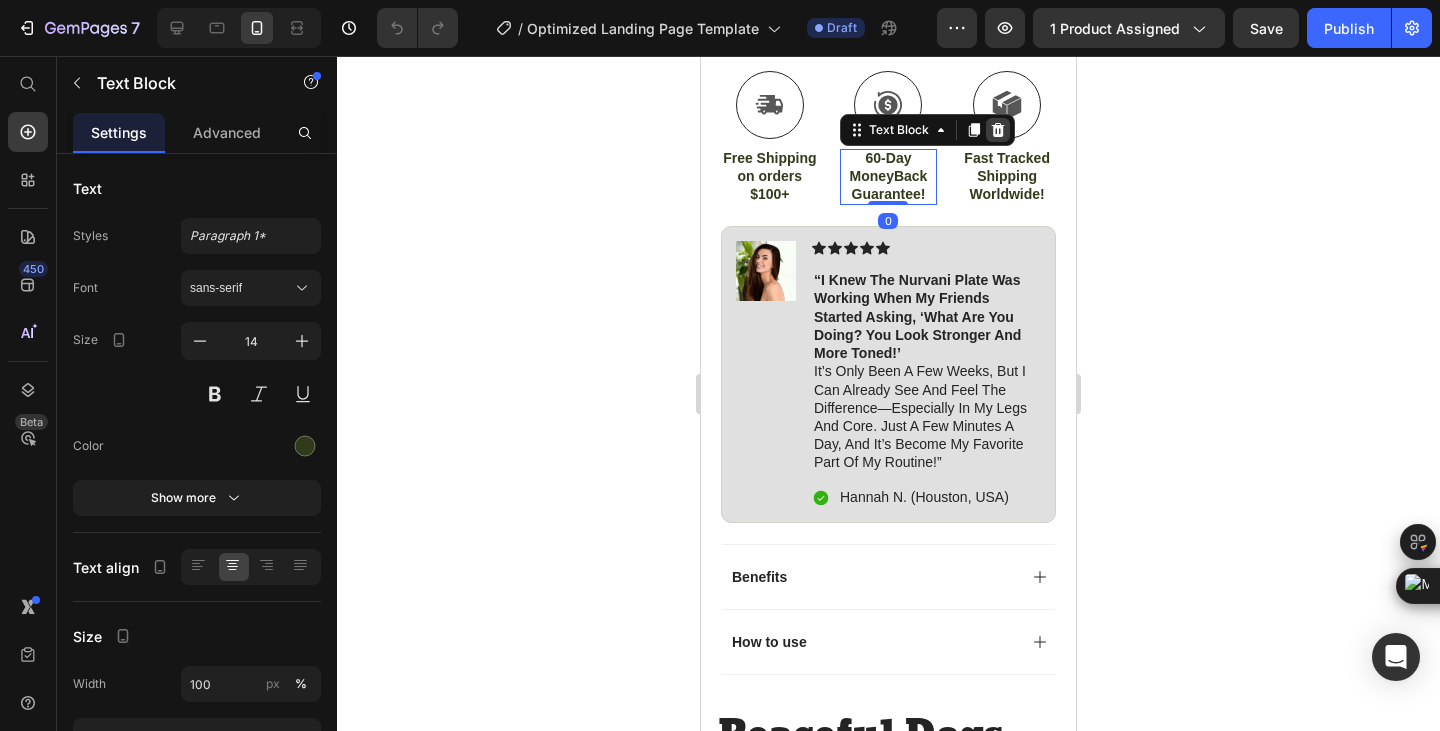 click 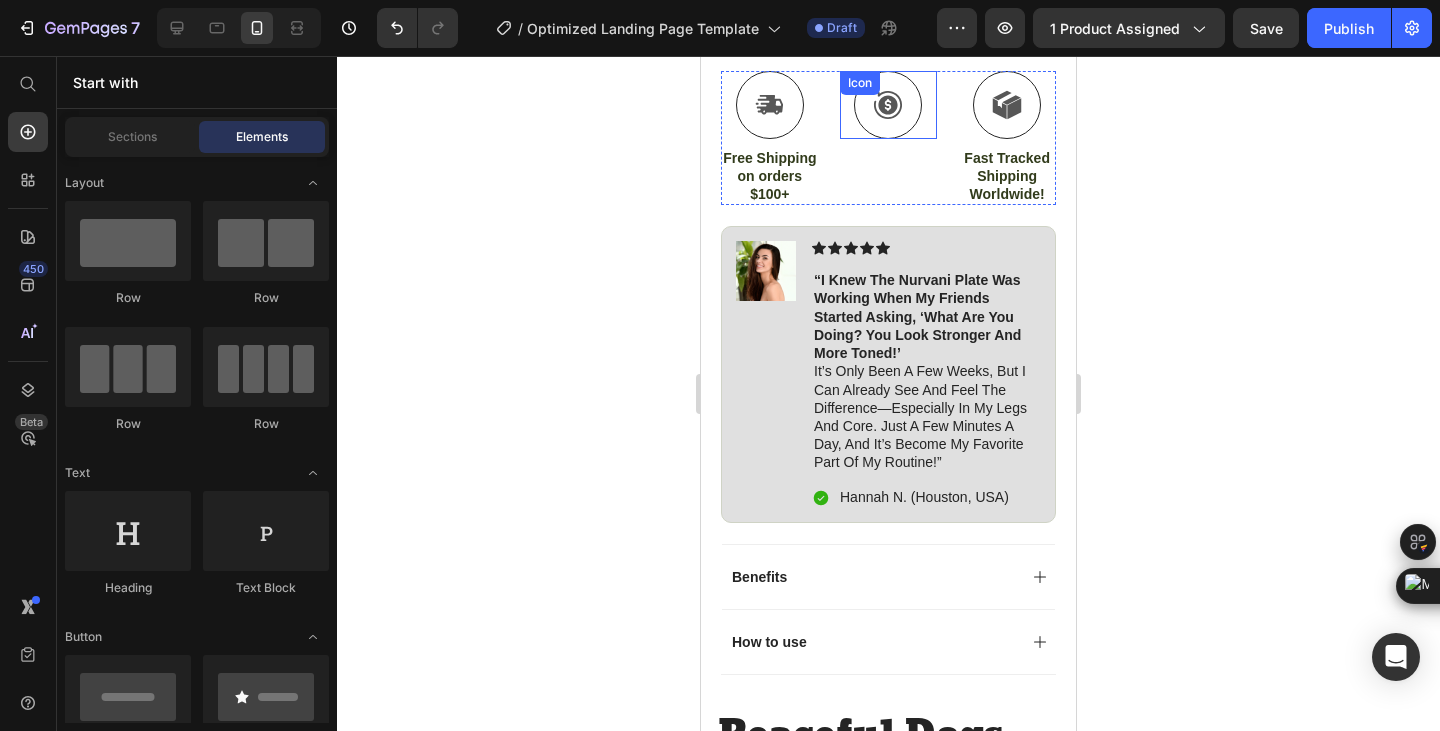 click at bounding box center (888, 105) 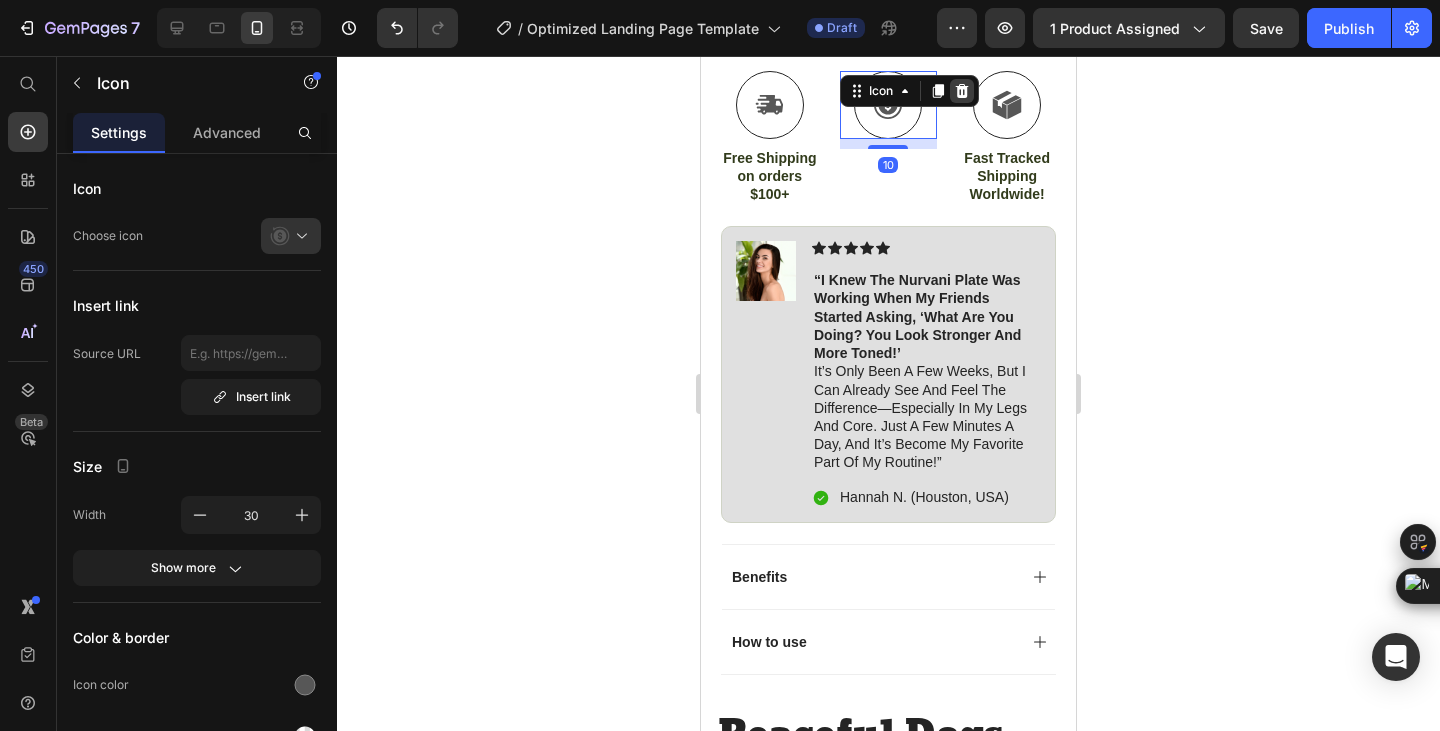click 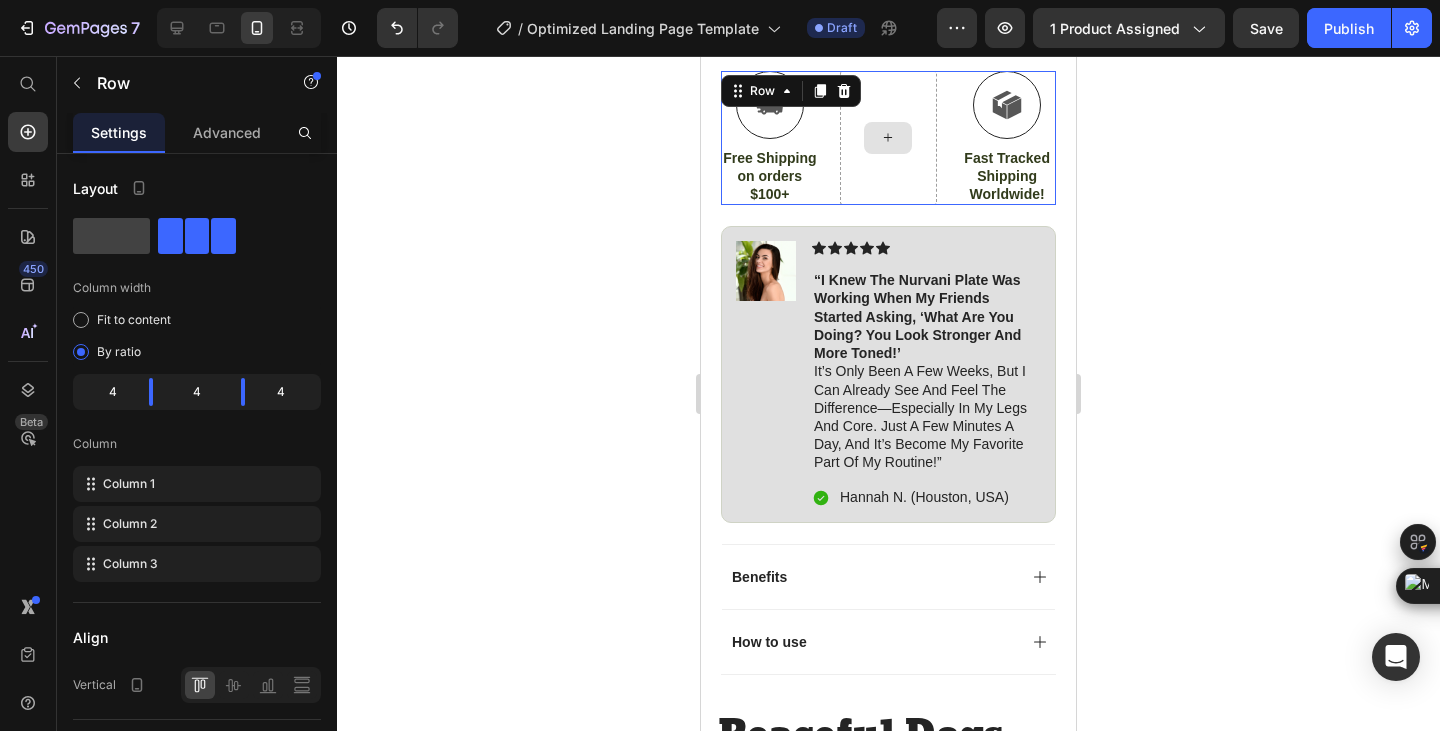 click at bounding box center [889, 138] 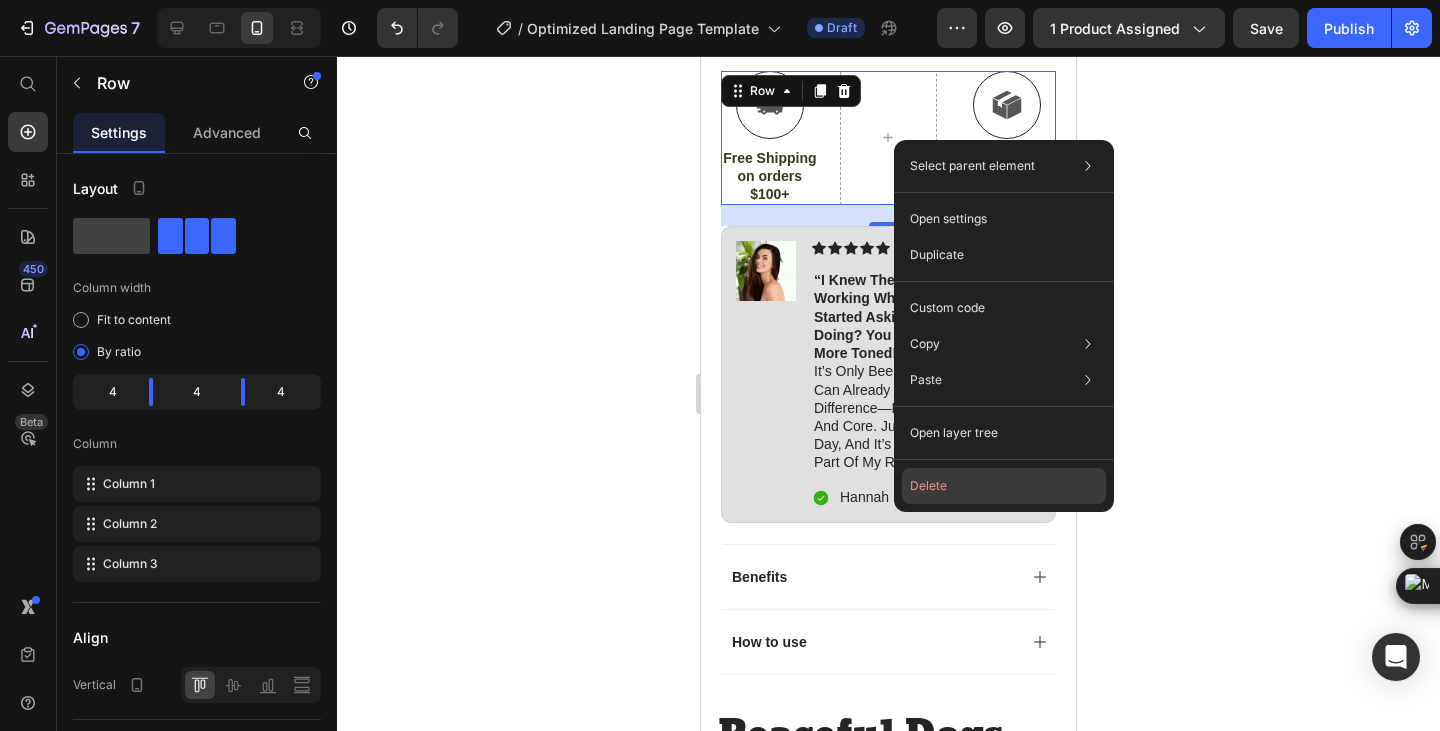 click on "Delete" 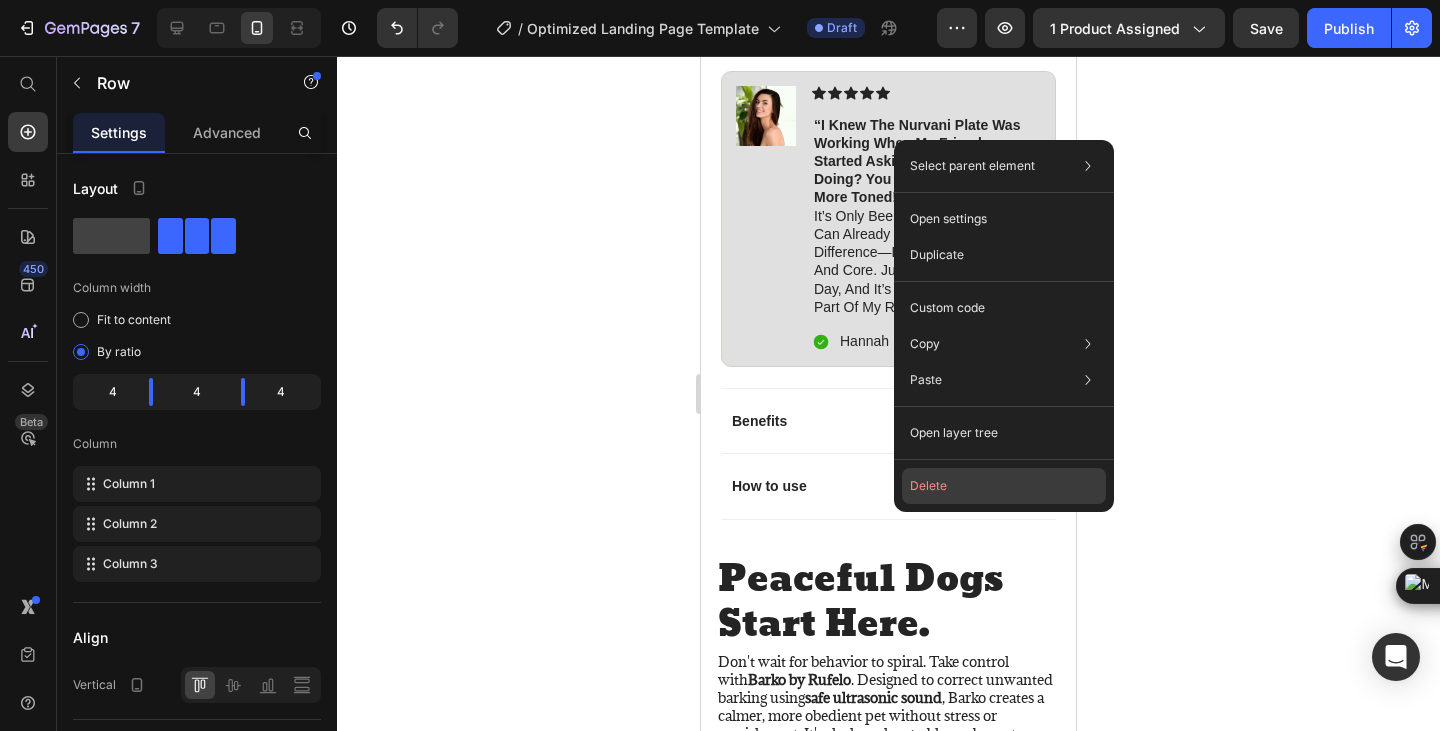 scroll, scrollTop: 1010, scrollLeft: 0, axis: vertical 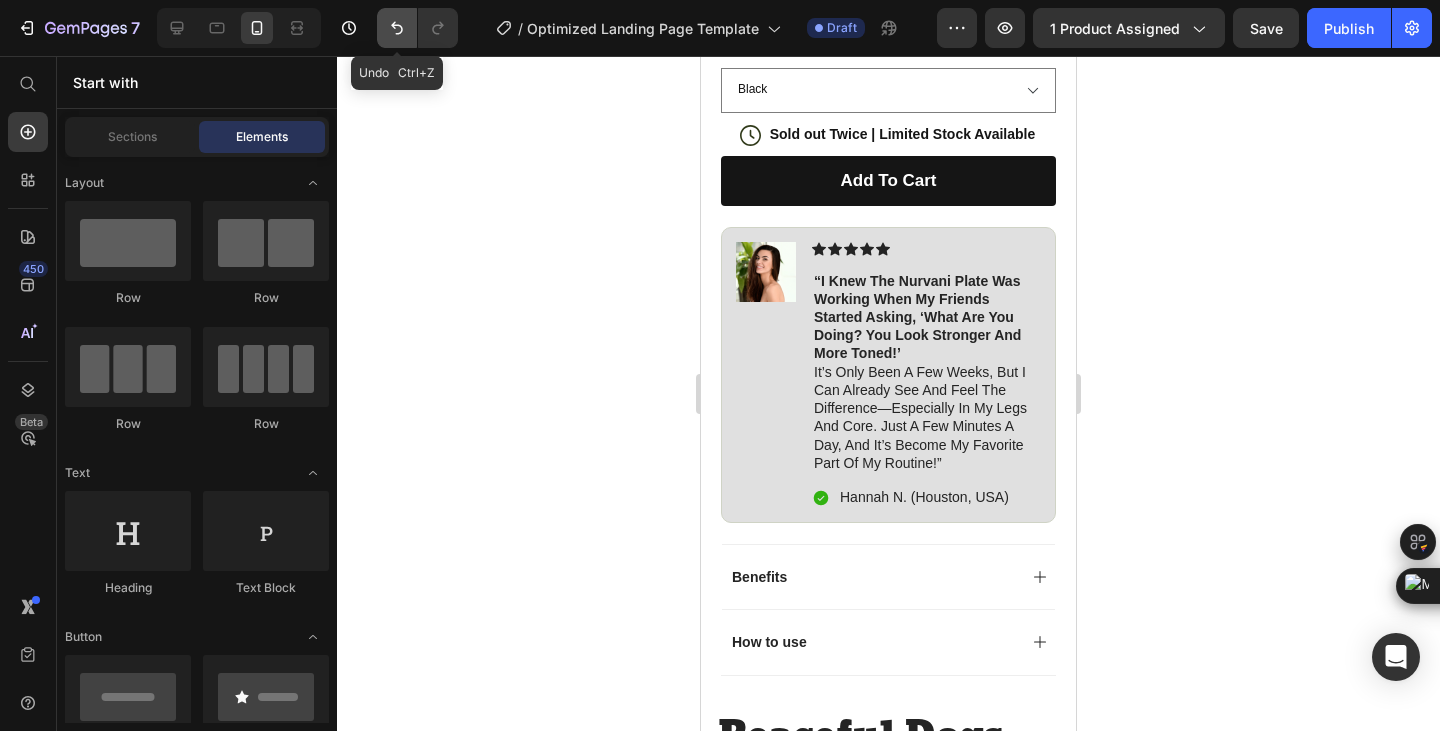 click 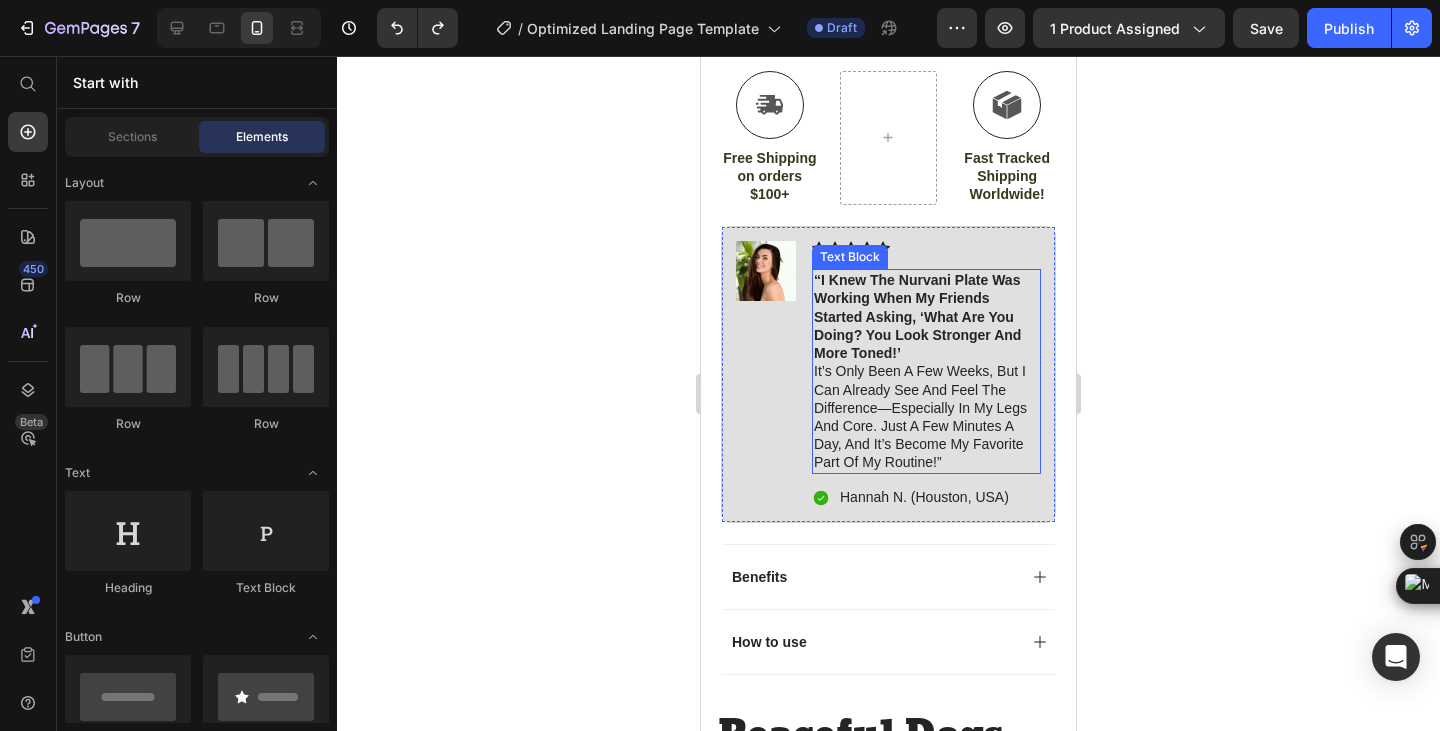 scroll, scrollTop: 1000, scrollLeft: 0, axis: vertical 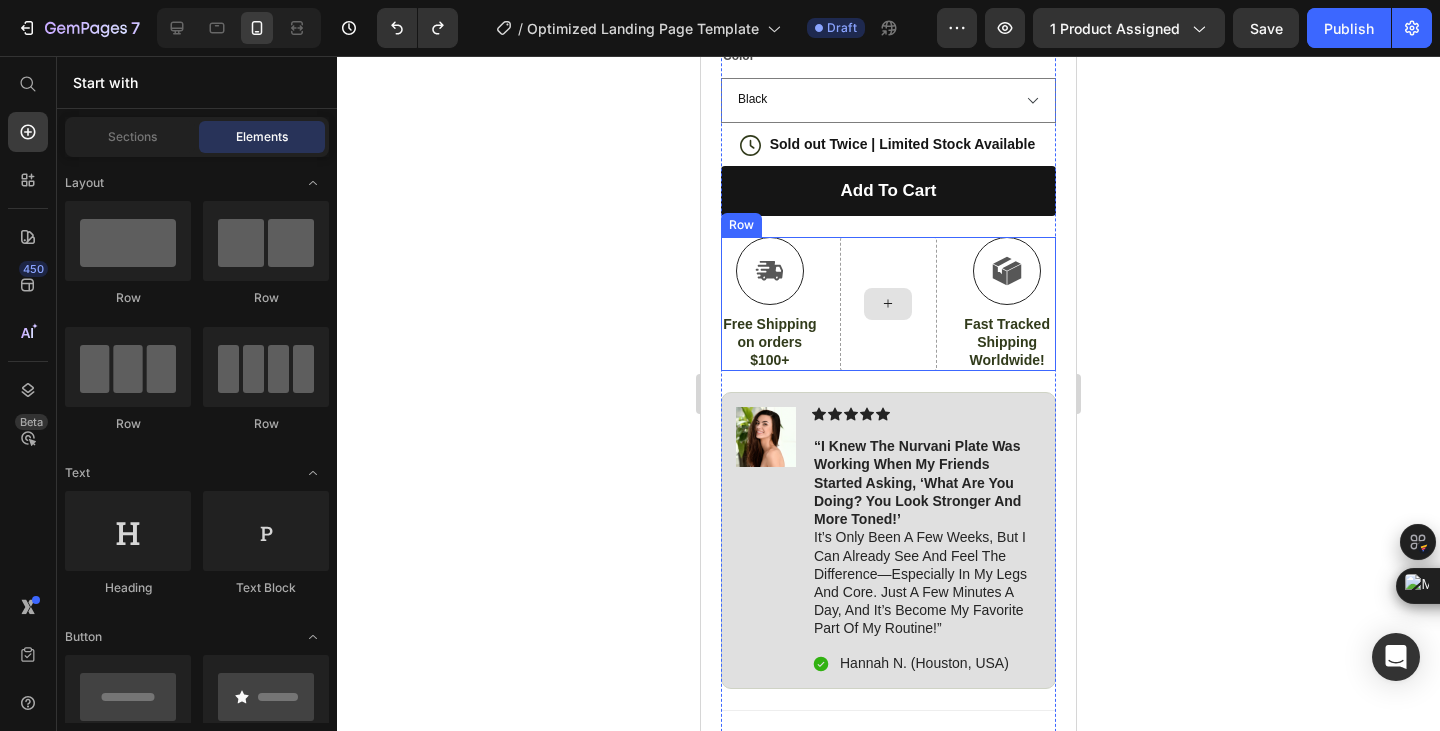 click 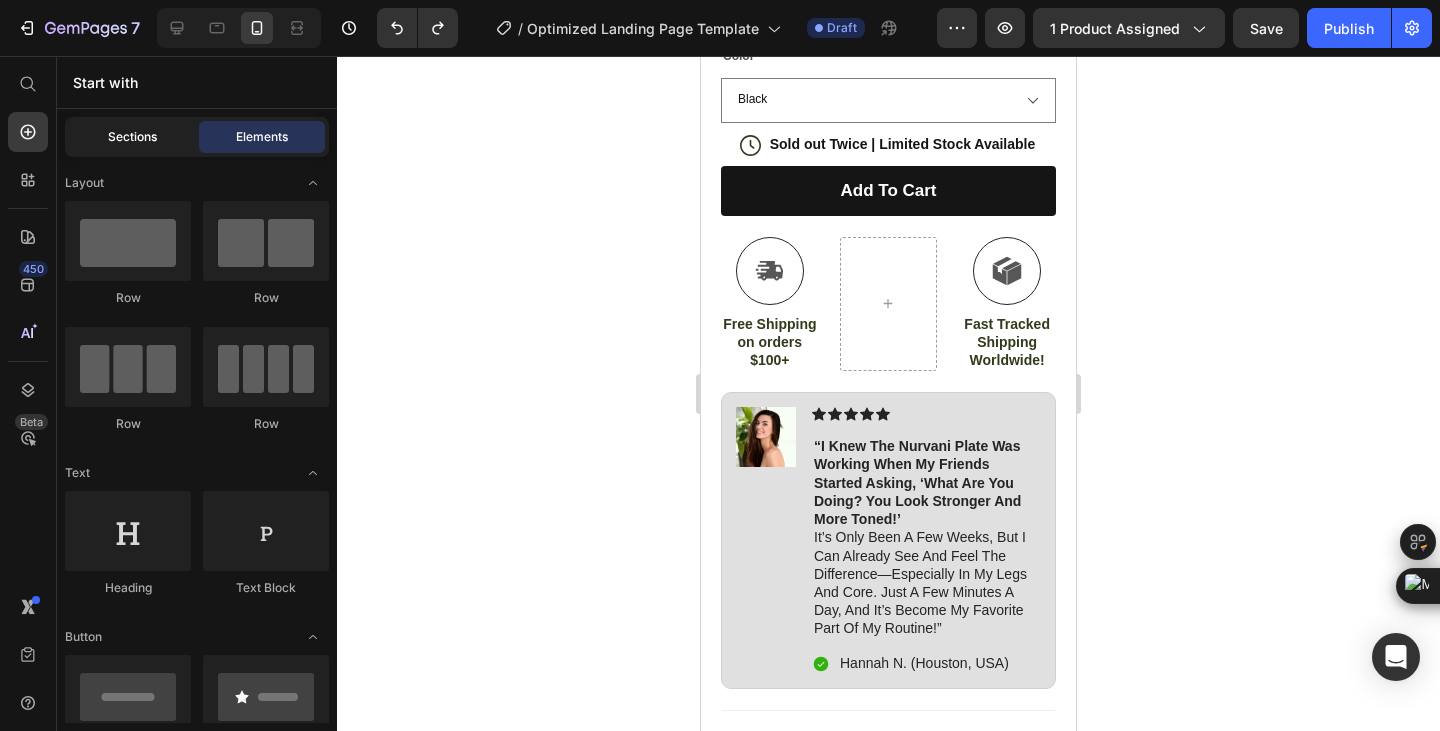 click on "Sections" 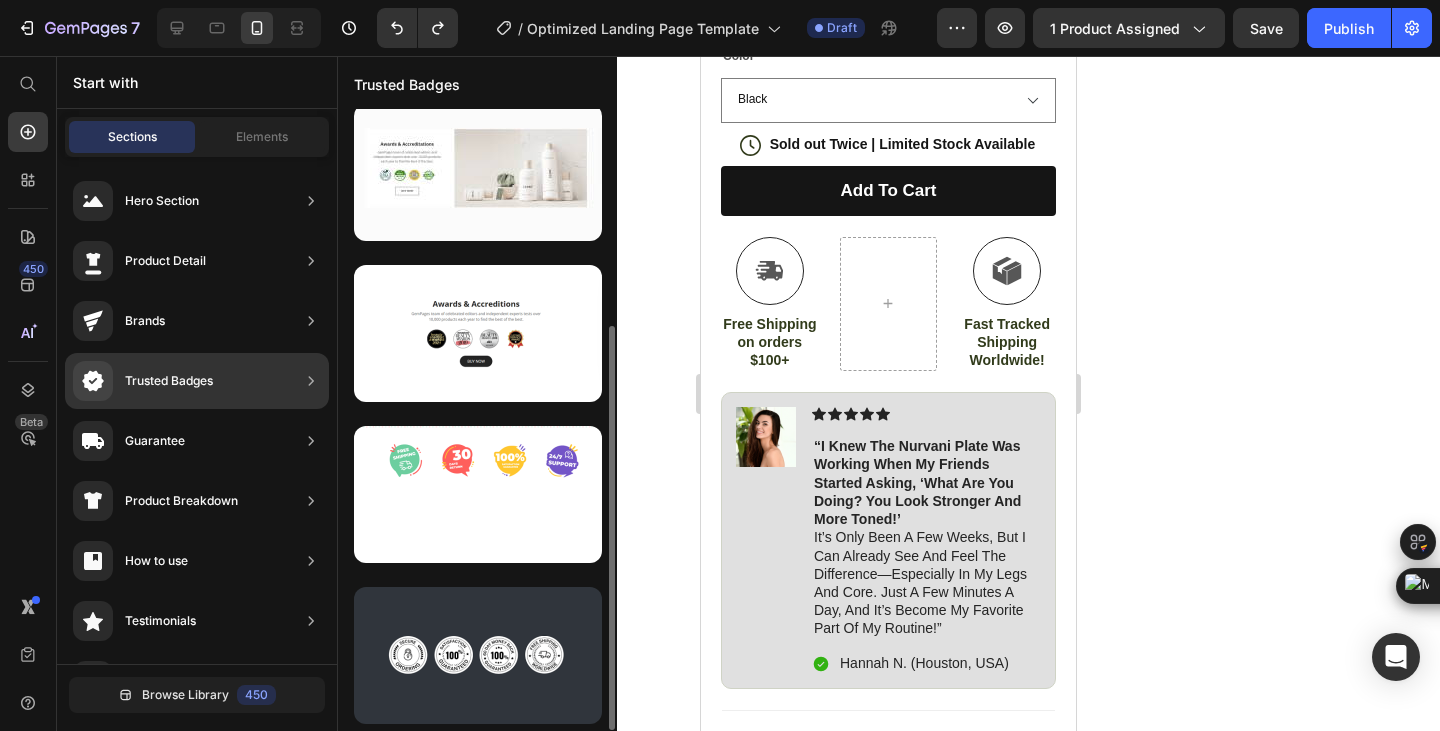 scroll, scrollTop: 172, scrollLeft: 0, axis: vertical 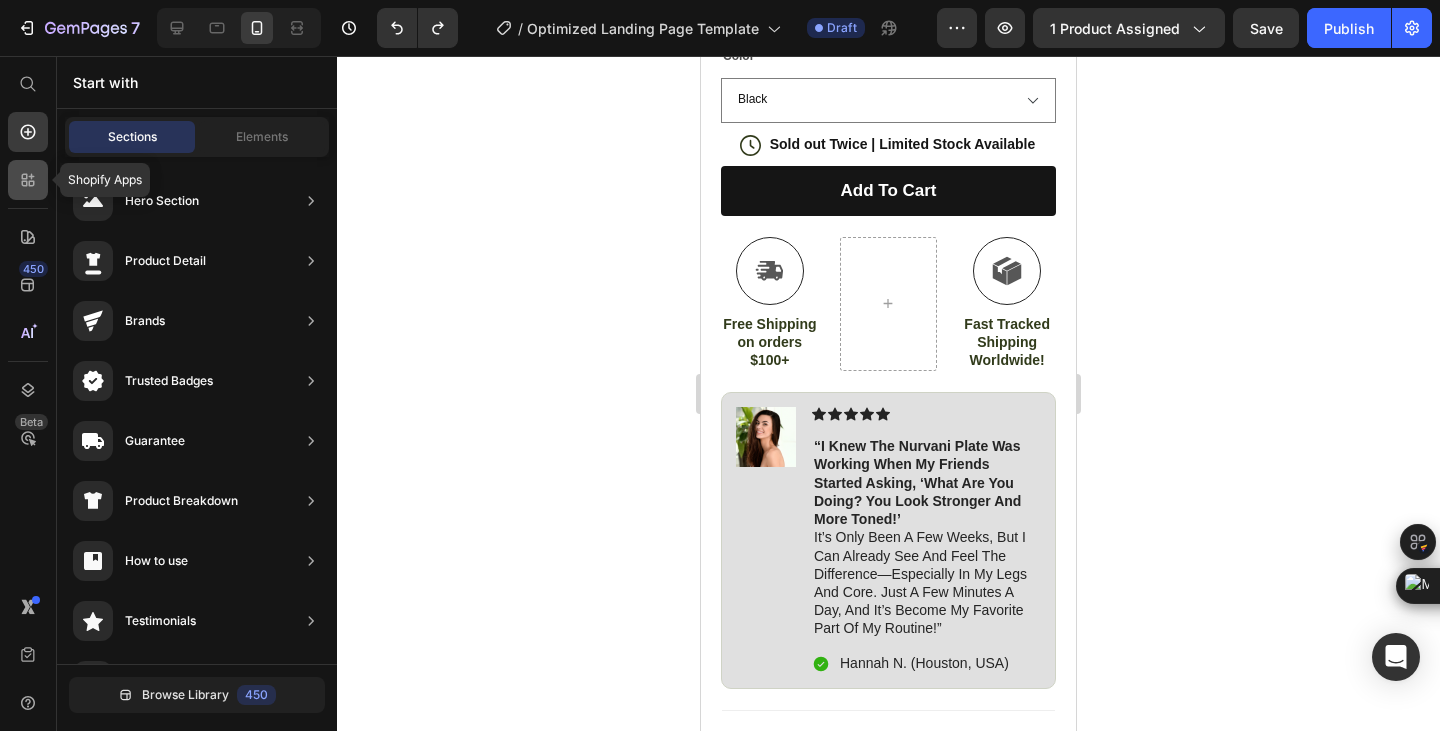 click 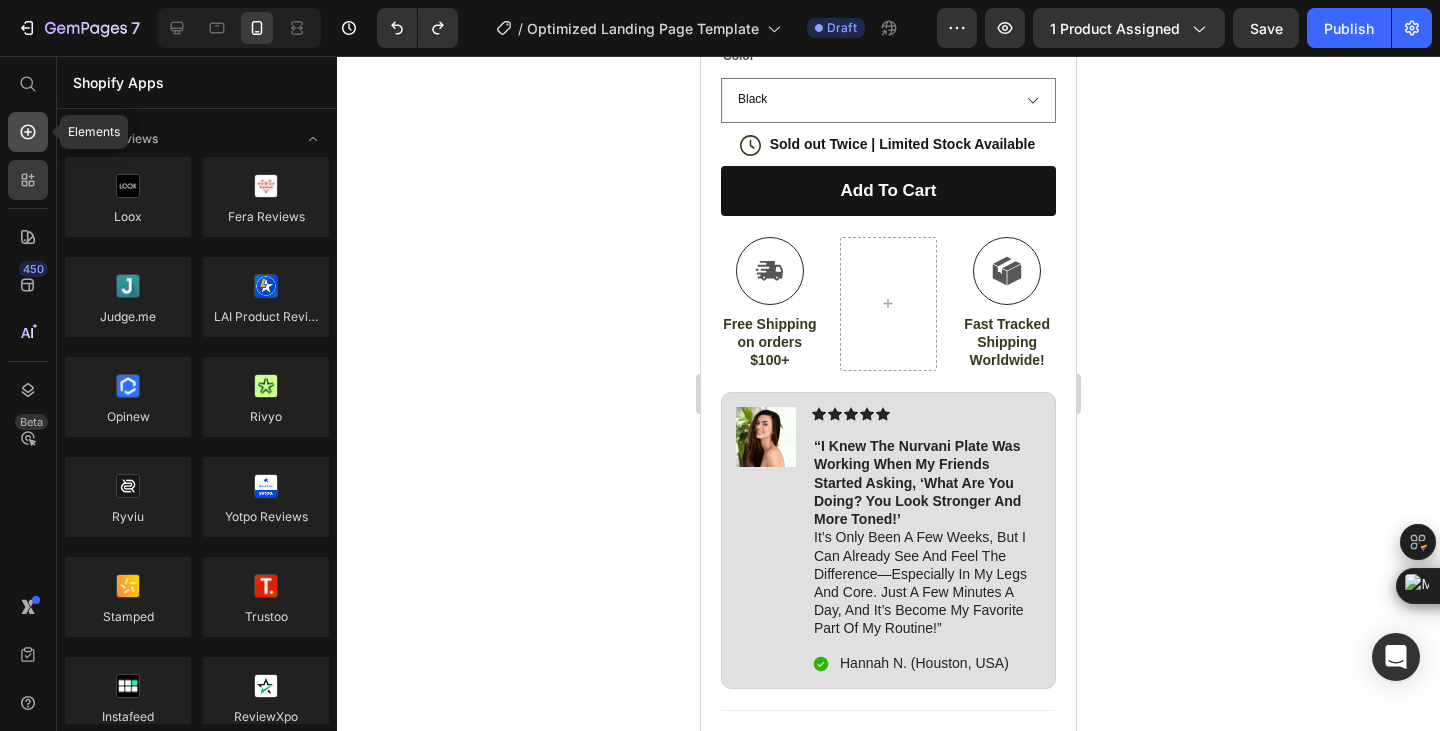 click 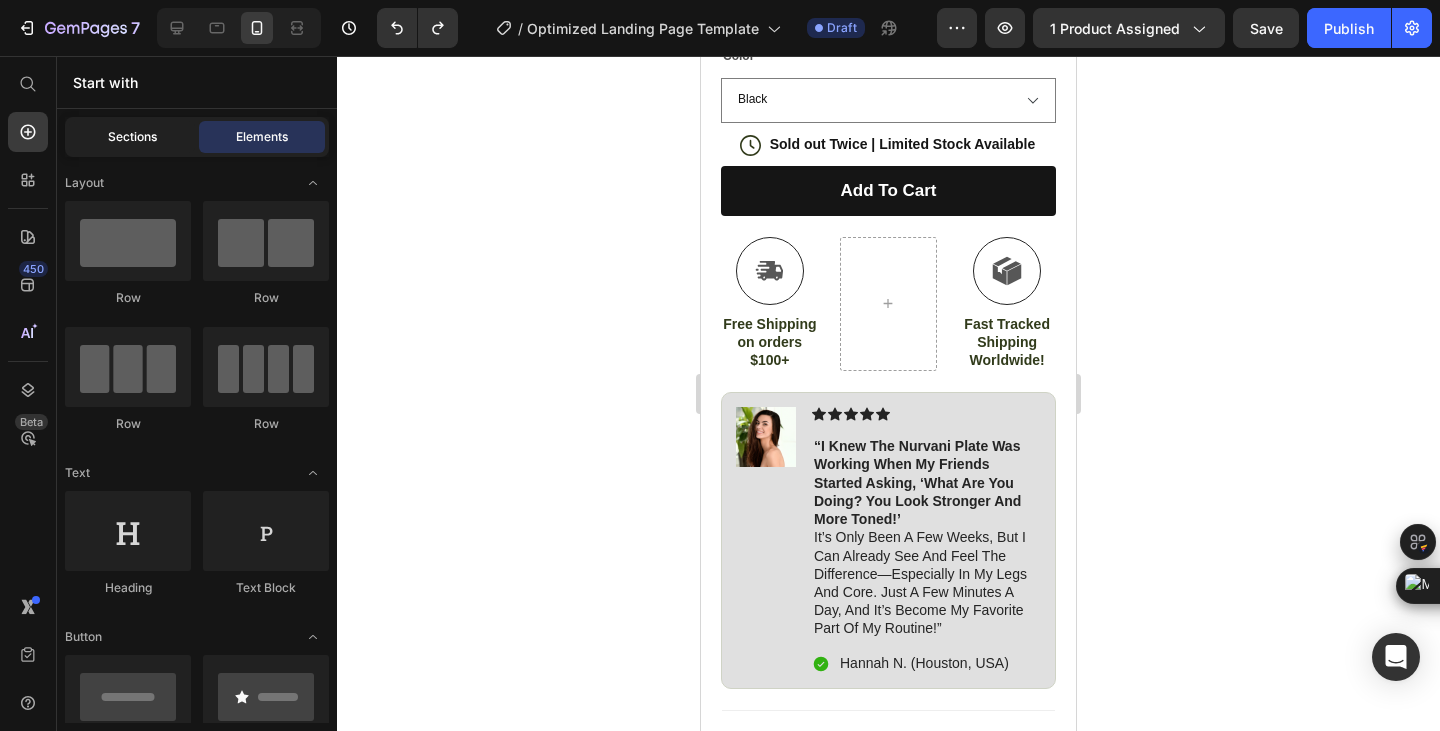 click on "Sections" 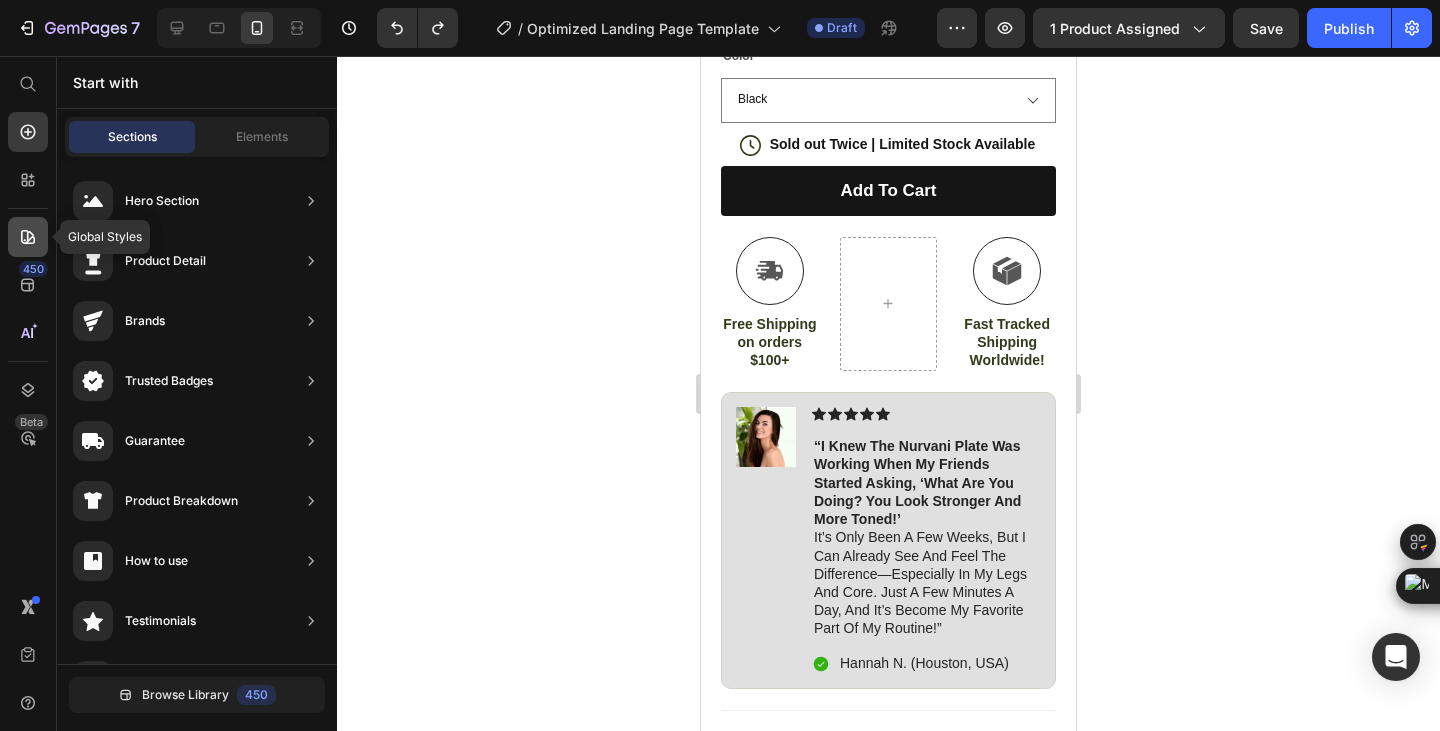 click 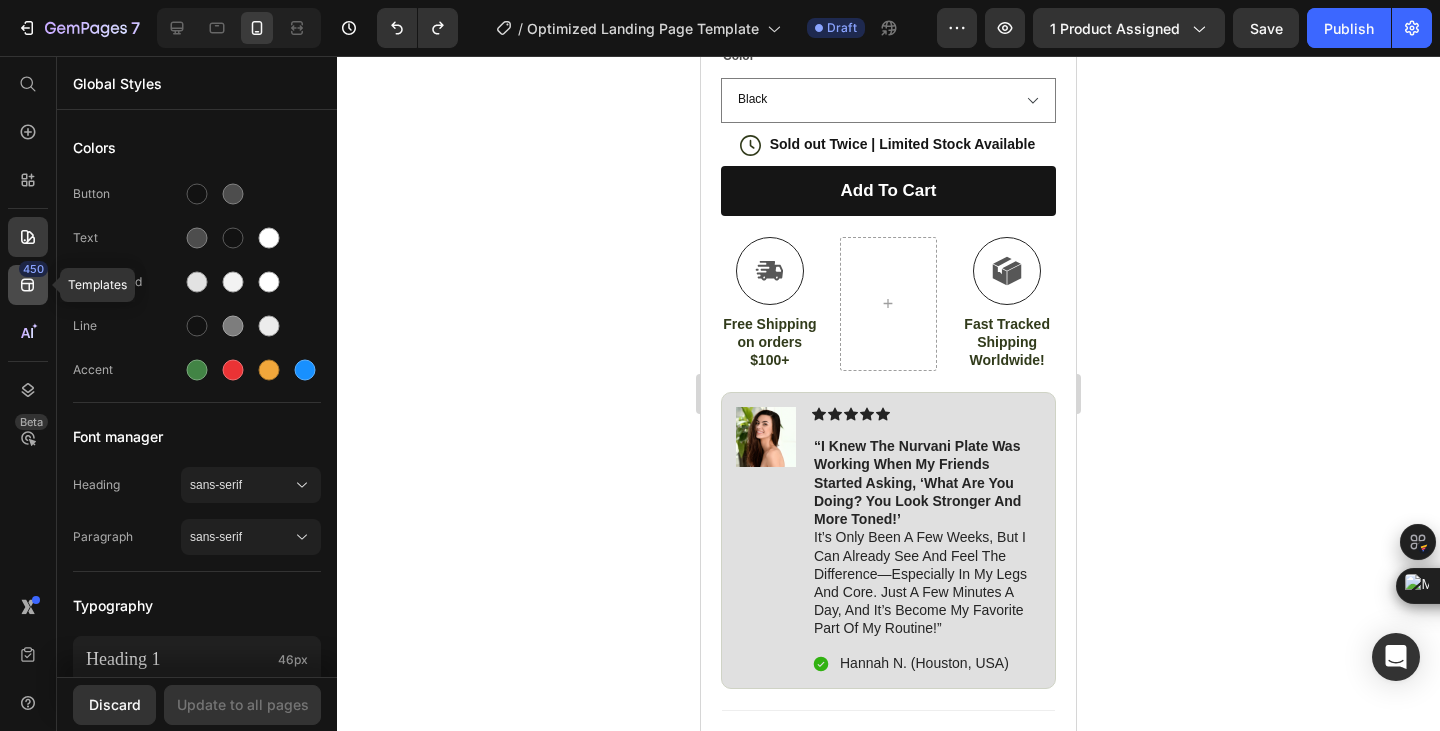 click 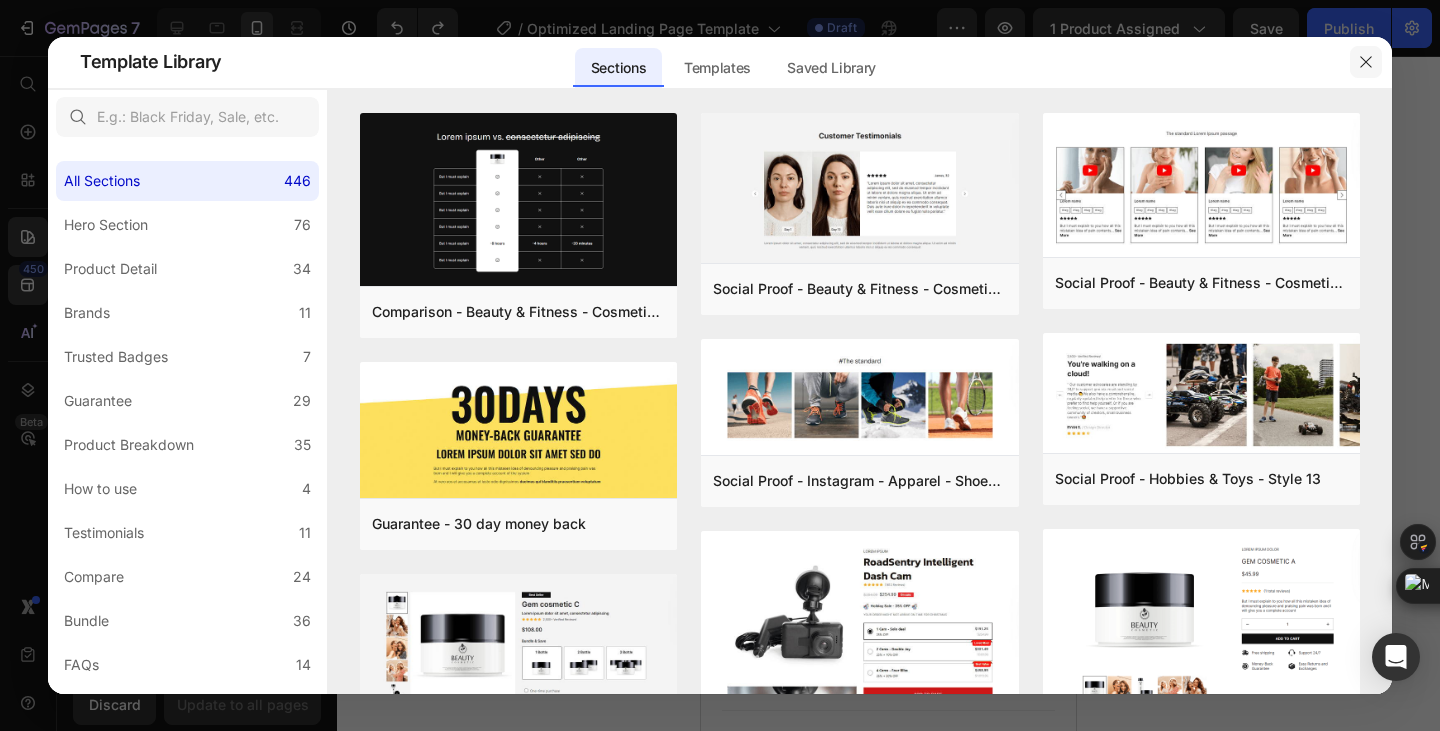 click at bounding box center [1366, 62] 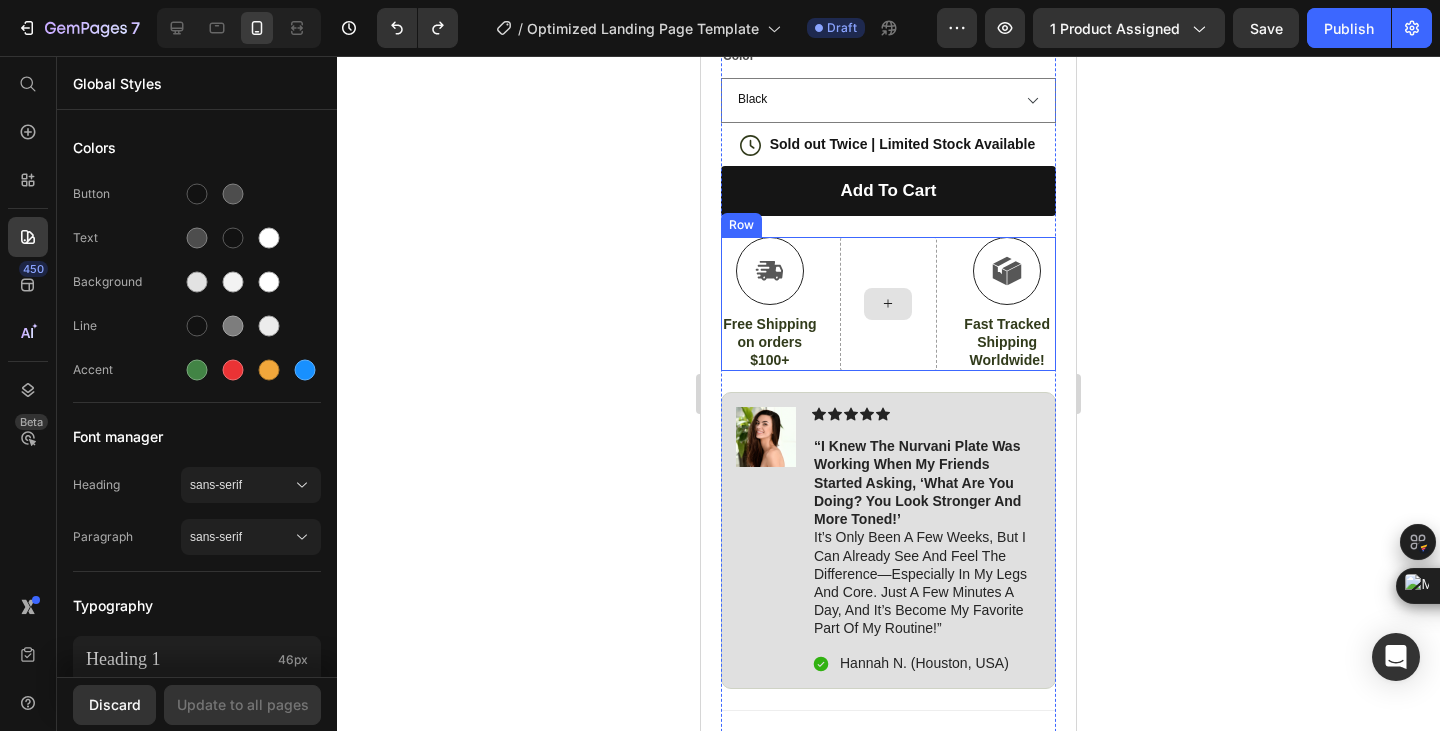click at bounding box center (888, 304) 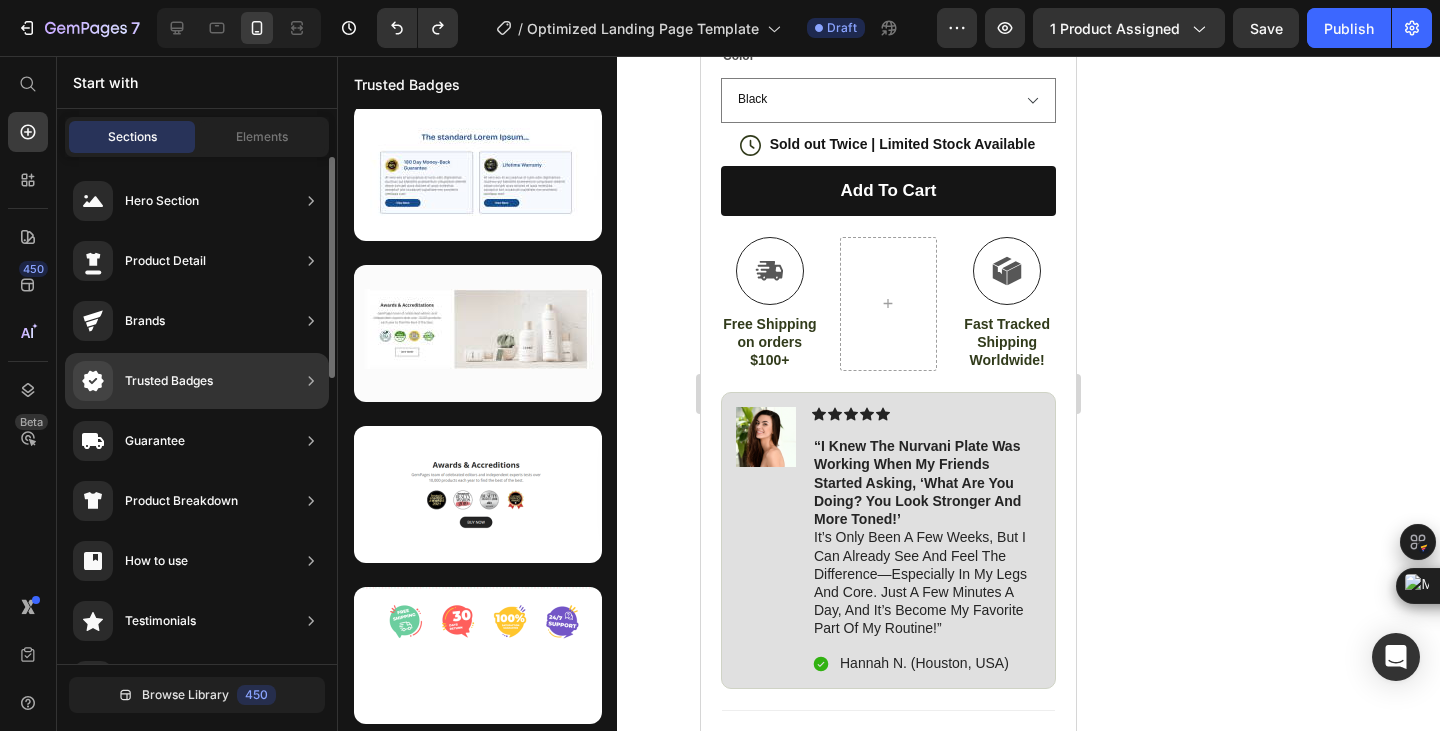 click on "Trusted Badges" at bounding box center [169, 381] 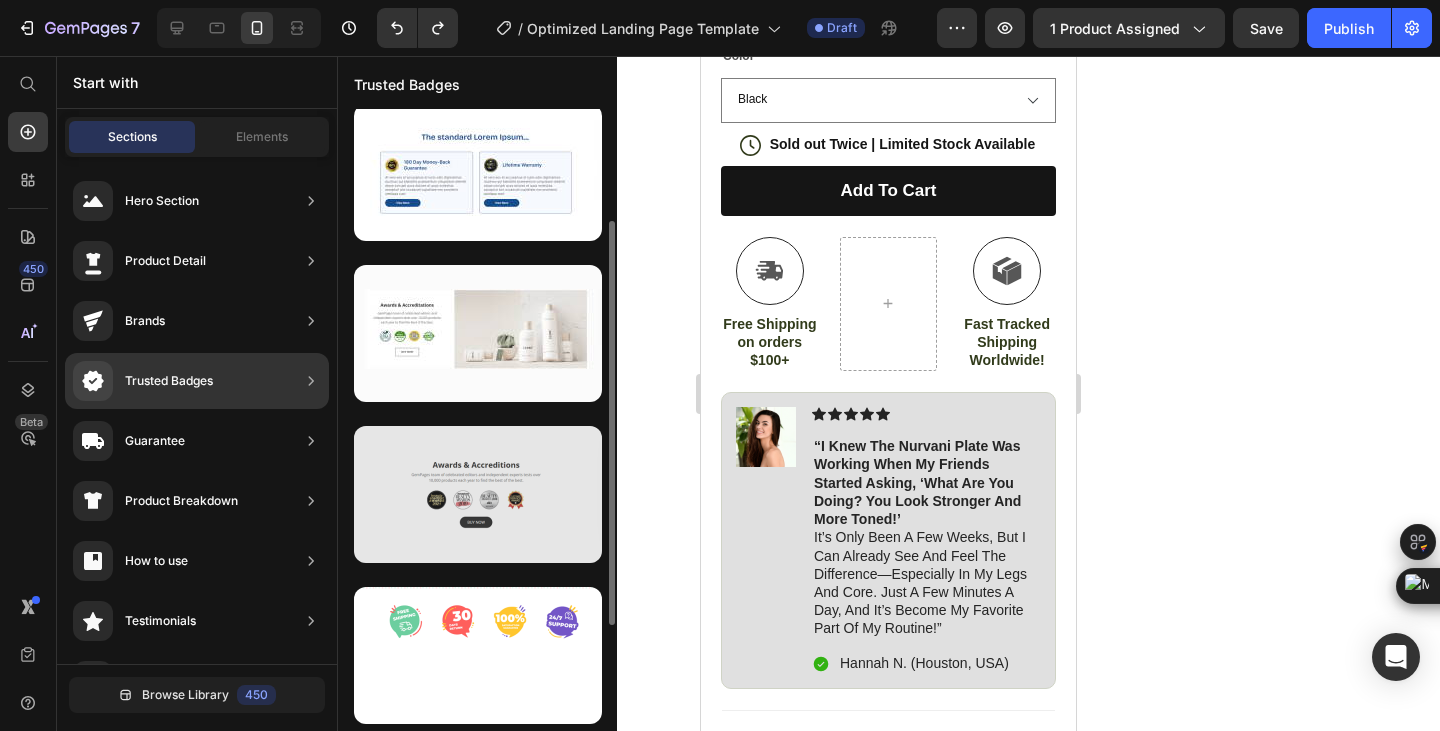 scroll, scrollTop: 333, scrollLeft: 0, axis: vertical 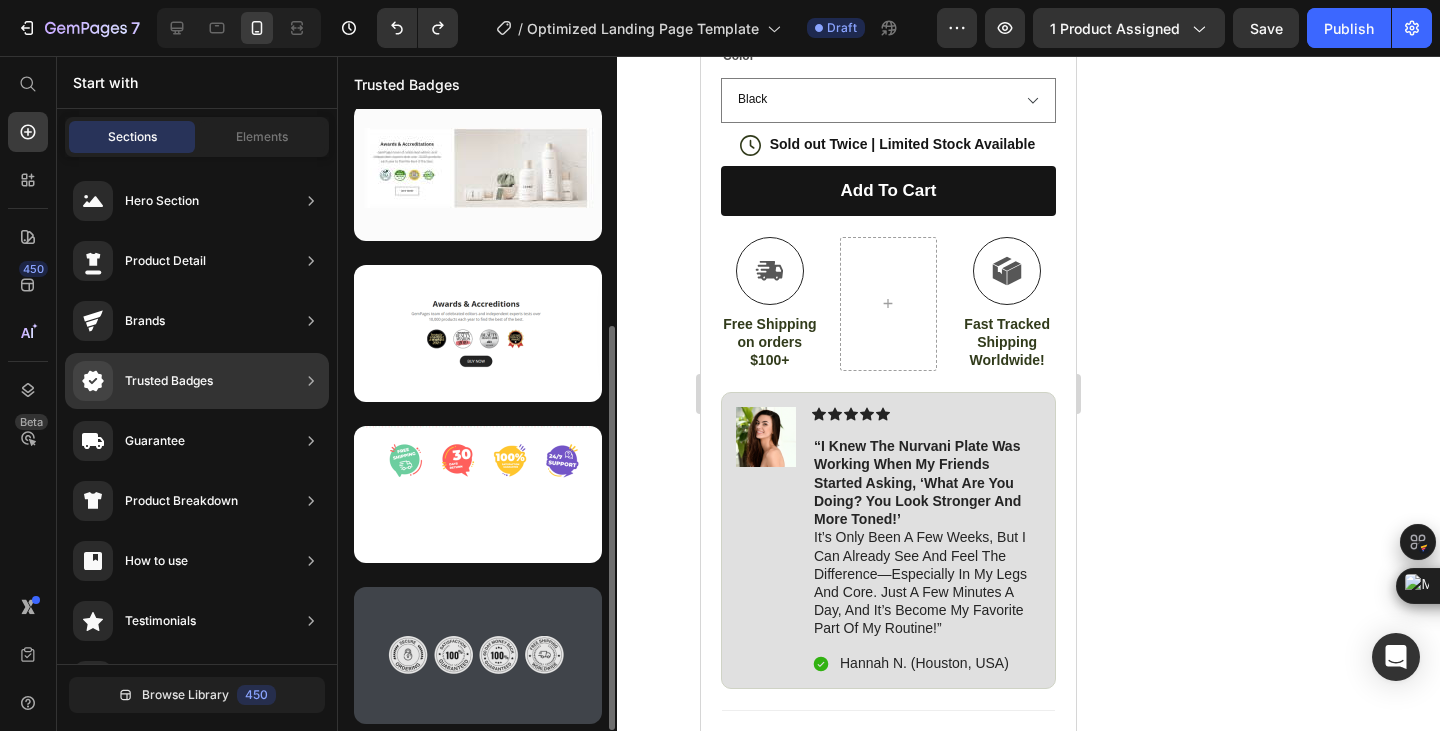 click at bounding box center (478, 655) 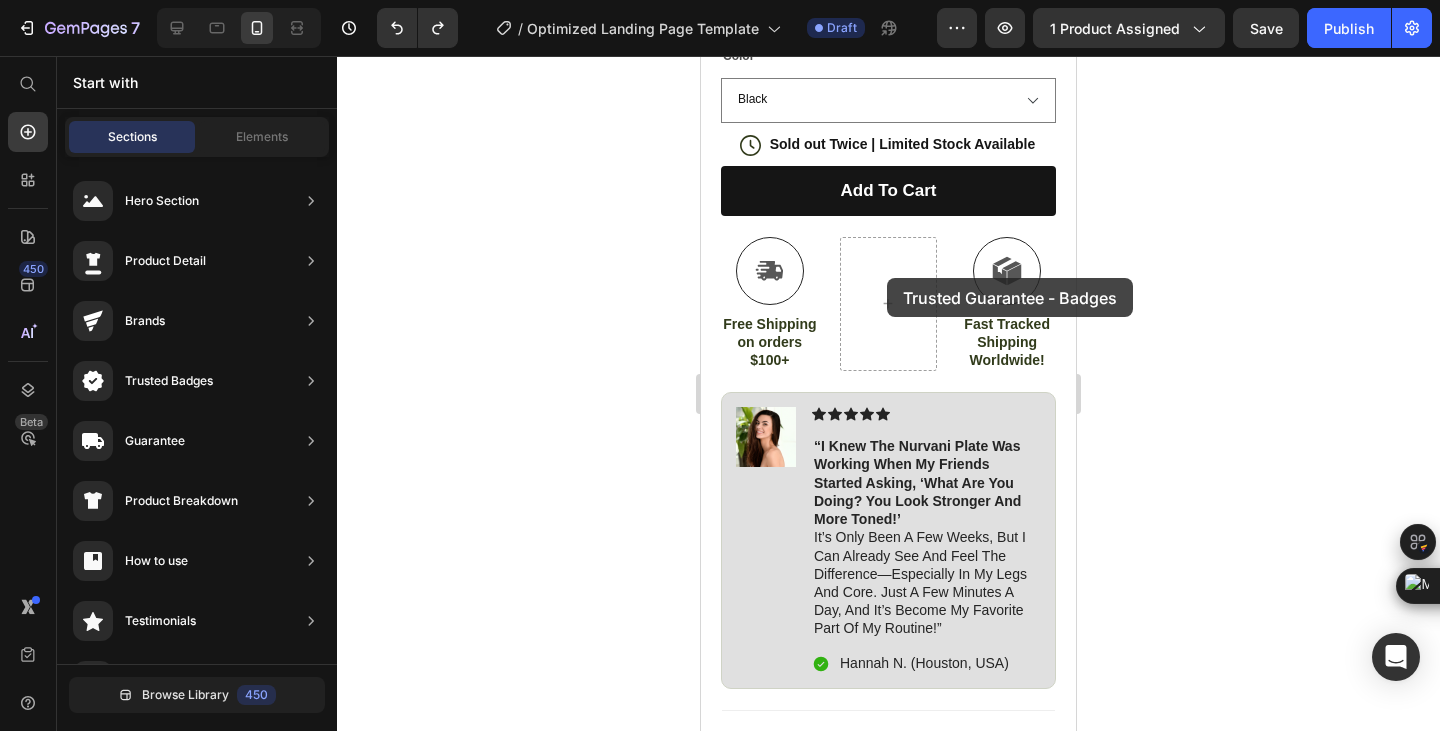 drag, startPoint x: 1136, startPoint y: 705, endPoint x: 887, endPoint y: 278, distance: 494.2975 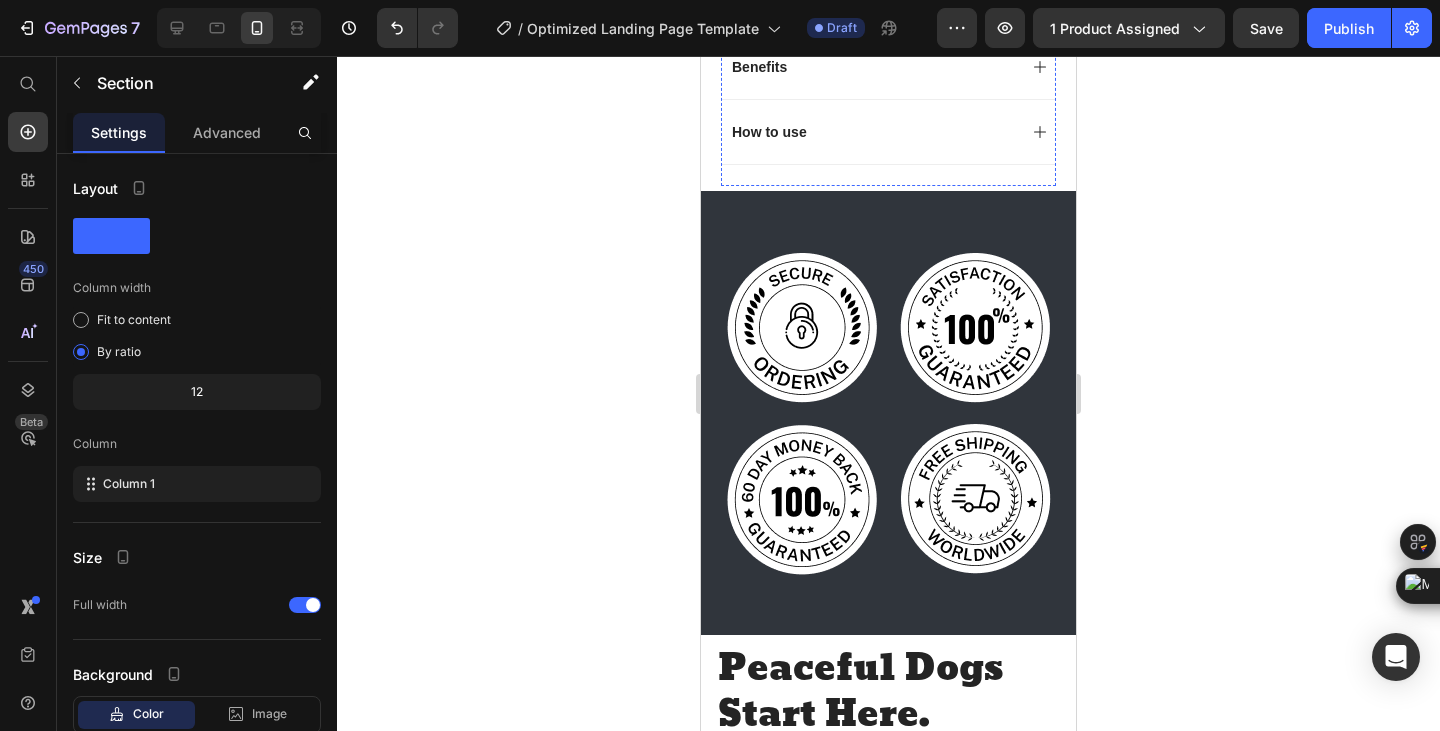 scroll, scrollTop: 1718, scrollLeft: 0, axis: vertical 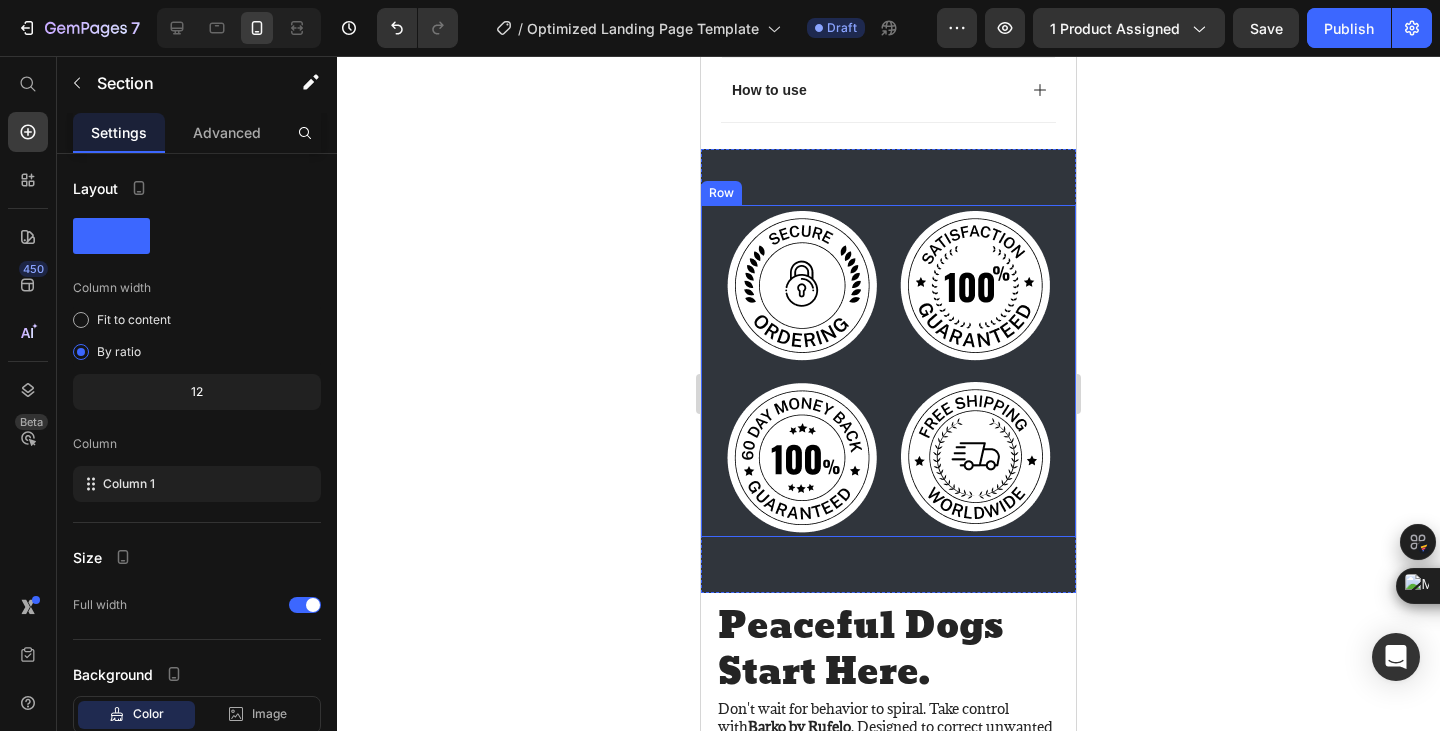 click on "Image Image Image Image Row" at bounding box center [888, 371] 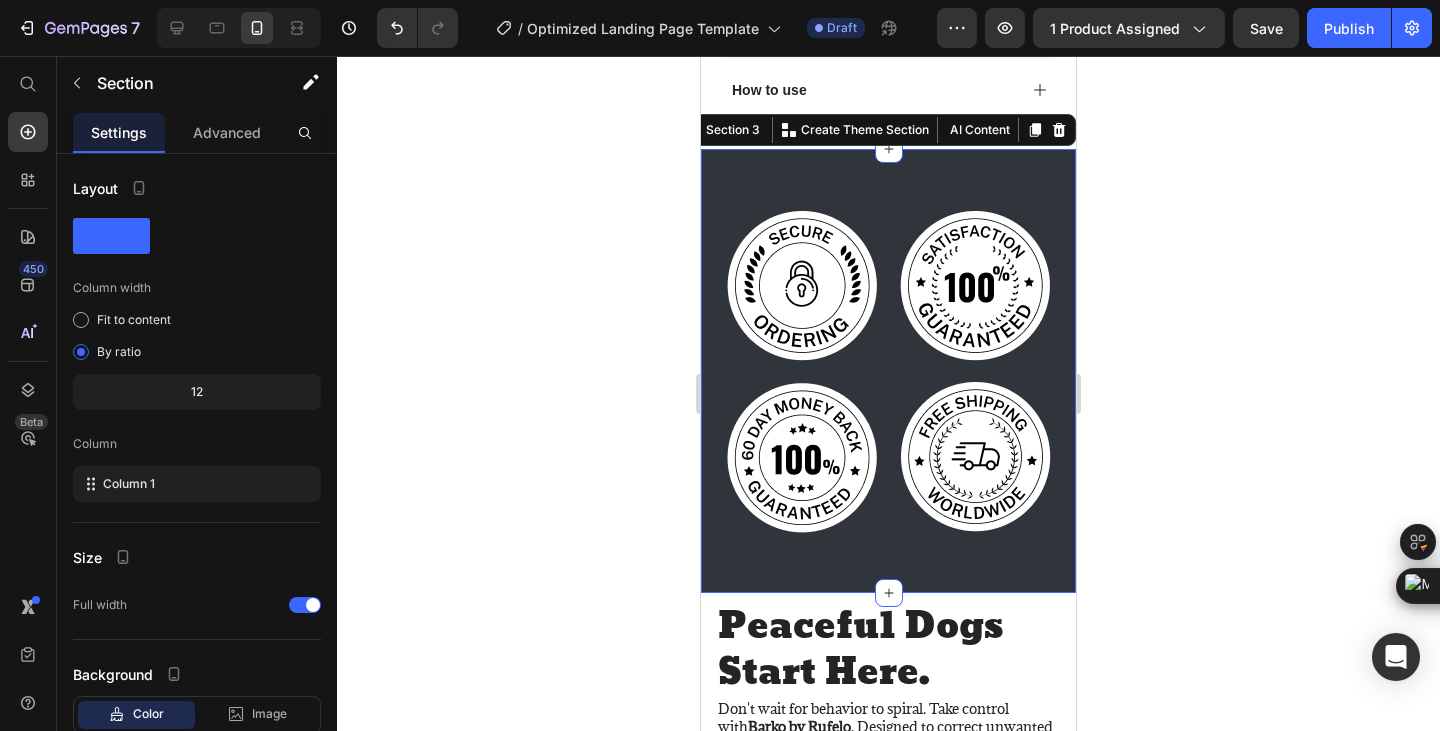 click on "Image Image Image Image Row Section 3   You can create reusable sections Create Theme Section AI Content Write with GemAI What would you like to describe here? Tone and Voice Persuasive Product Show more Generate" at bounding box center [888, 371] 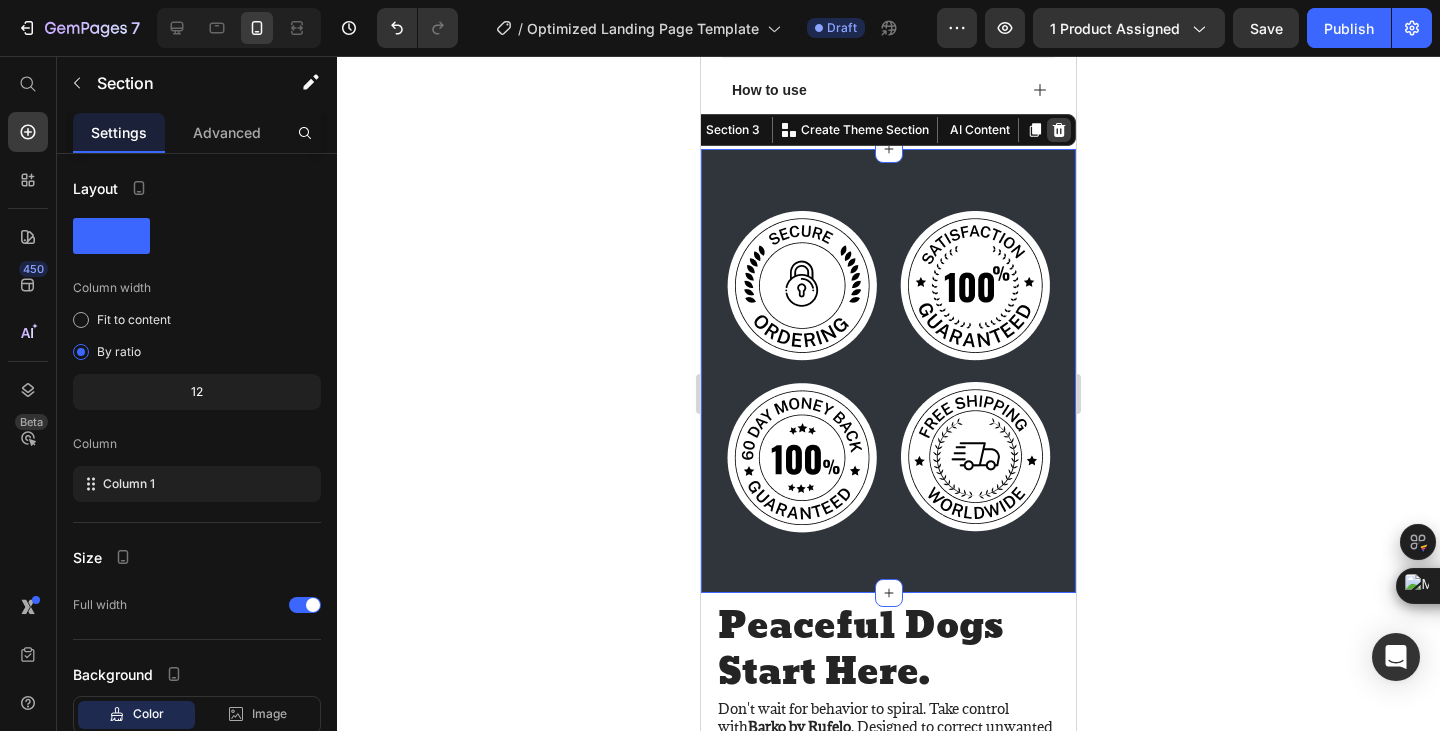 click 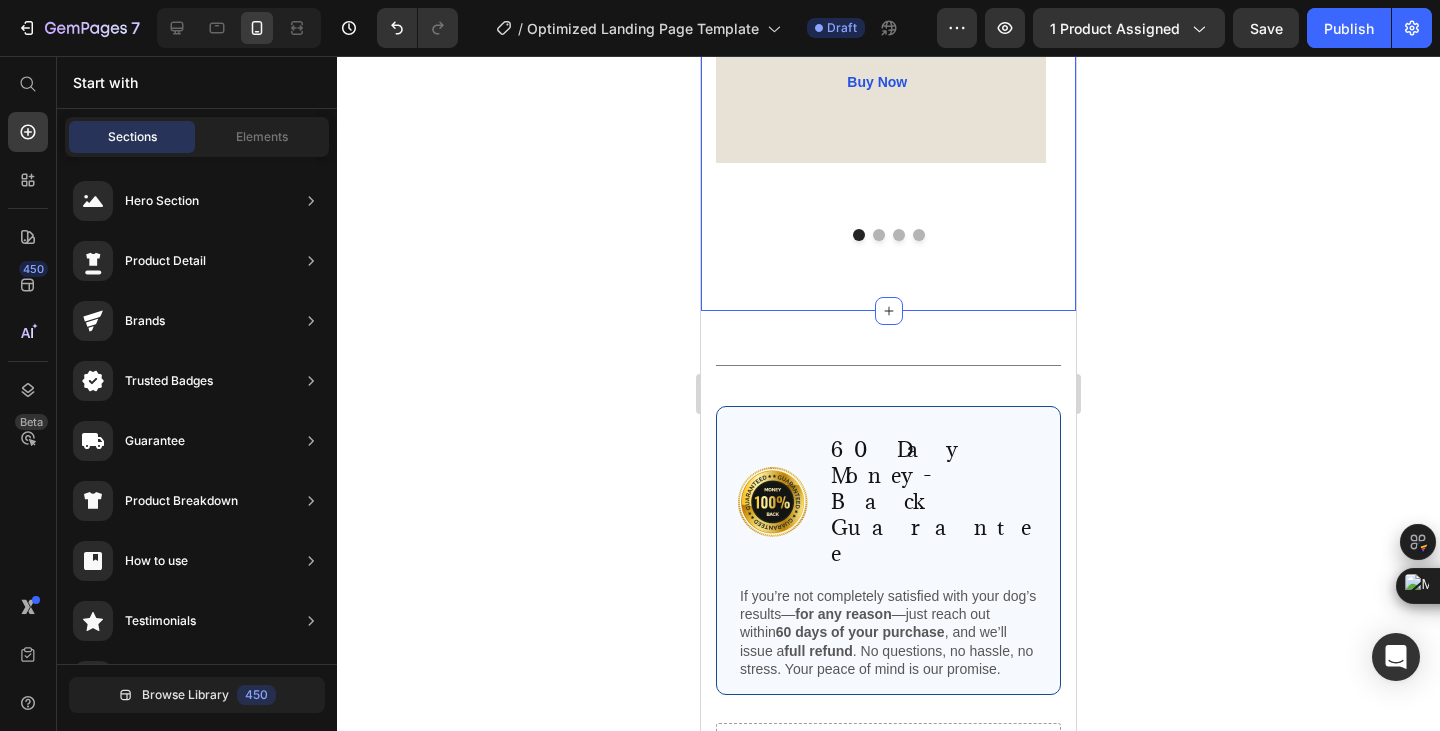 scroll, scrollTop: 5051, scrollLeft: 0, axis: vertical 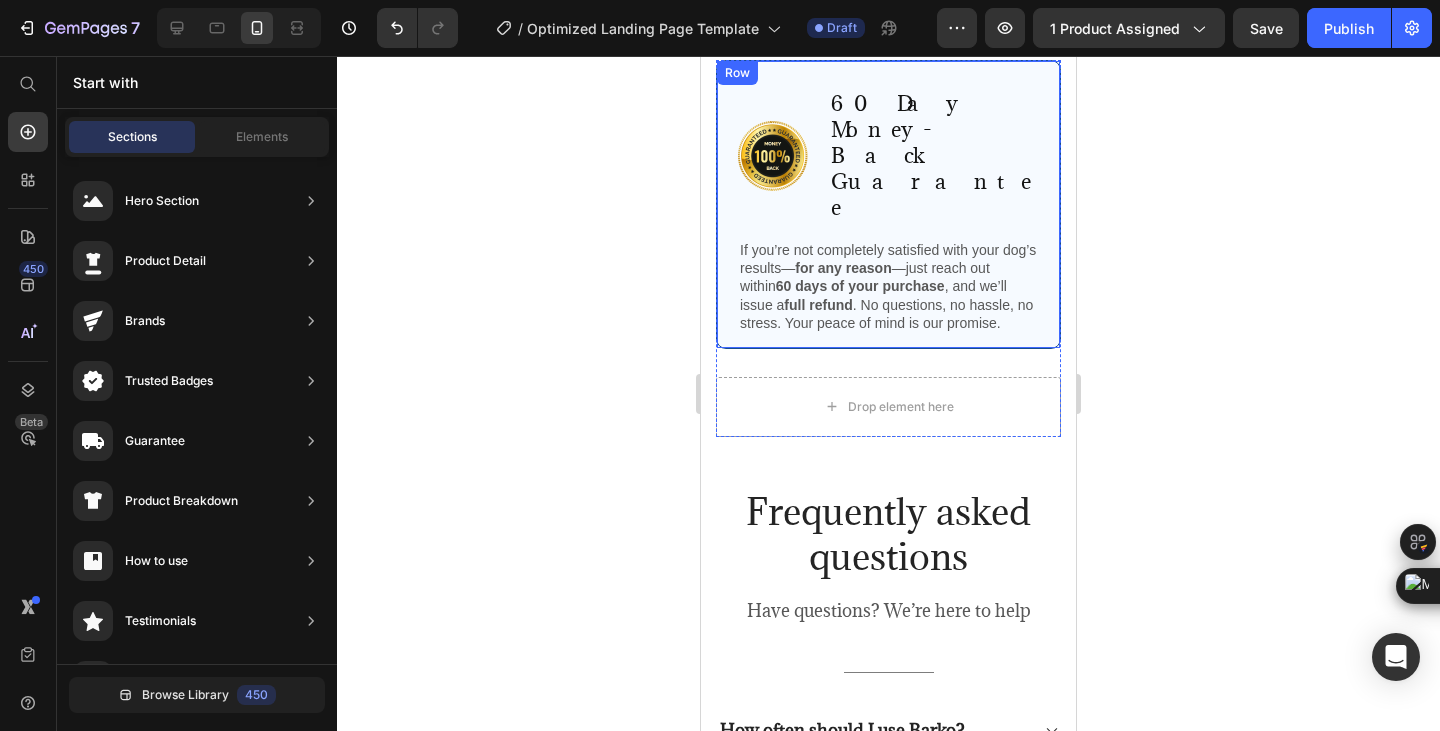 click on "60 Day Money-Back Guarantee" at bounding box center (934, 156) 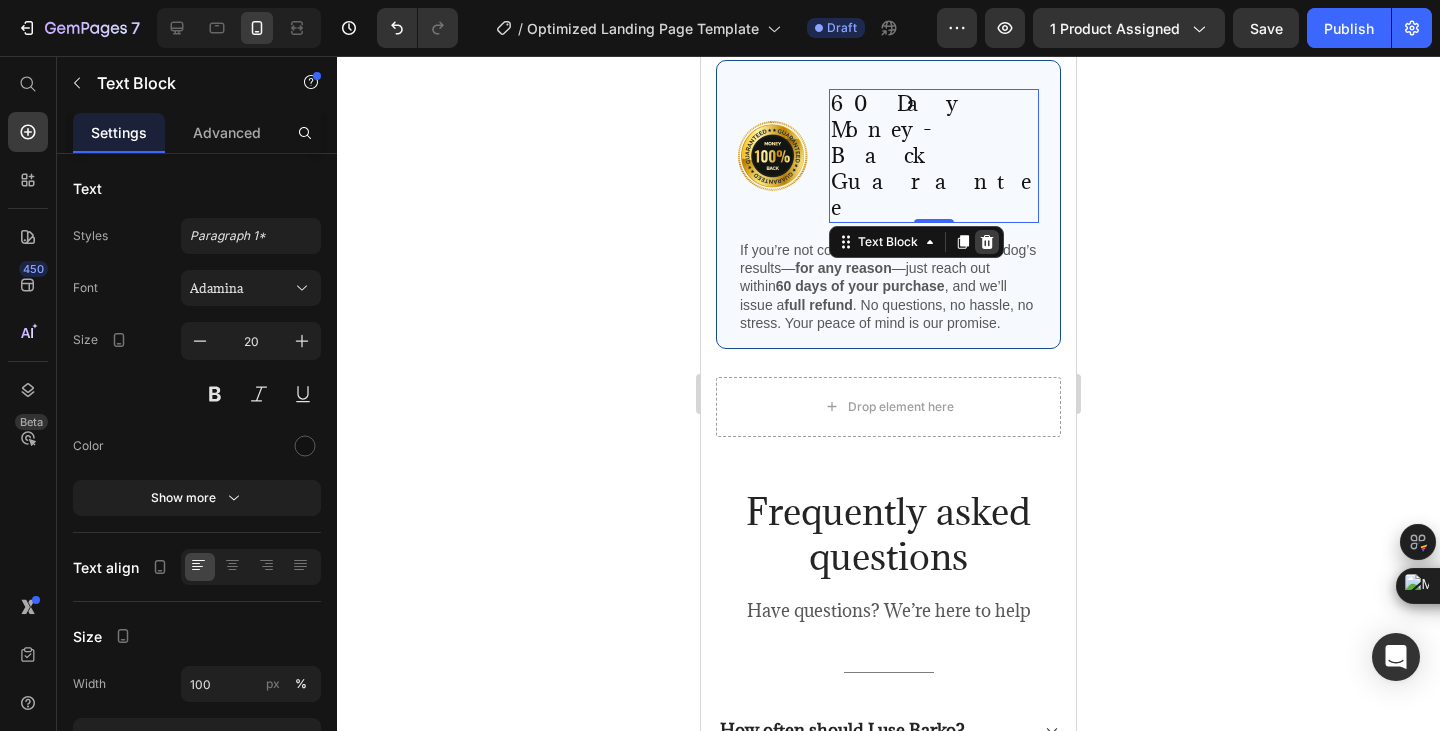 click at bounding box center [987, 242] 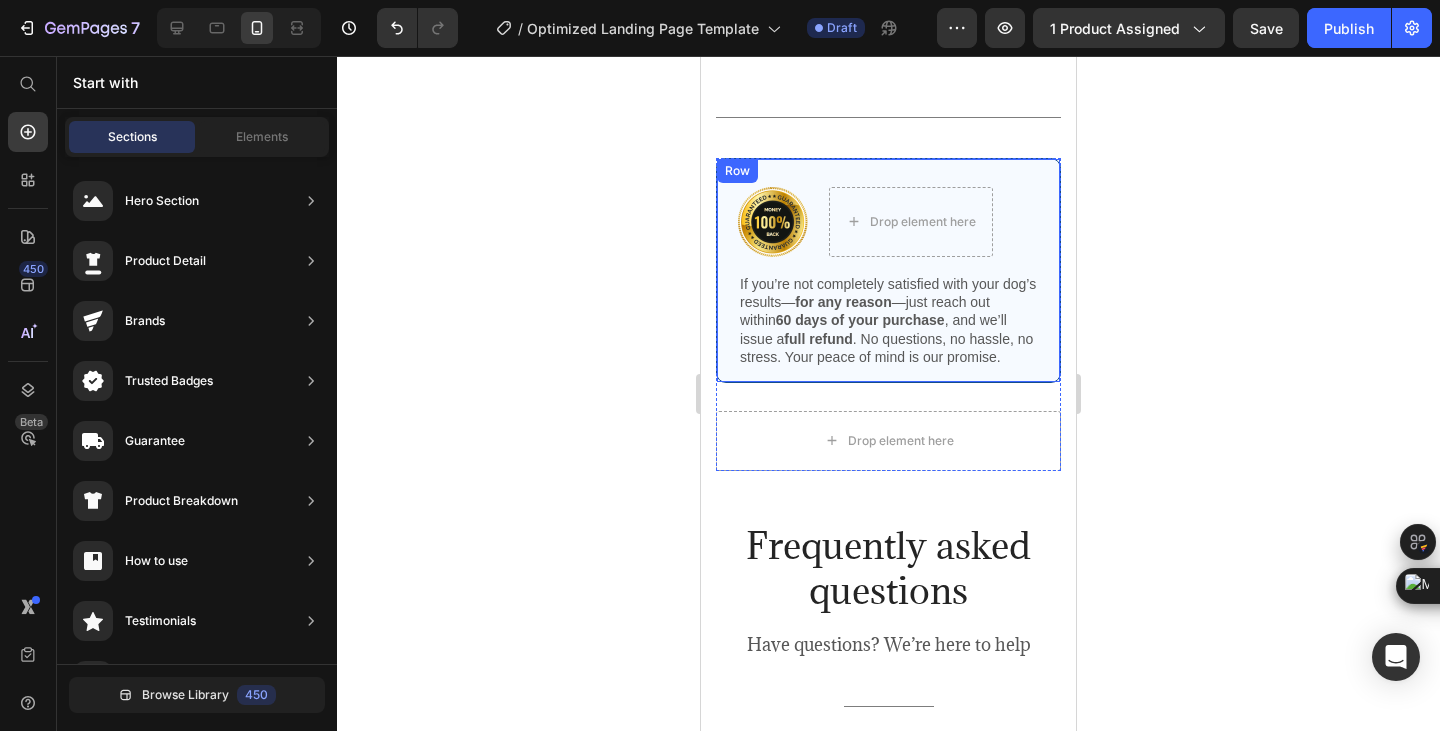 scroll, scrollTop: 4884, scrollLeft: 0, axis: vertical 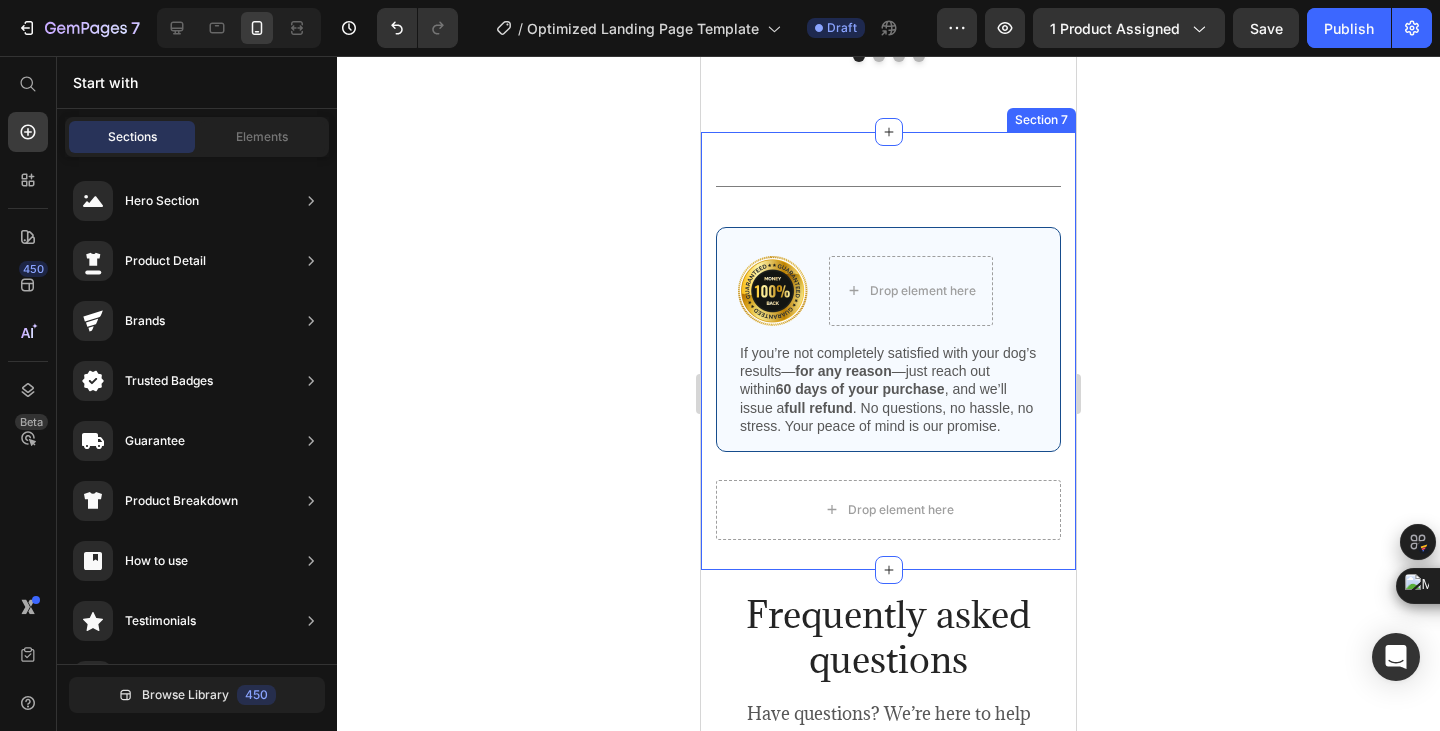 click on "Title Line Row Image
Drop element here Row If you’re not completely satisfied with your dog’s results— for any reason —just reach out within  60 days of your purchase , and we’ll issue a  full refund . No questions, no hassle, no stress. Your peace of mind is our promise. Text Block Row
Drop element here Row" at bounding box center [888, 364] 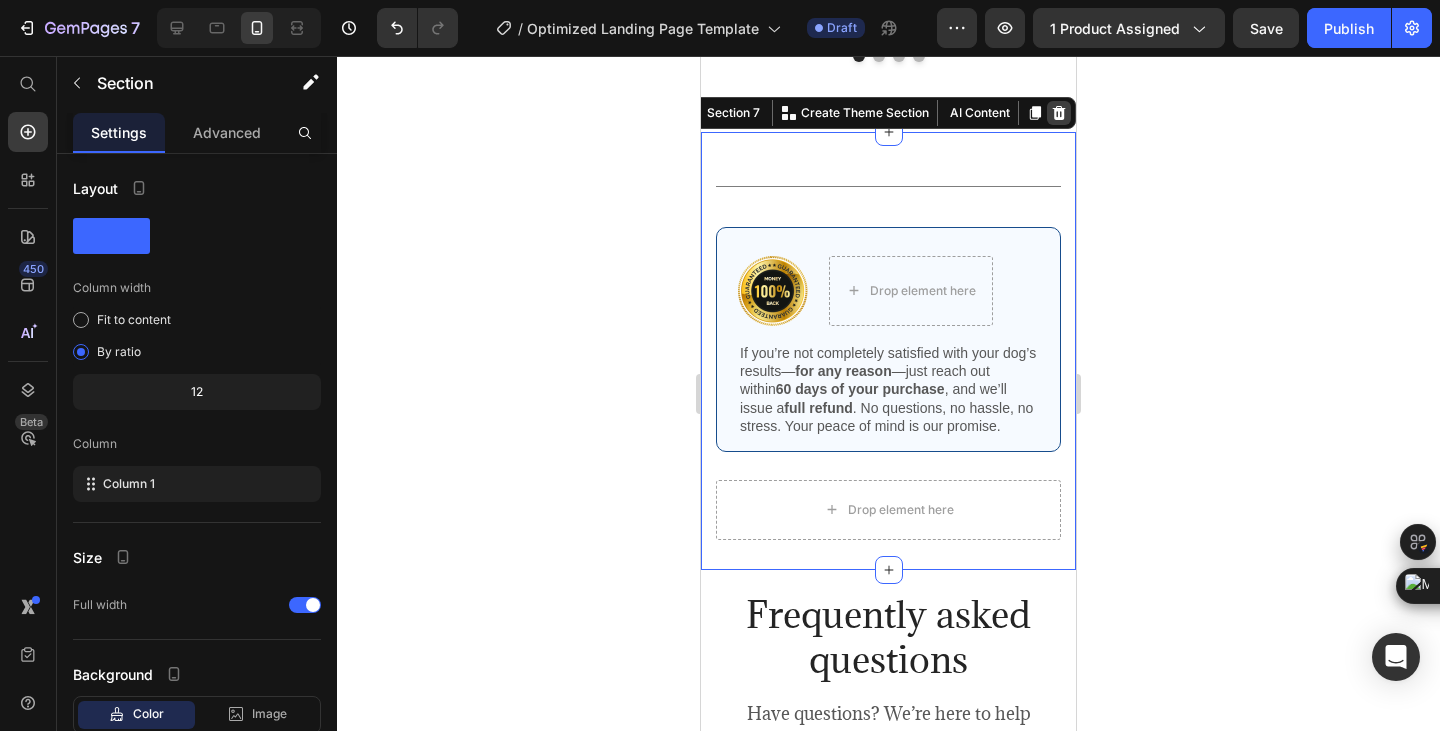 click 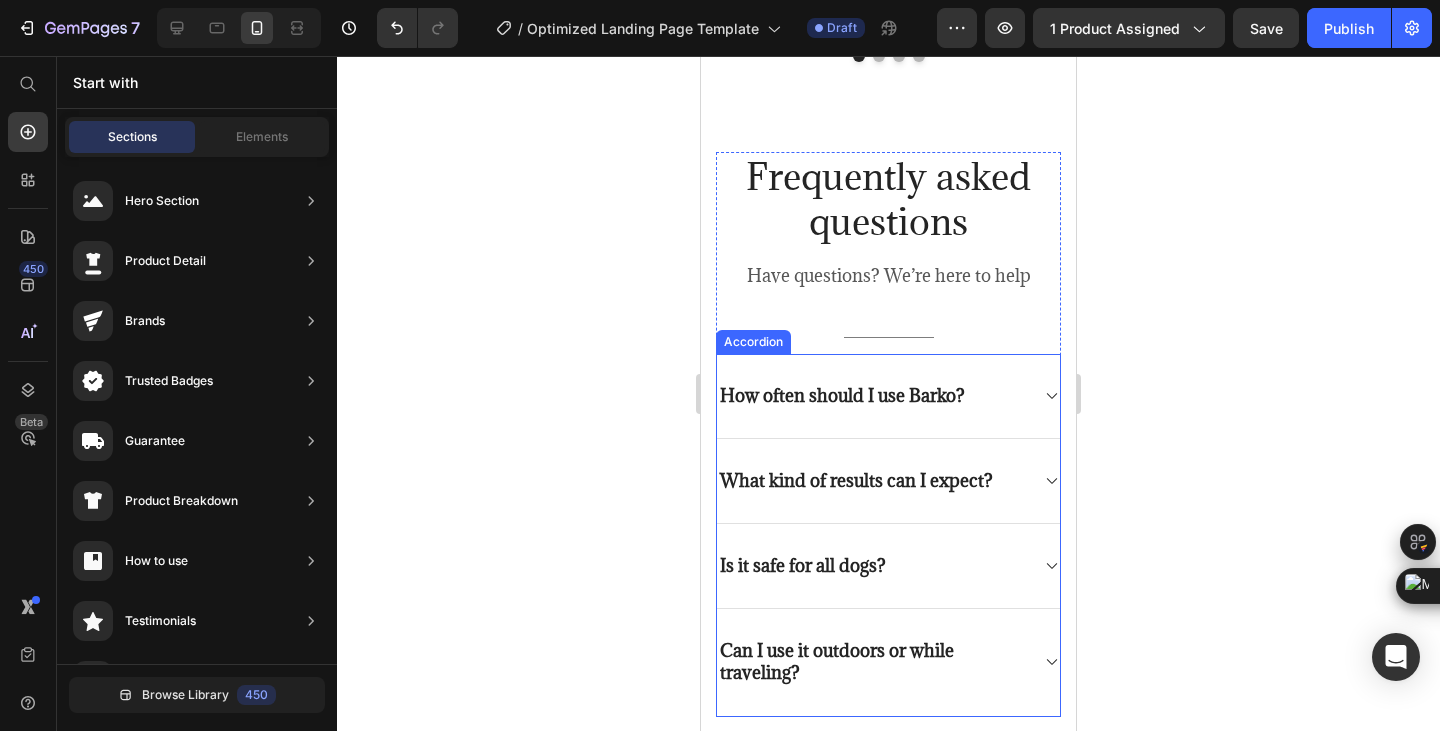 click on "How often should I use Barko?" at bounding box center (872, 396) 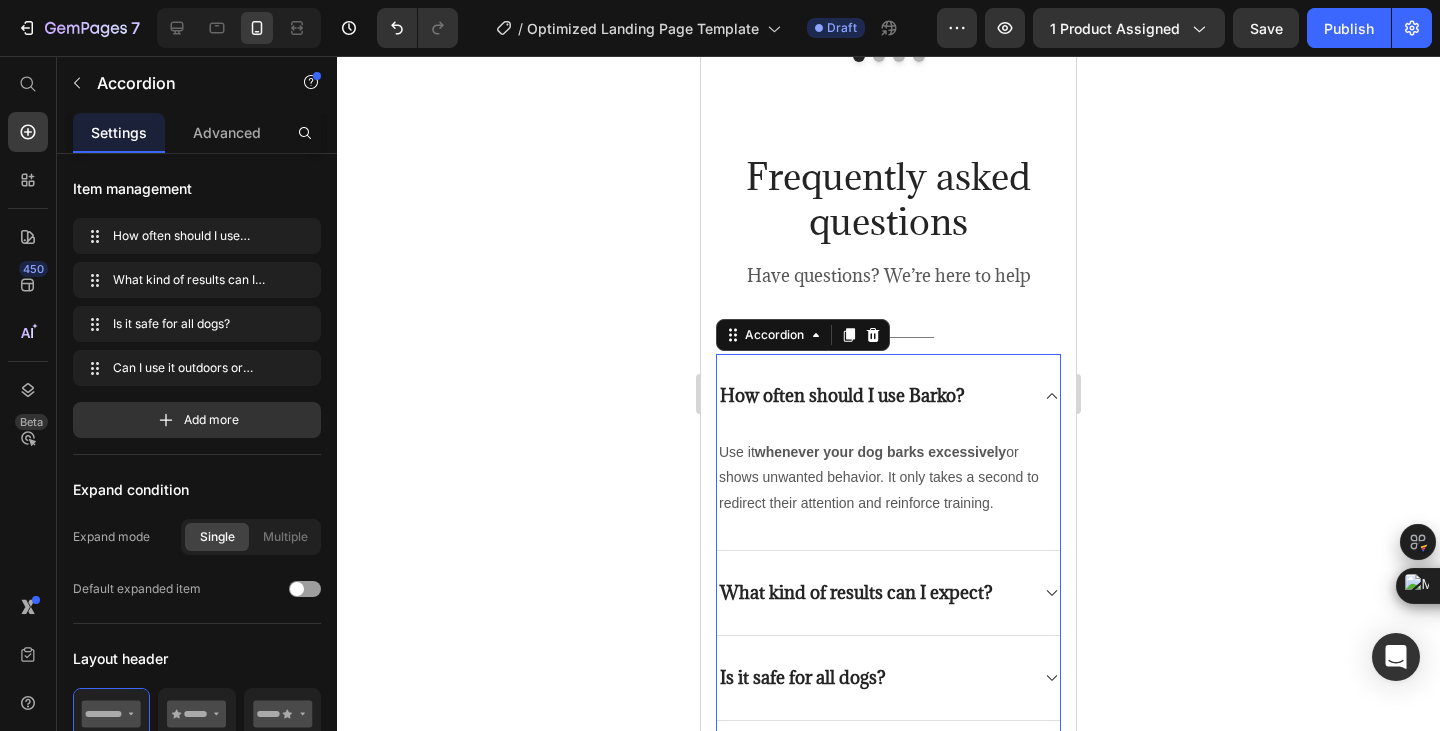 click on "How often should I use Barko?" at bounding box center [872, 396] 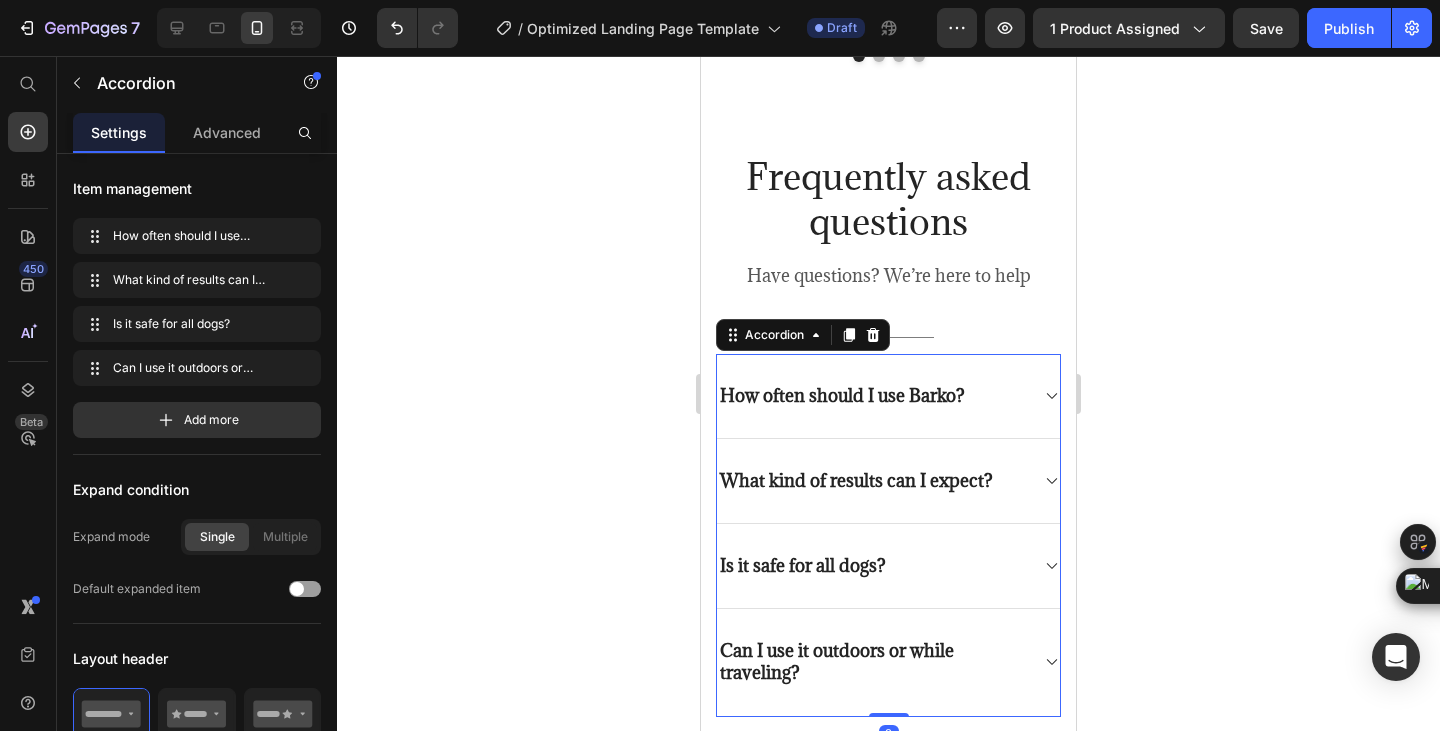 click on "What kind of results can I expect?" at bounding box center [888, 481] 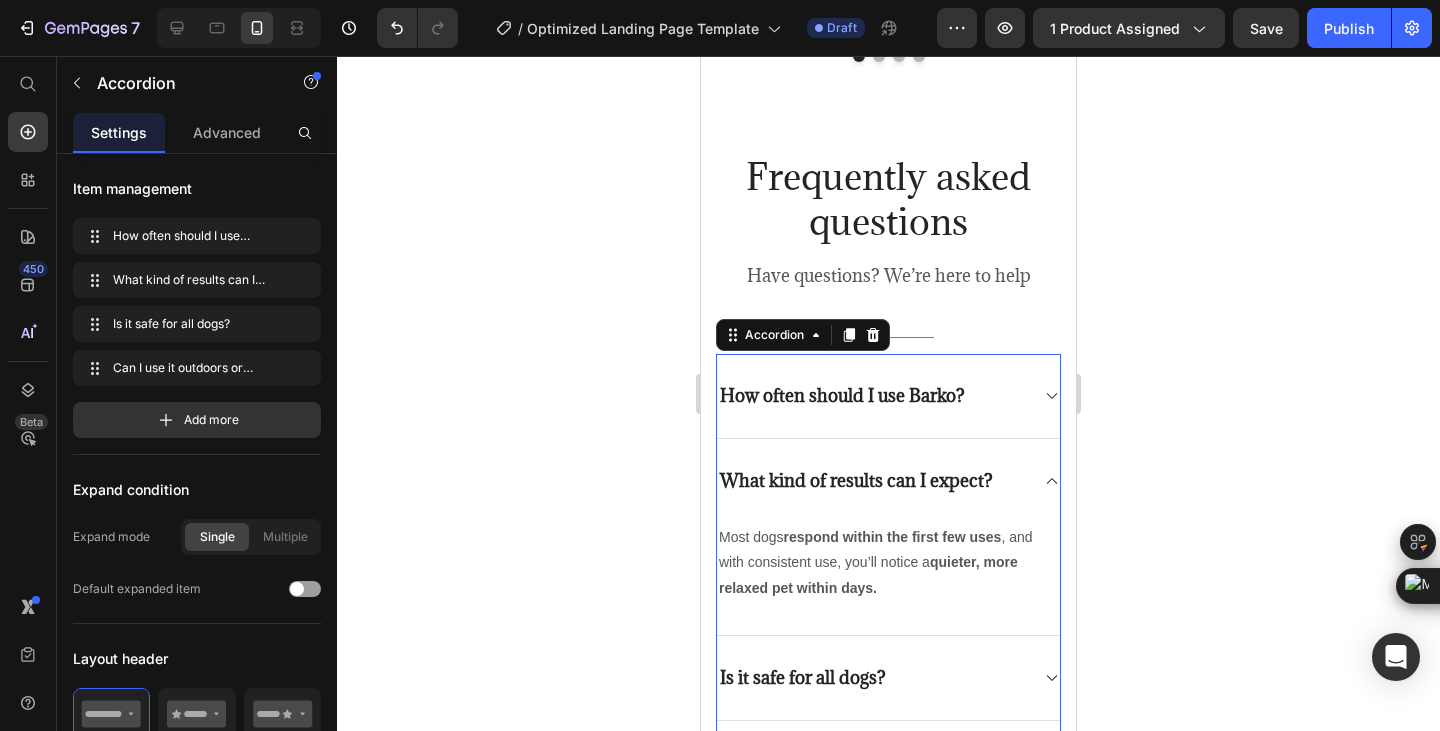 click on "What kind of results can I expect?" at bounding box center (888, 481) 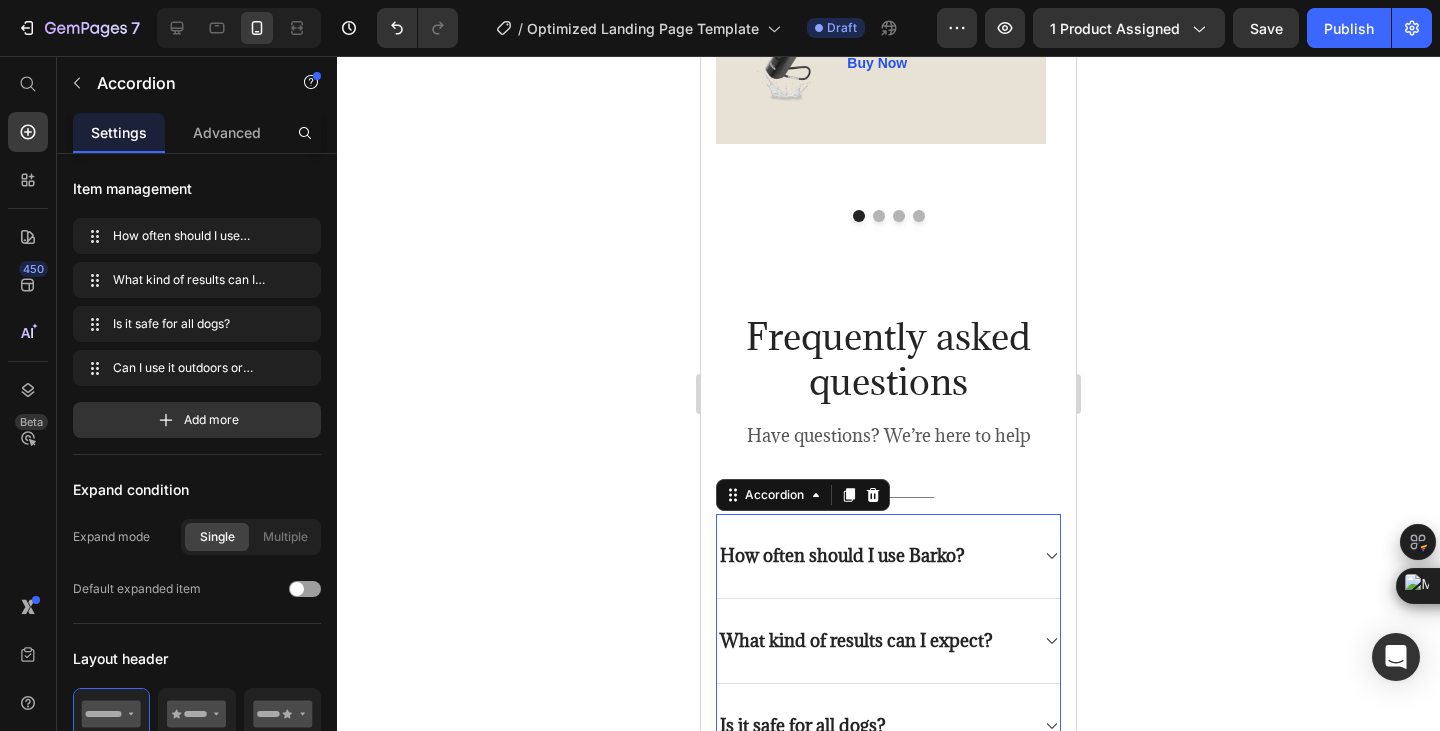 scroll, scrollTop: 4718, scrollLeft: 0, axis: vertical 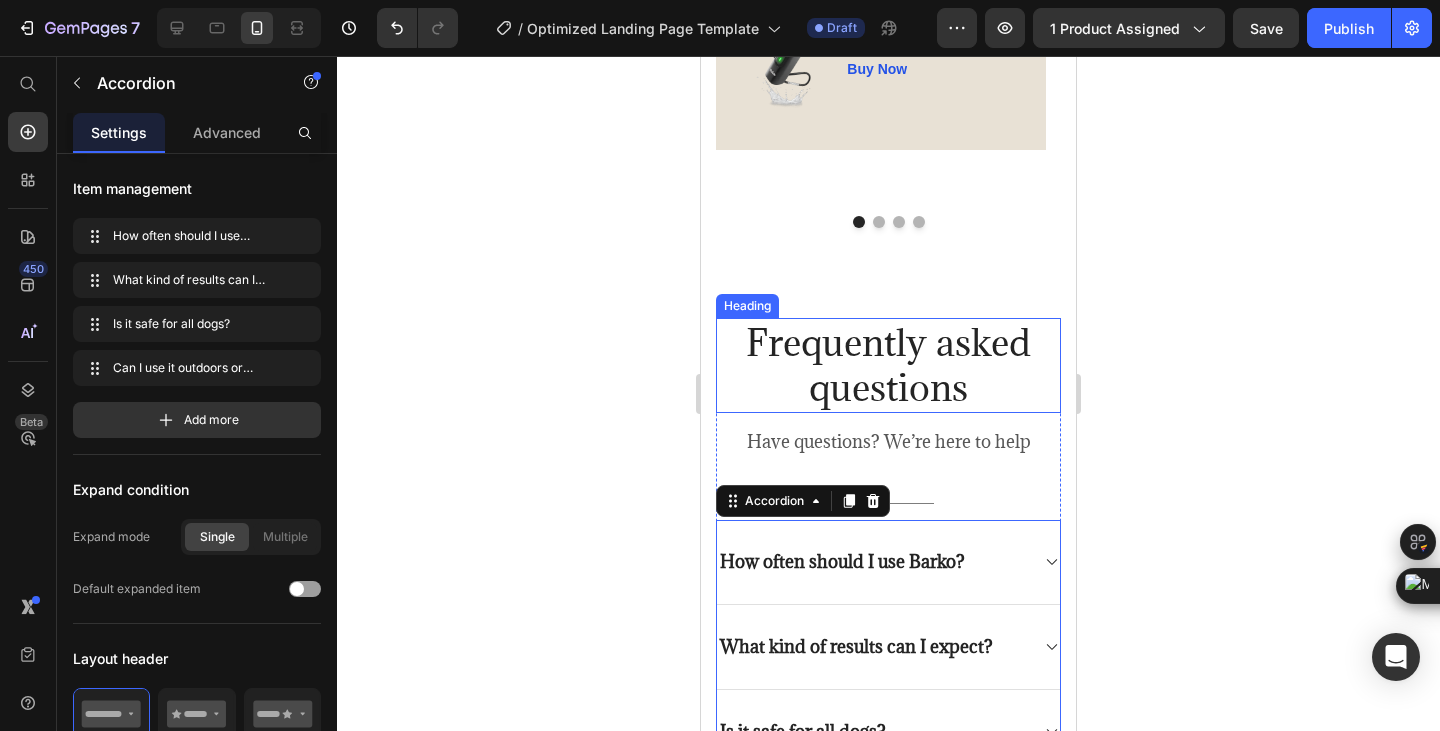 click on "Frequently asked questions" at bounding box center [888, 365] 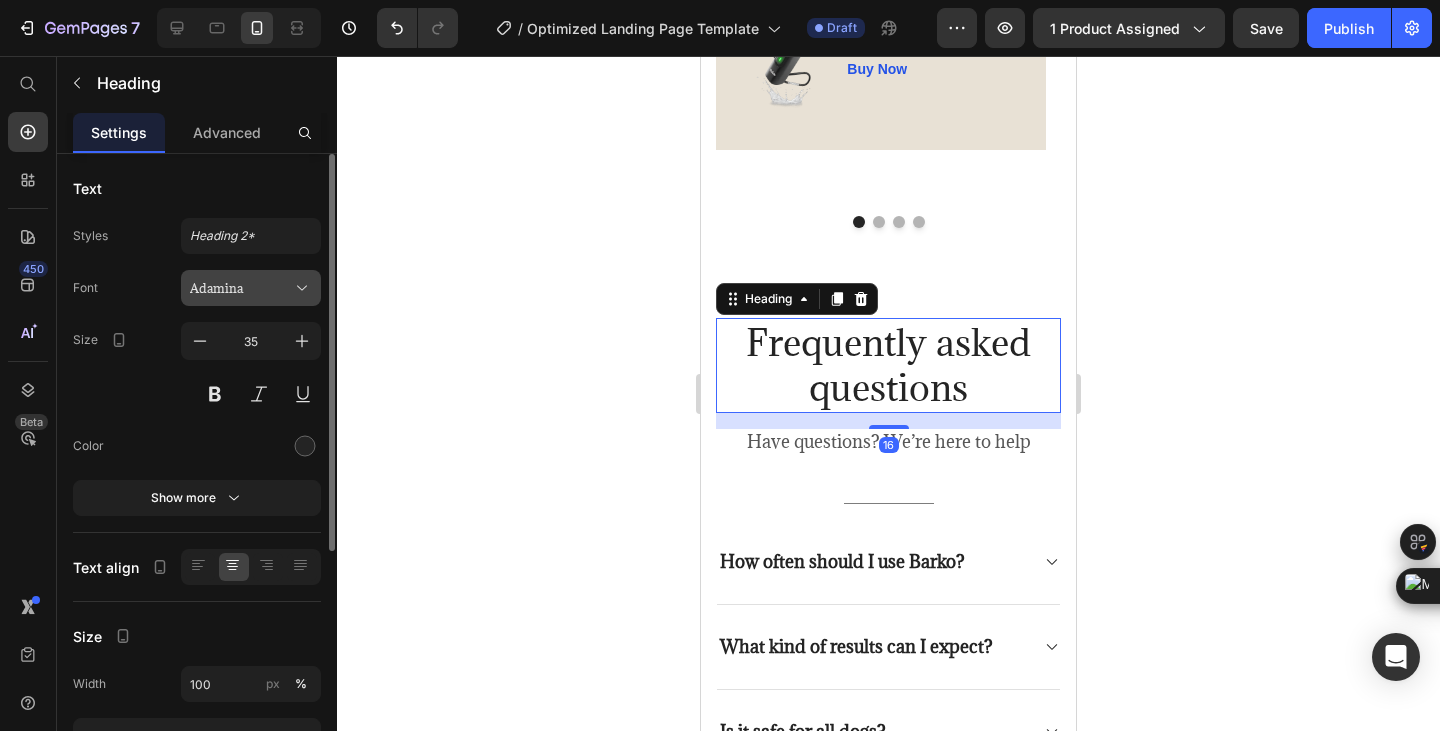 click on "Adamina" at bounding box center [241, 288] 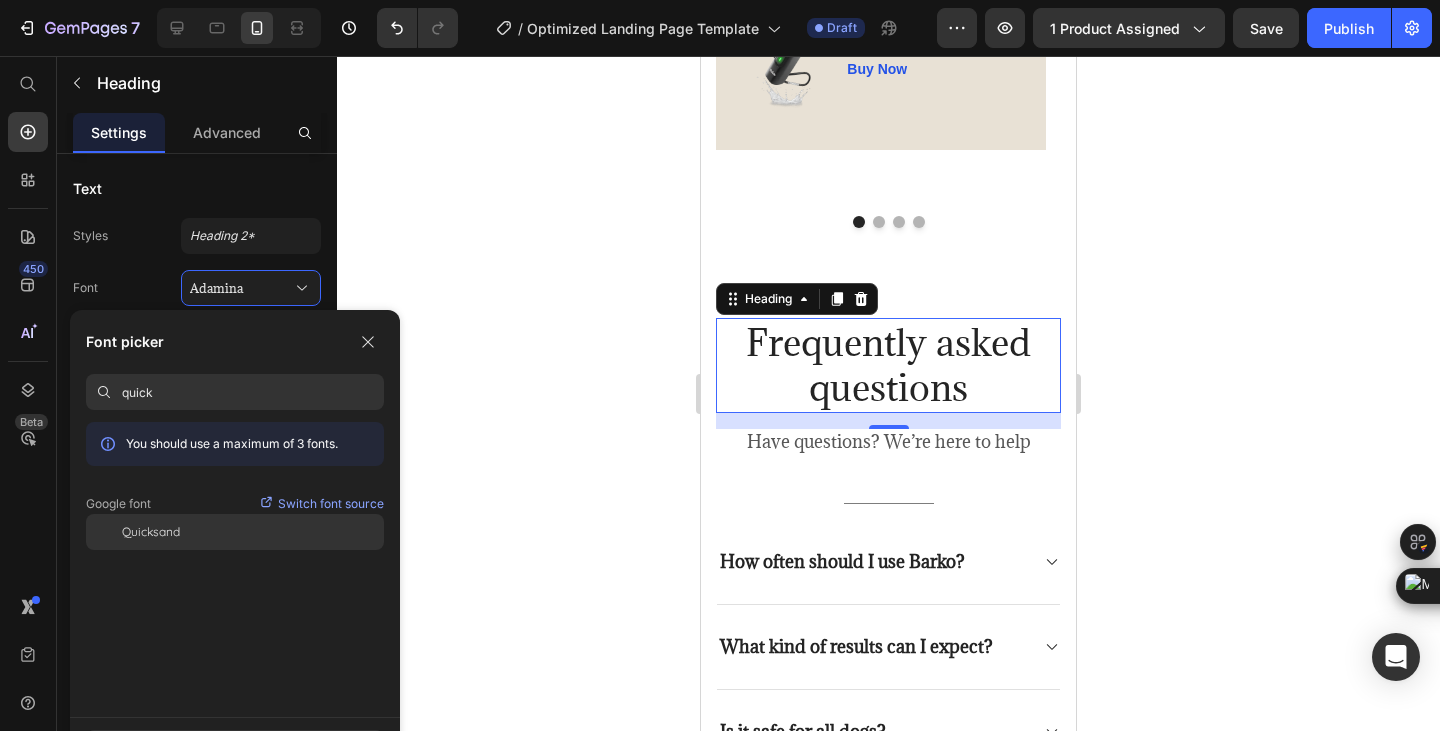 type on "quick" 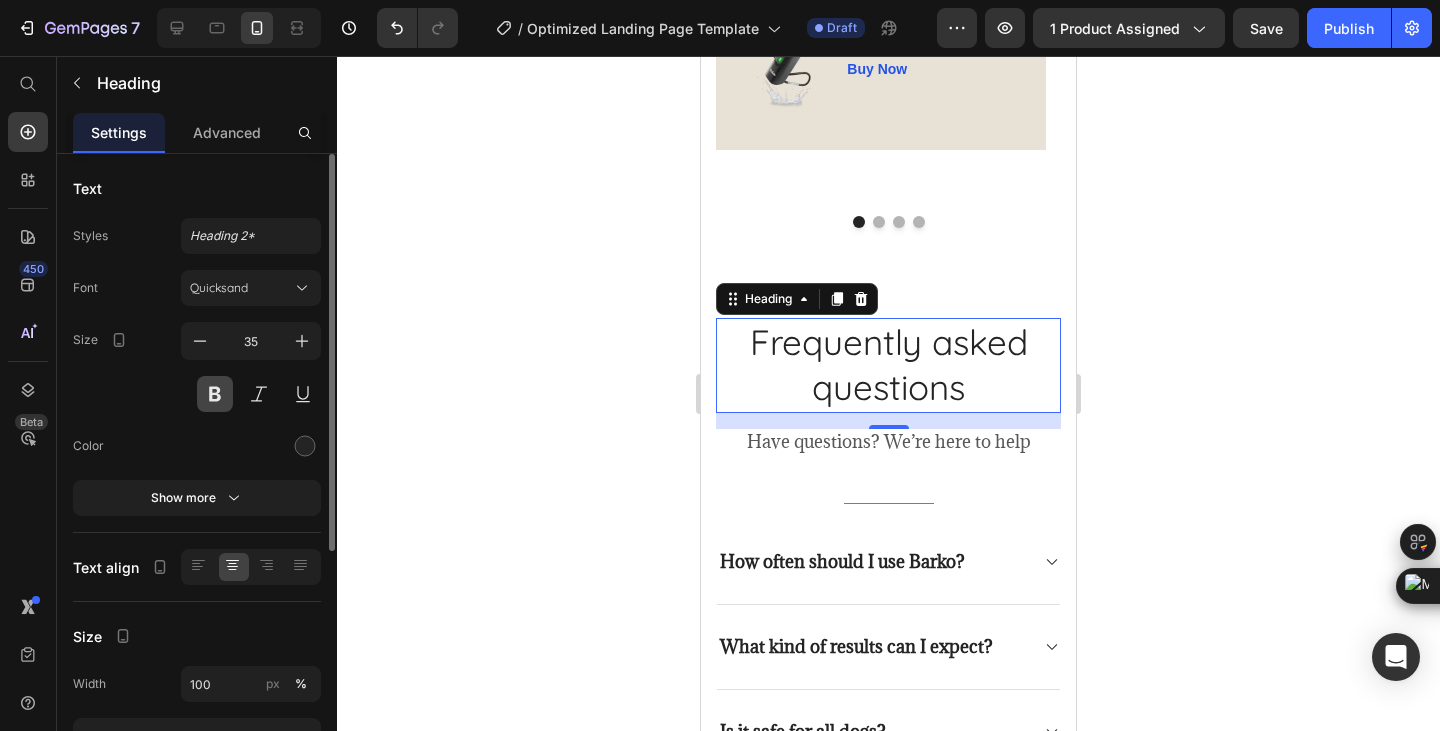 click at bounding box center [215, 394] 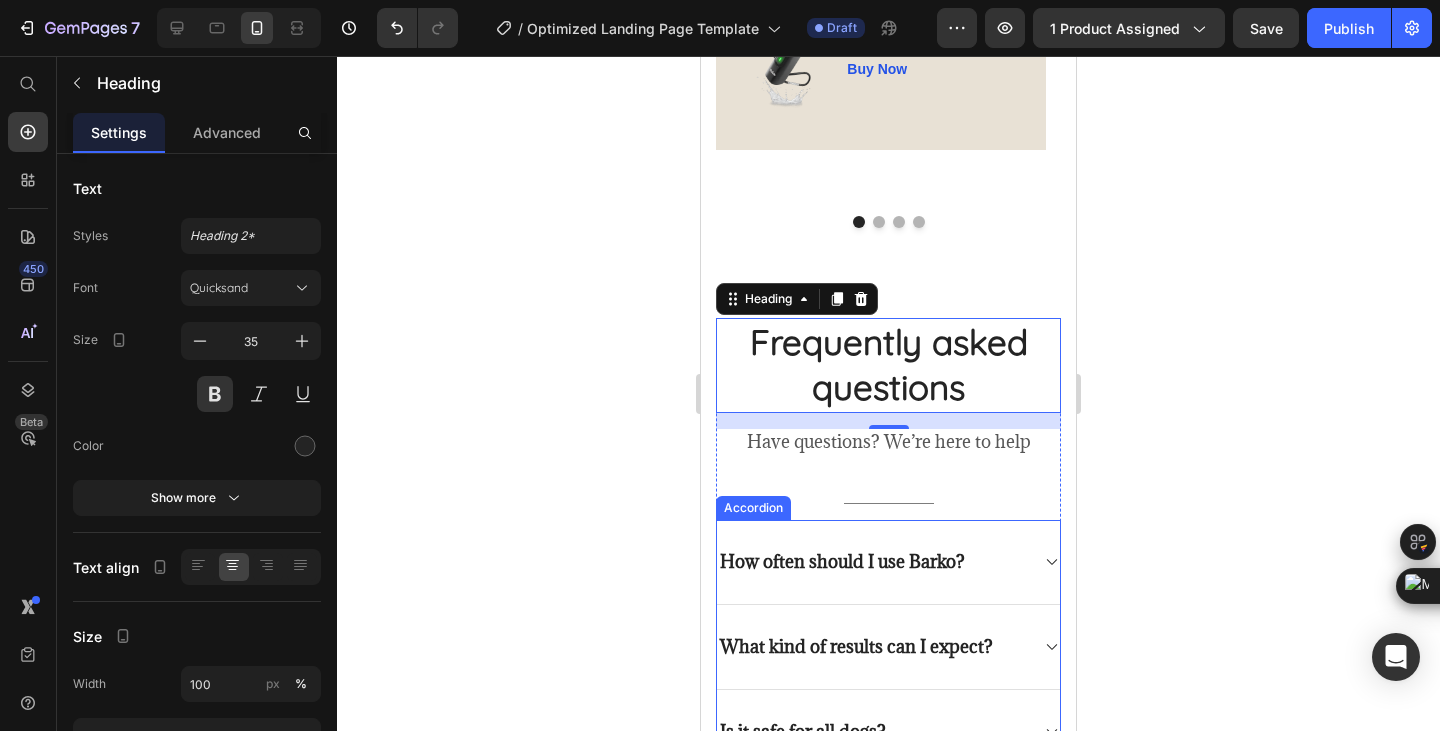 click on "How often should I use Barko?" at bounding box center [842, 561] 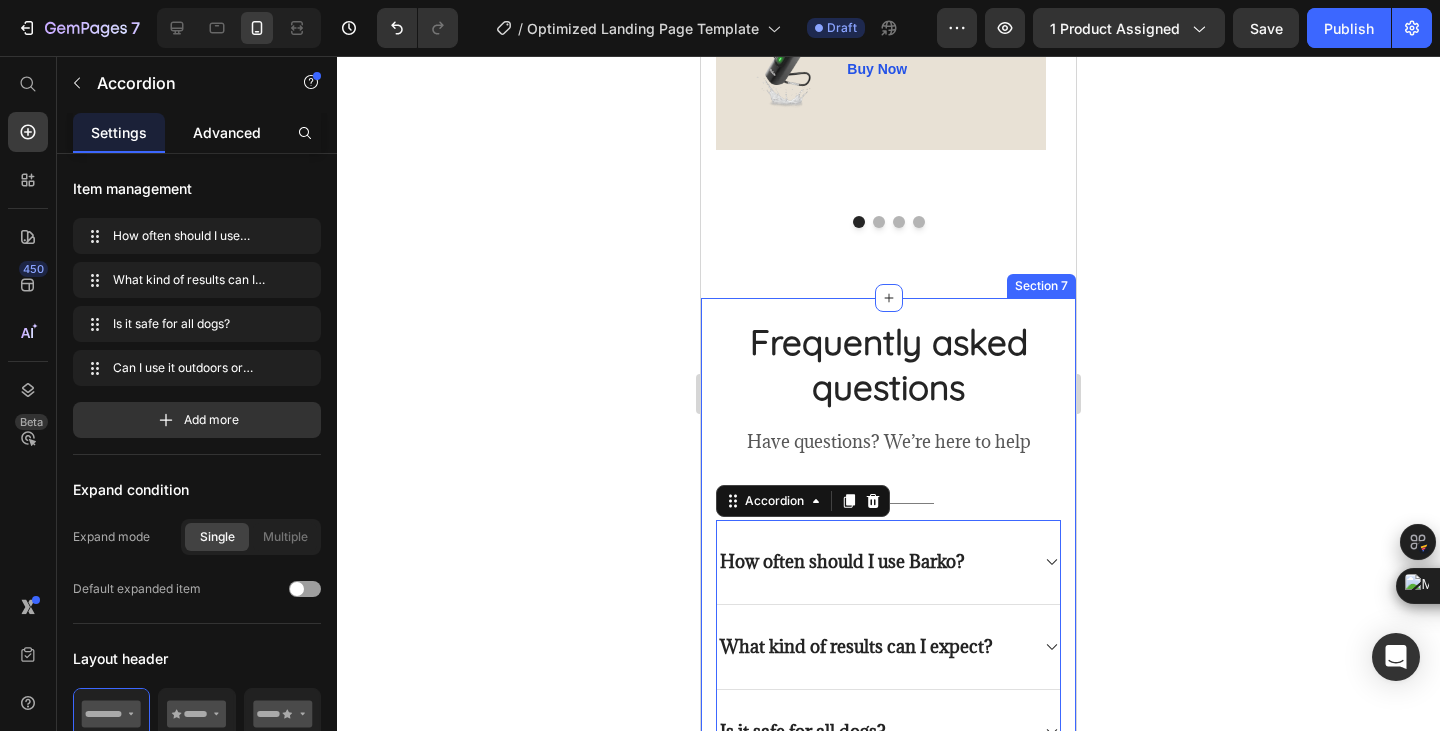 click on "Advanced" 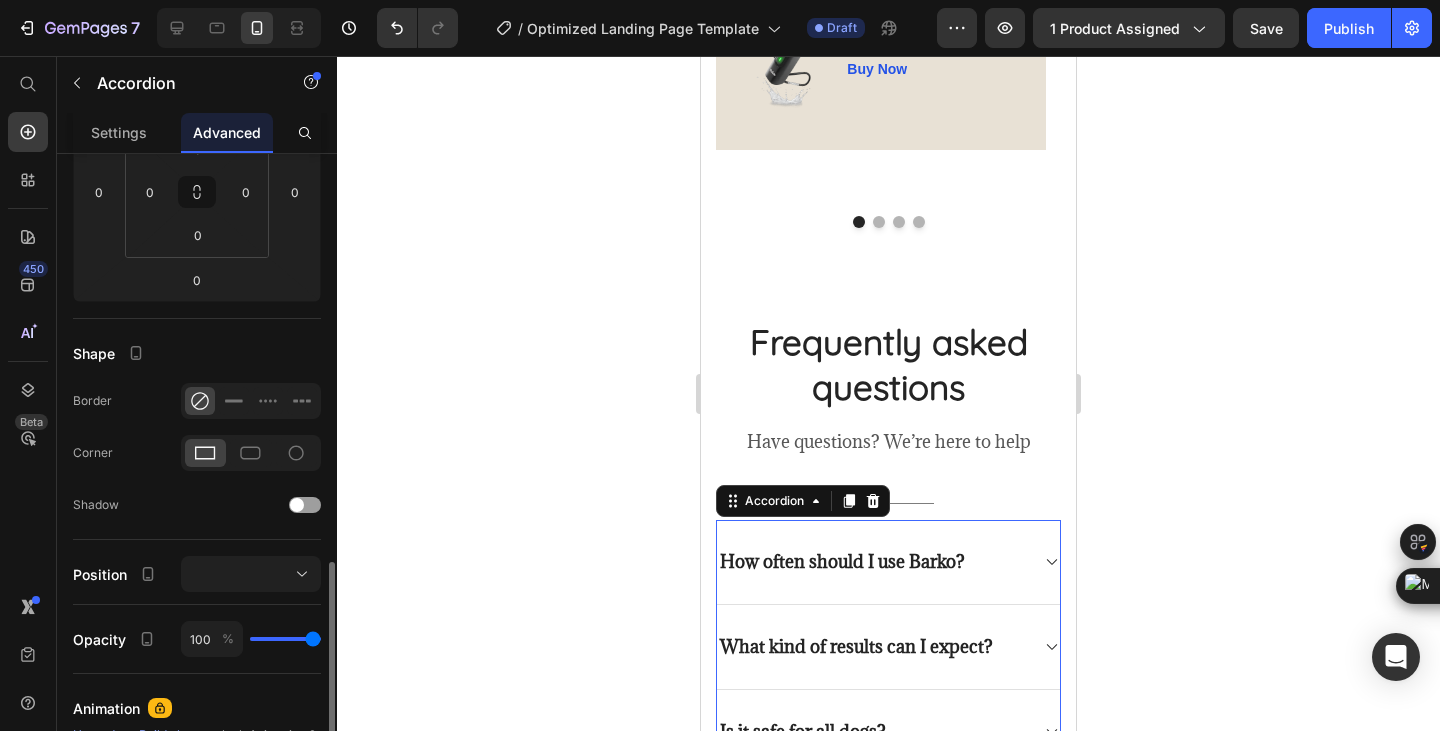 scroll, scrollTop: 499, scrollLeft: 0, axis: vertical 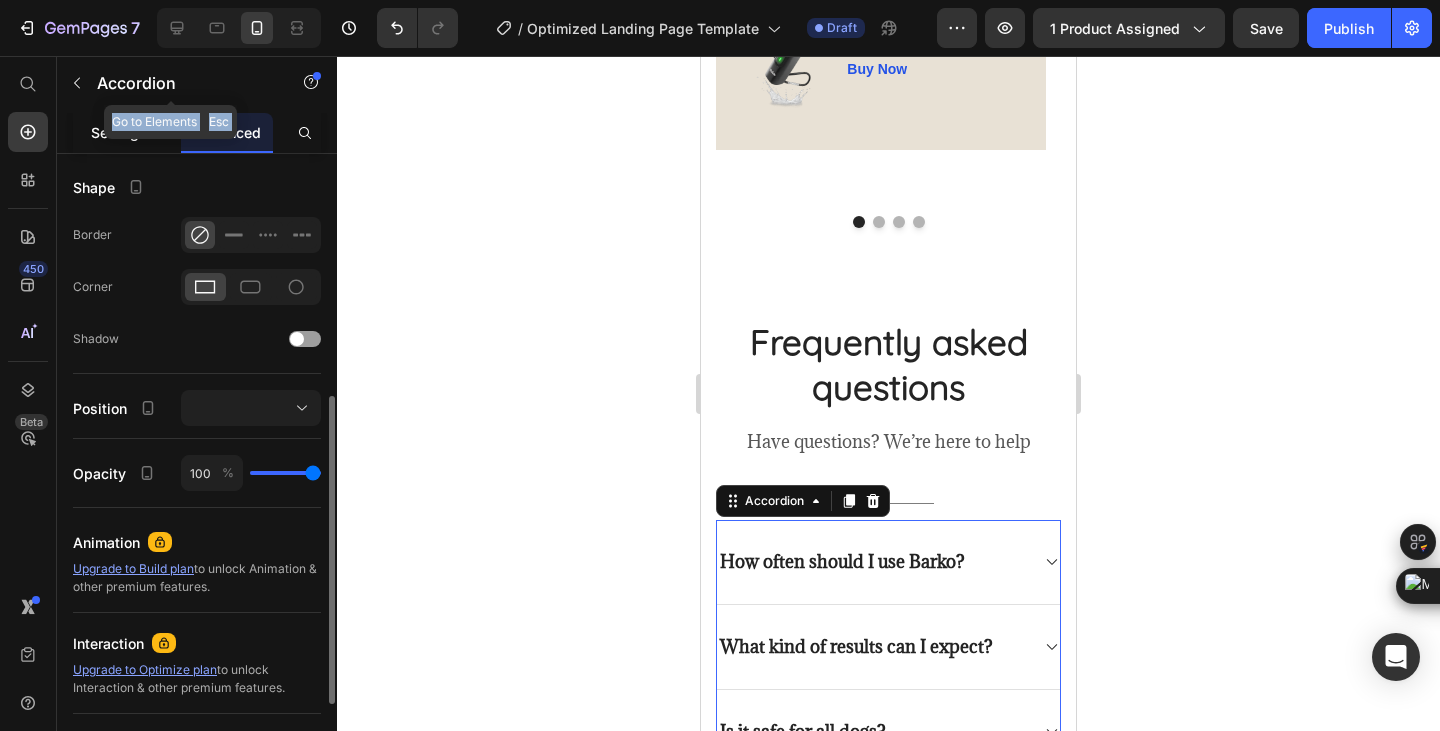 click on "Accordion Go to Elements Esc Settings Advanced Display on Desktop Tablet Mobile Spacing (px) 0 0 0 0 0 0 0 0 Shape Border Corner Shadow Position Opacity 100 % Animation Upgrade to Build plan  to unlock Animation & other premium features. Interaction Upgrade to Optimize plan  to unlock Interaction & other premium features. CSS class  Delete element" at bounding box center (197, 393) 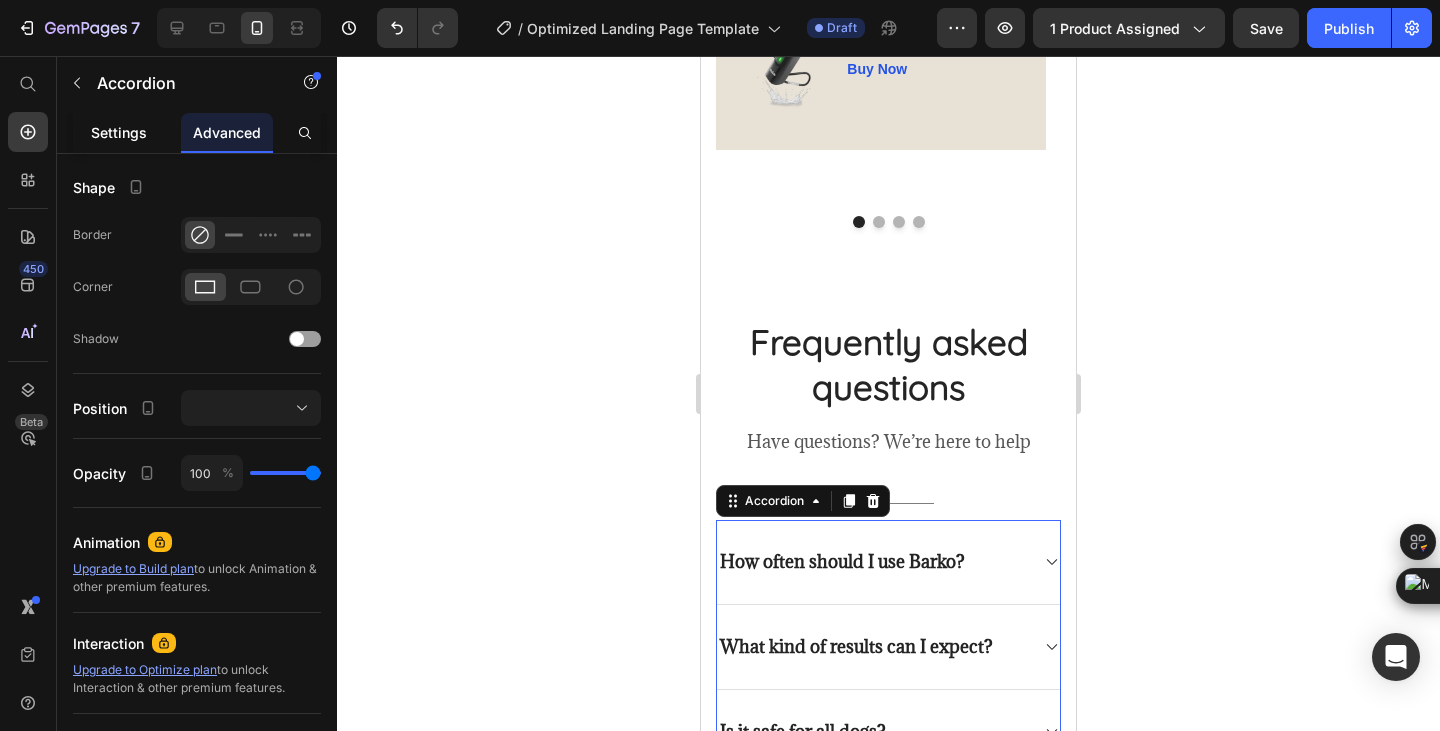 click on "Settings" at bounding box center (119, 132) 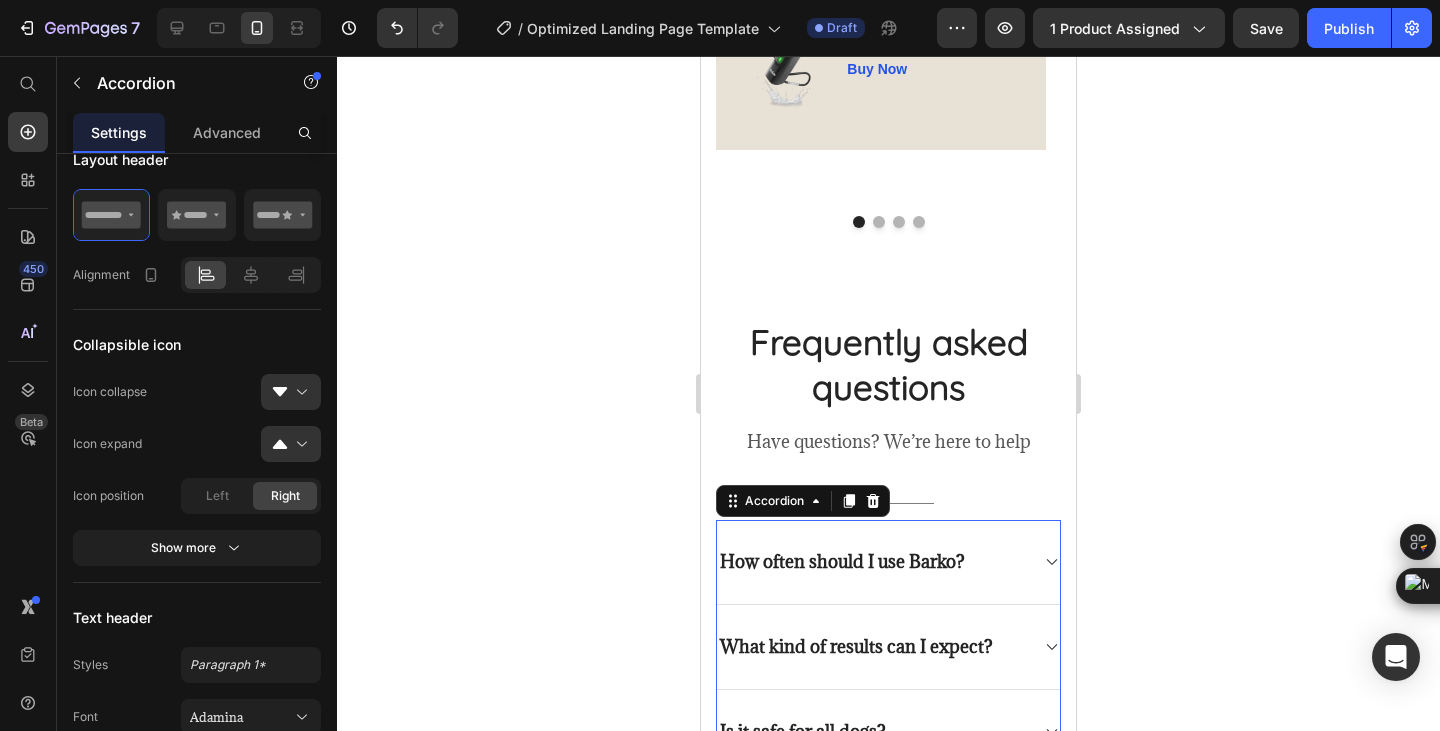 scroll, scrollTop: 0, scrollLeft: 0, axis: both 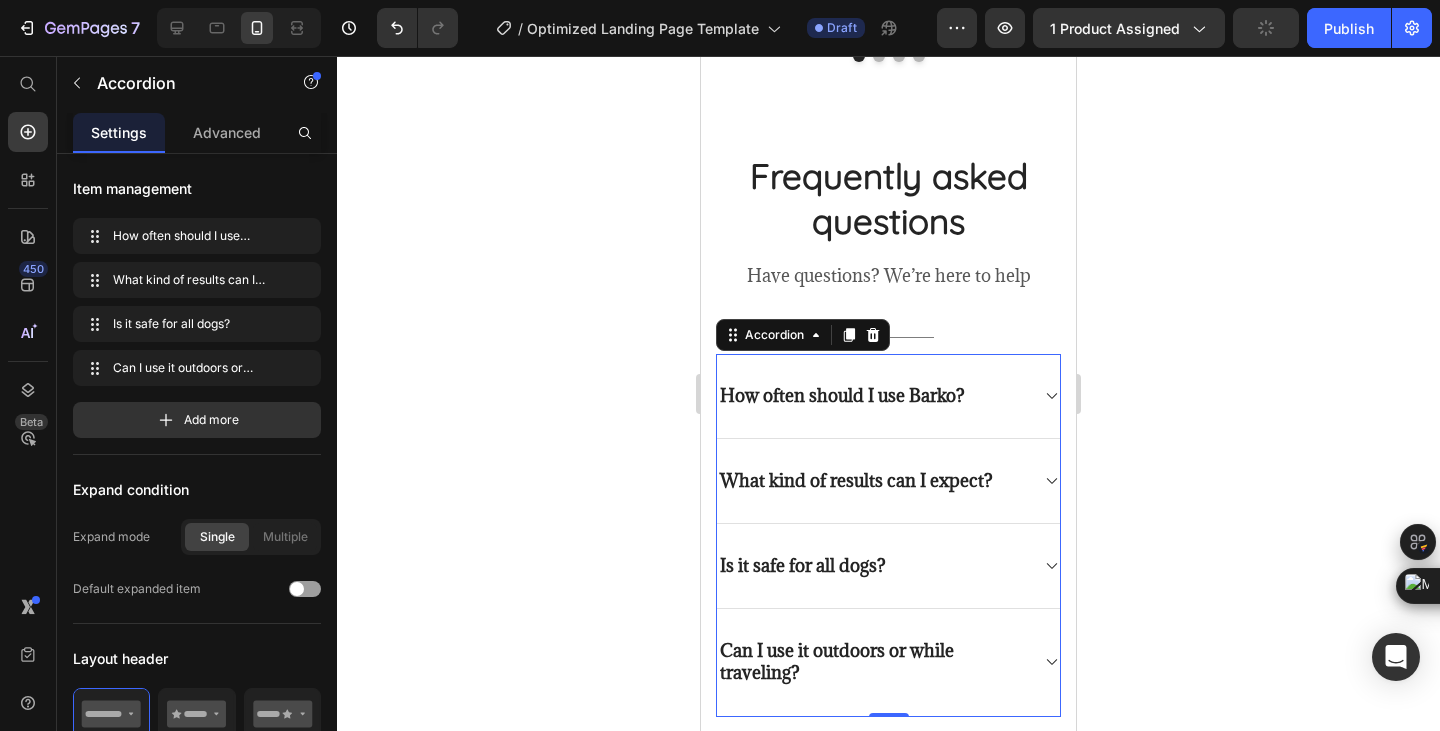click on "How often should I use Barko?" at bounding box center (842, 396) 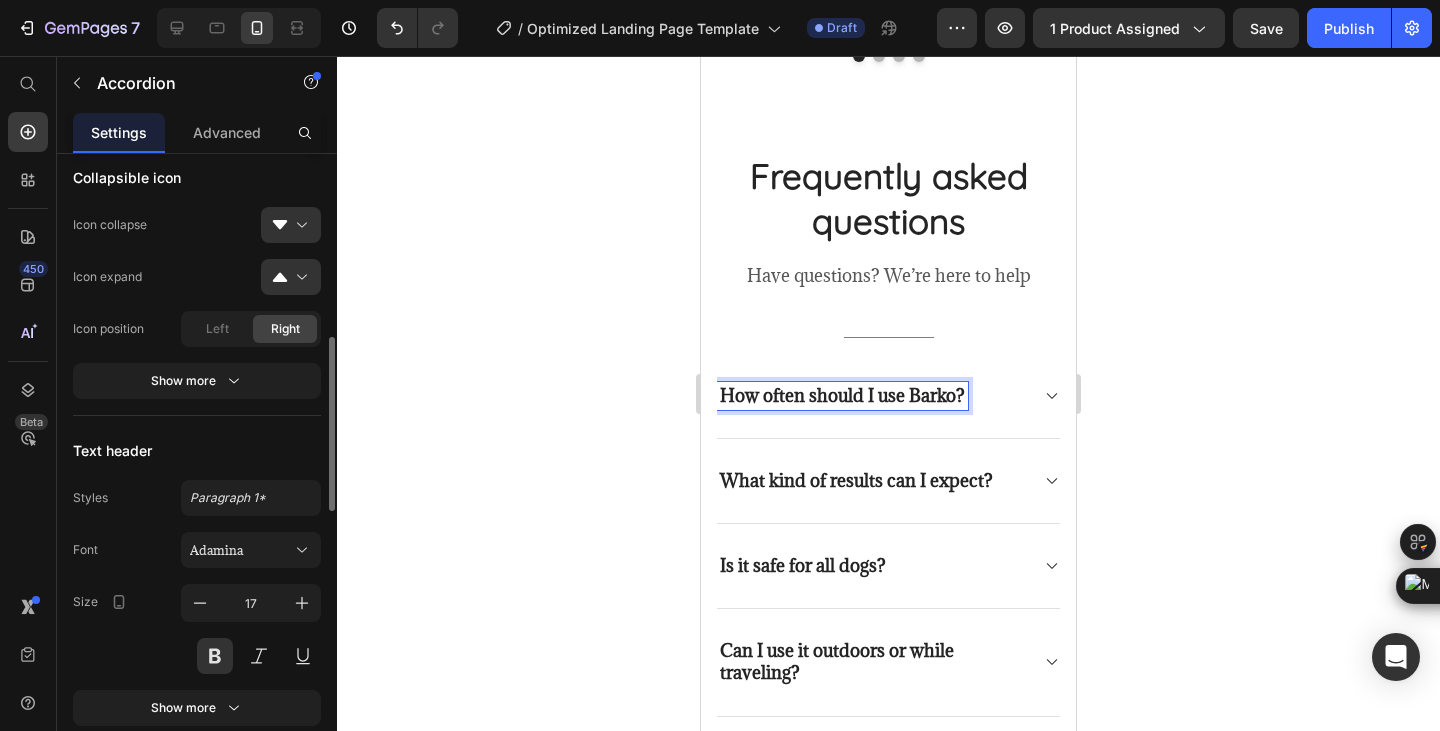 scroll, scrollTop: 832, scrollLeft: 0, axis: vertical 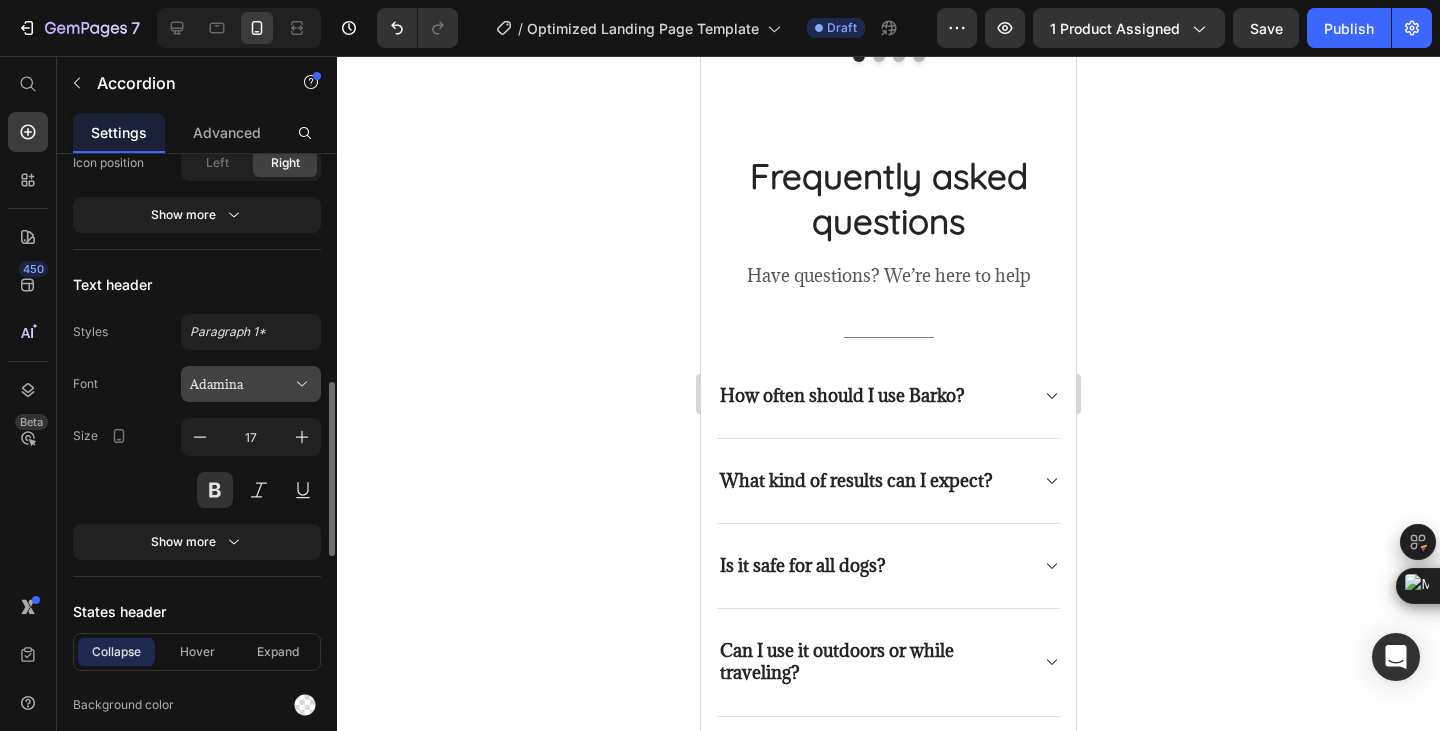 click on "Adamina" at bounding box center (241, 384) 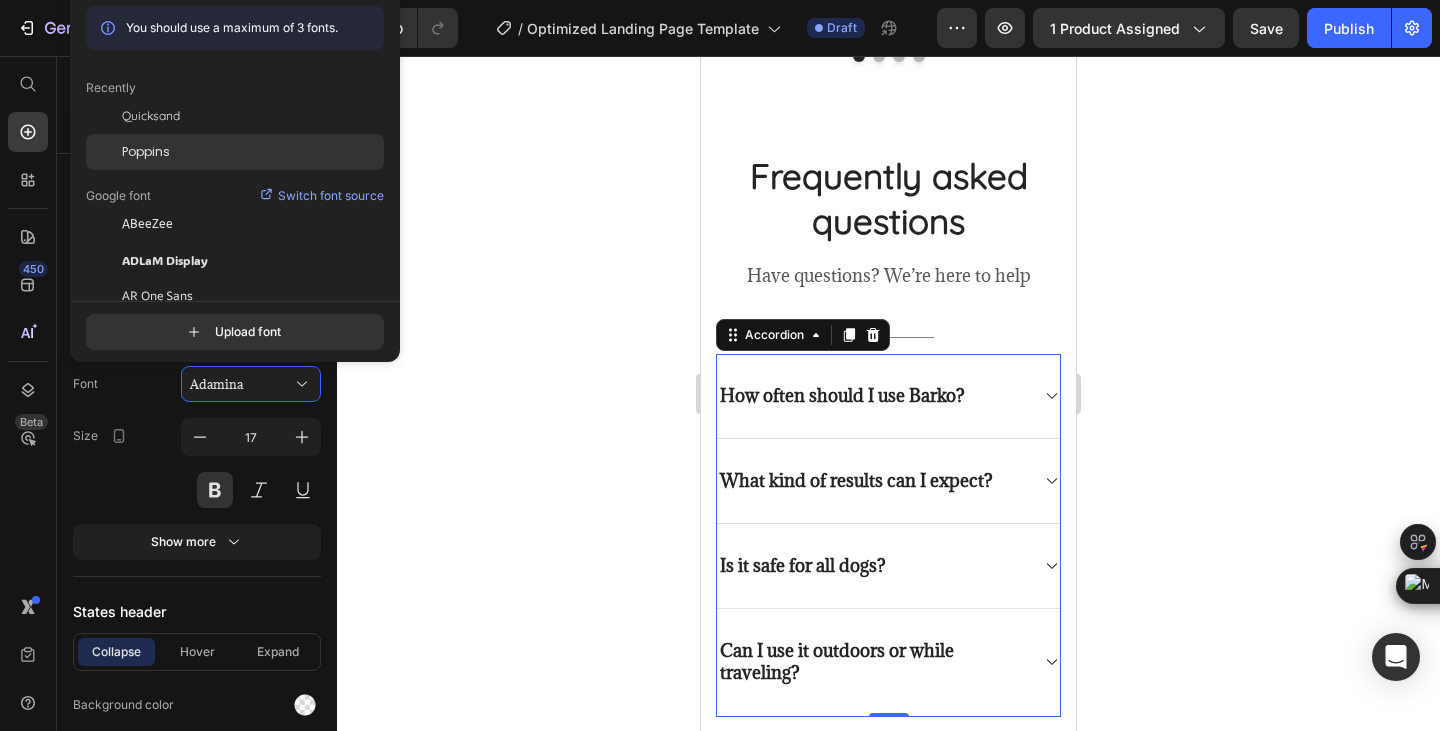 click on "Poppins" at bounding box center (146, 152) 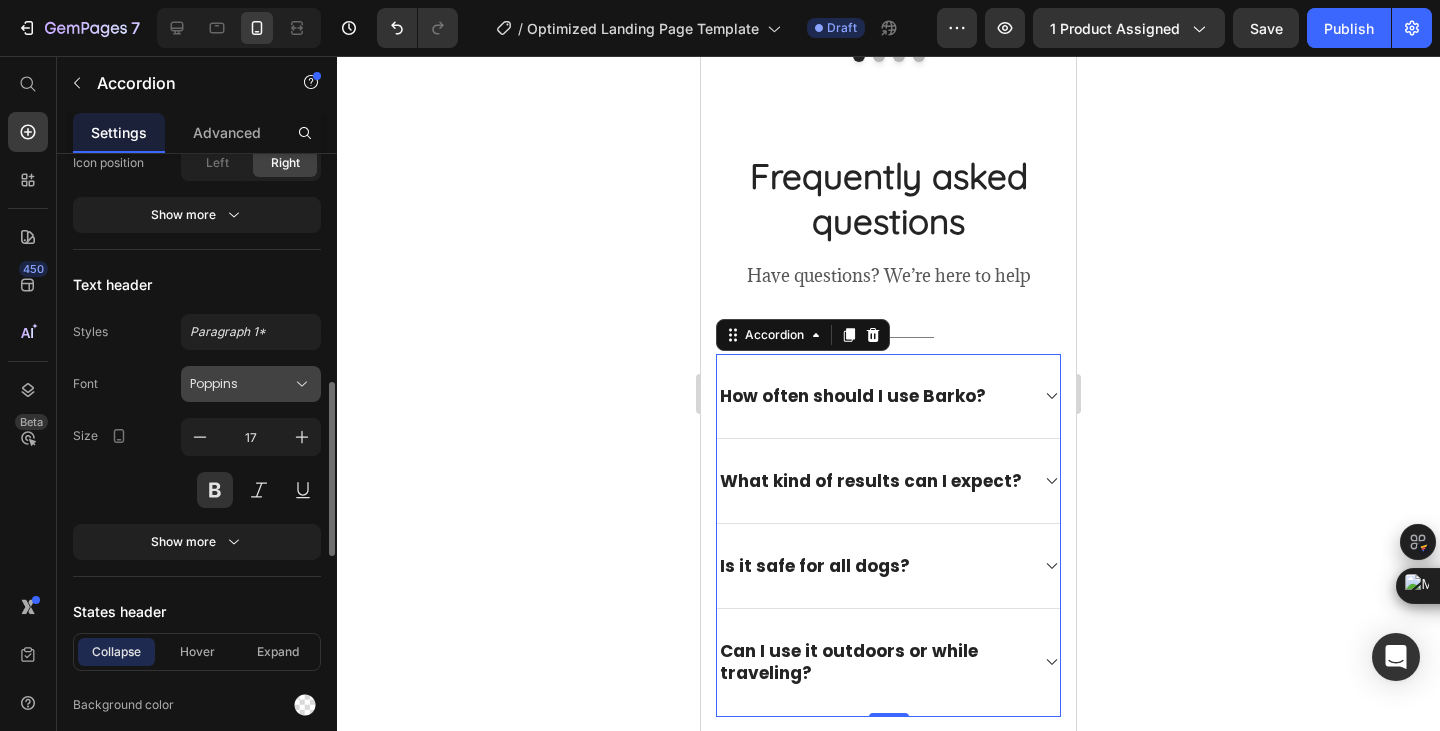 click on "Poppins" at bounding box center [241, 384] 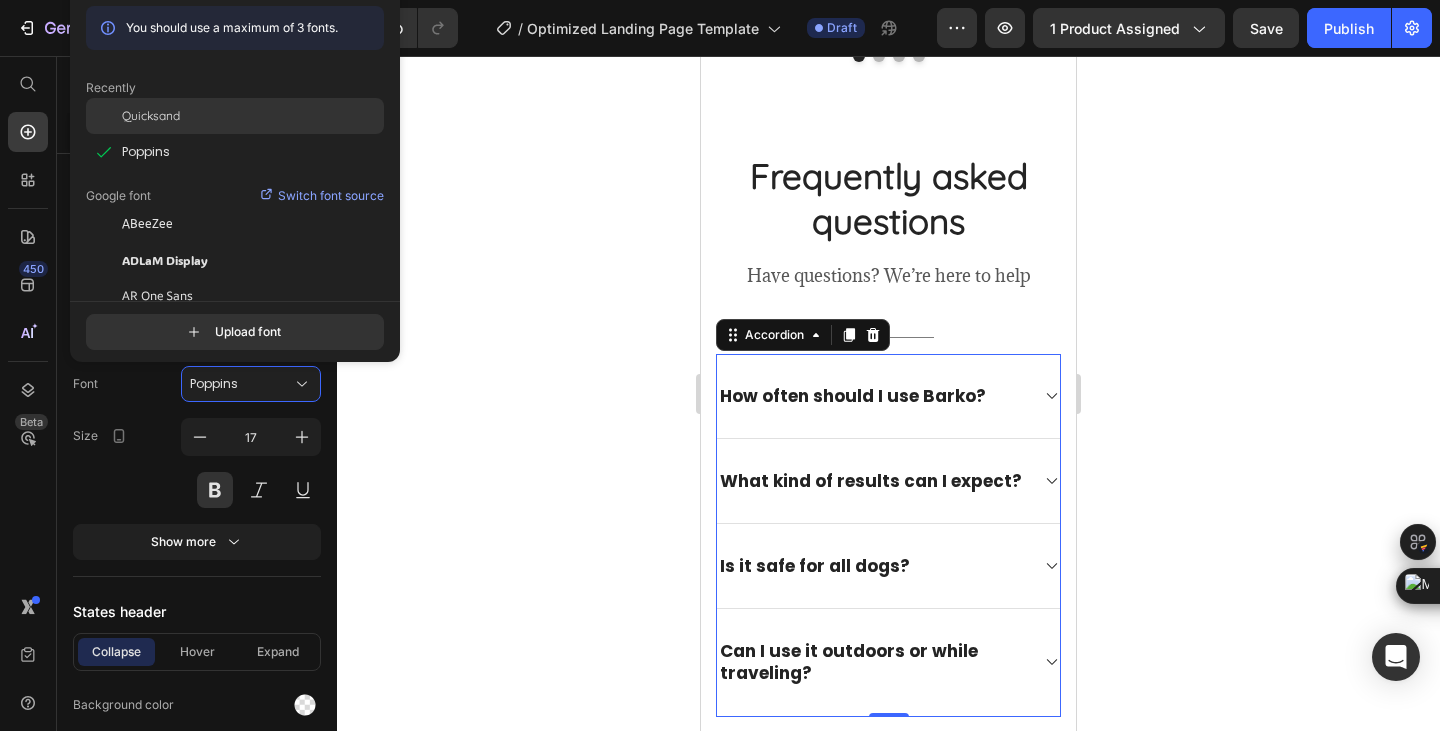 click on "Quicksand" 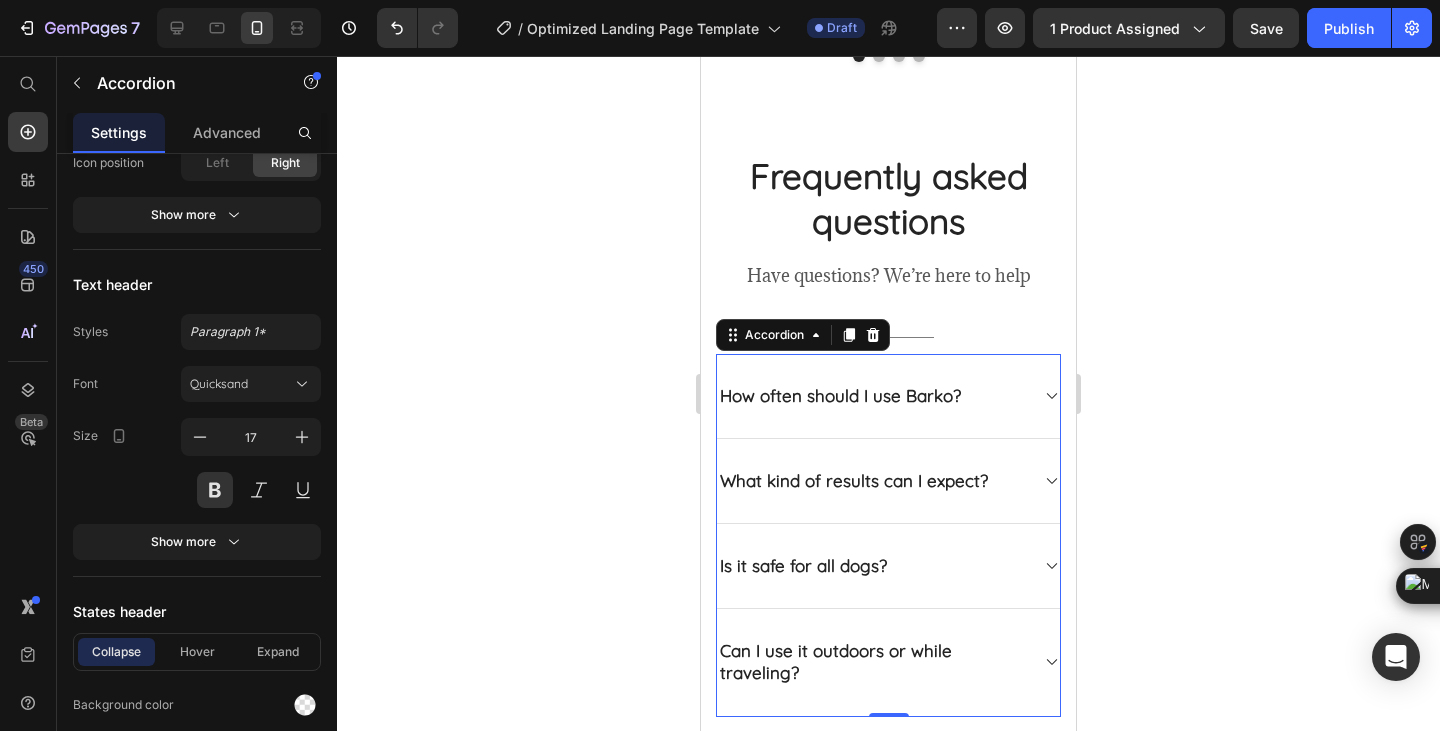 click on "How often should I use Barko?" at bounding box center (888, 396) 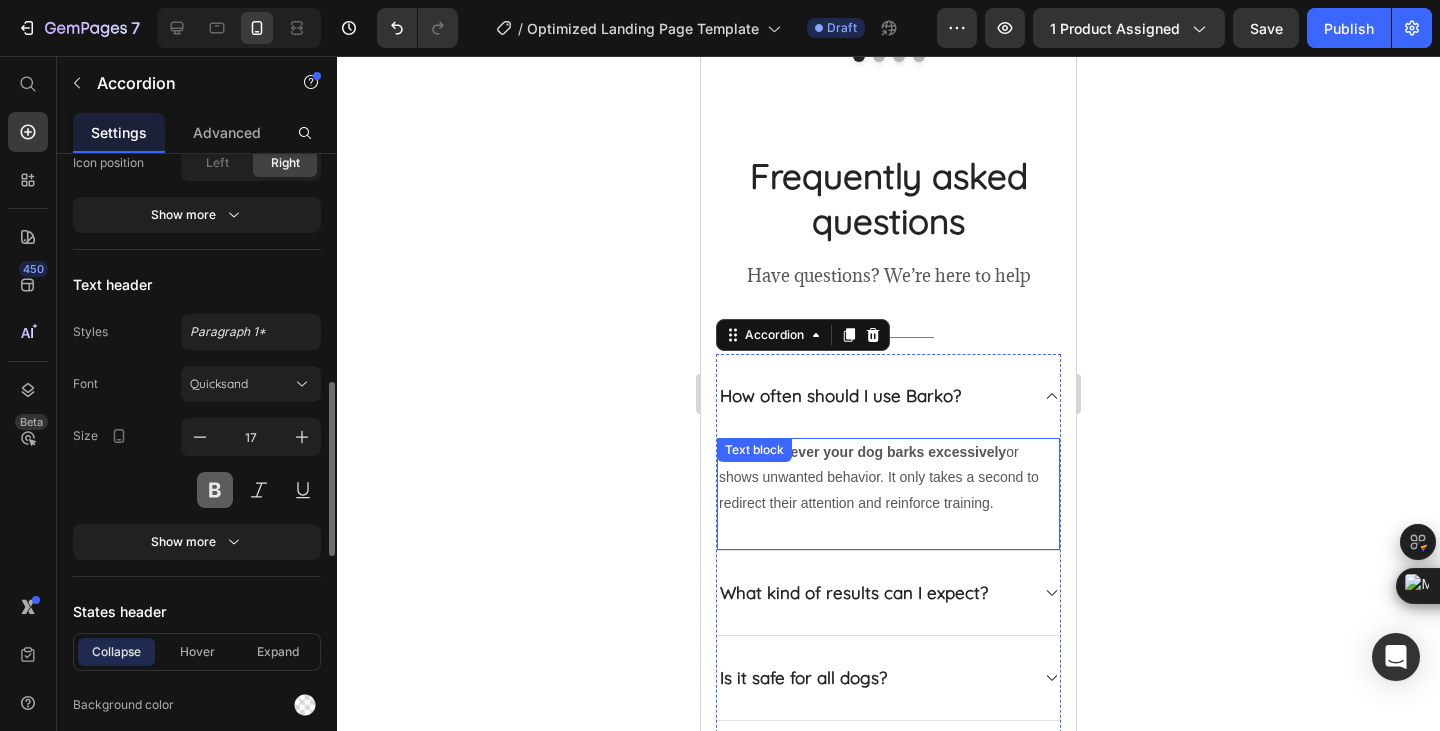 click at bounding box center [215, 490] 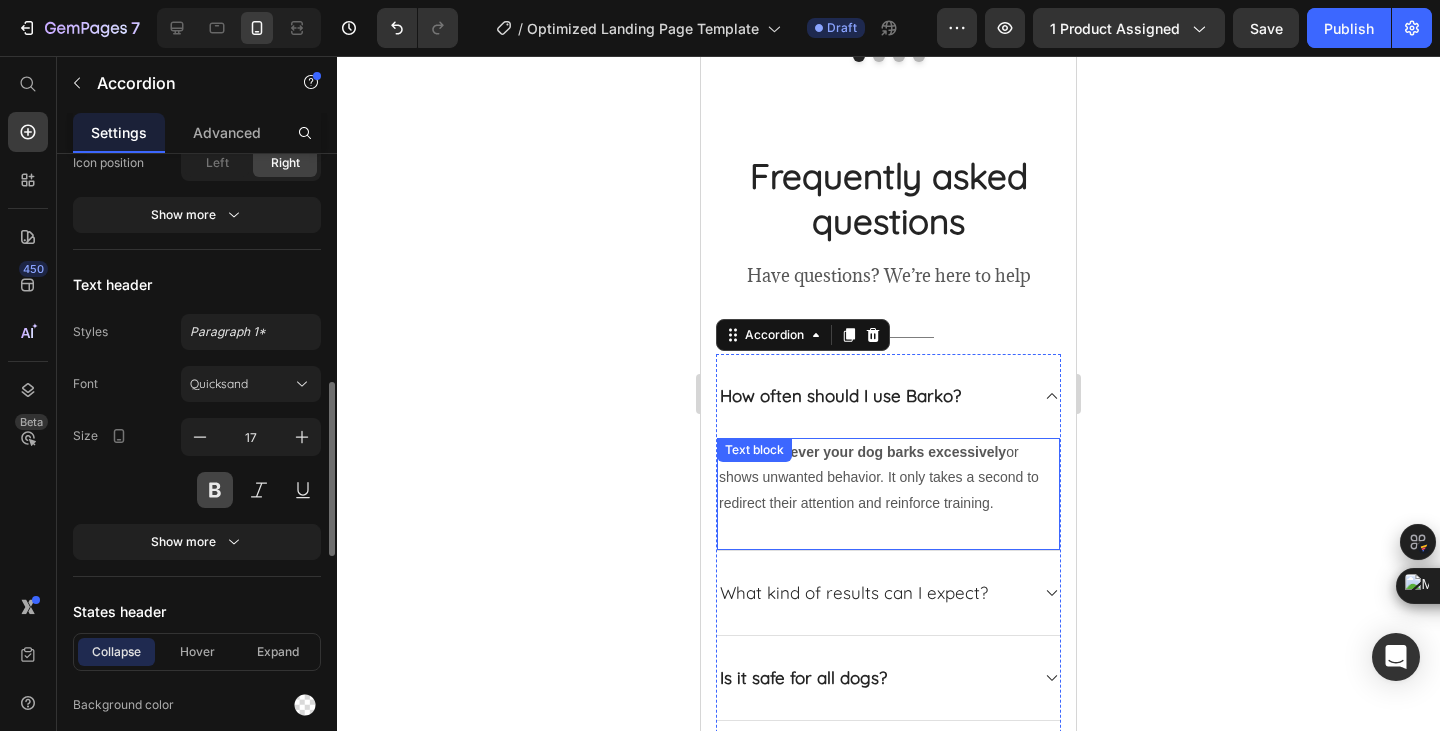 click at bounding box center (215, 490) 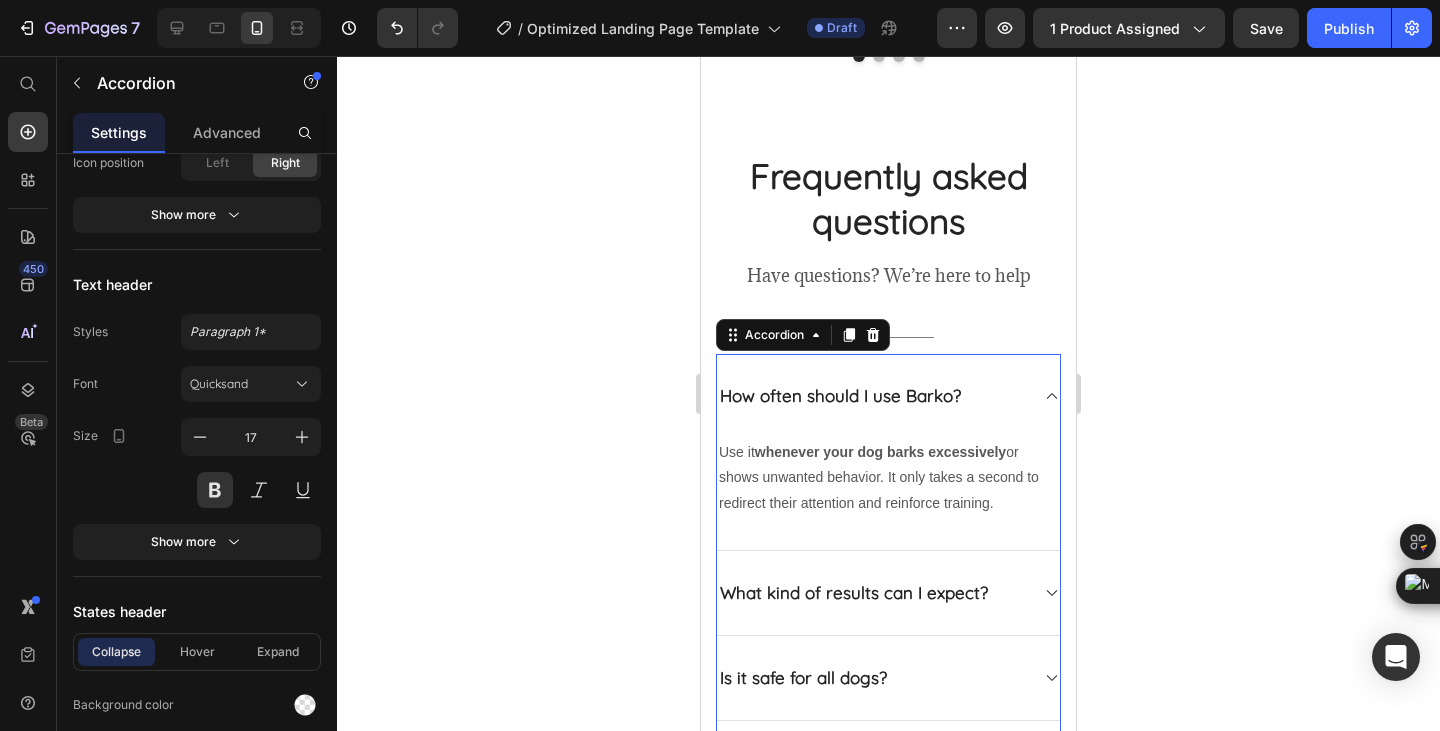 scroll, scrollTop: 5051, scrollLeft: 0, axis: vertical 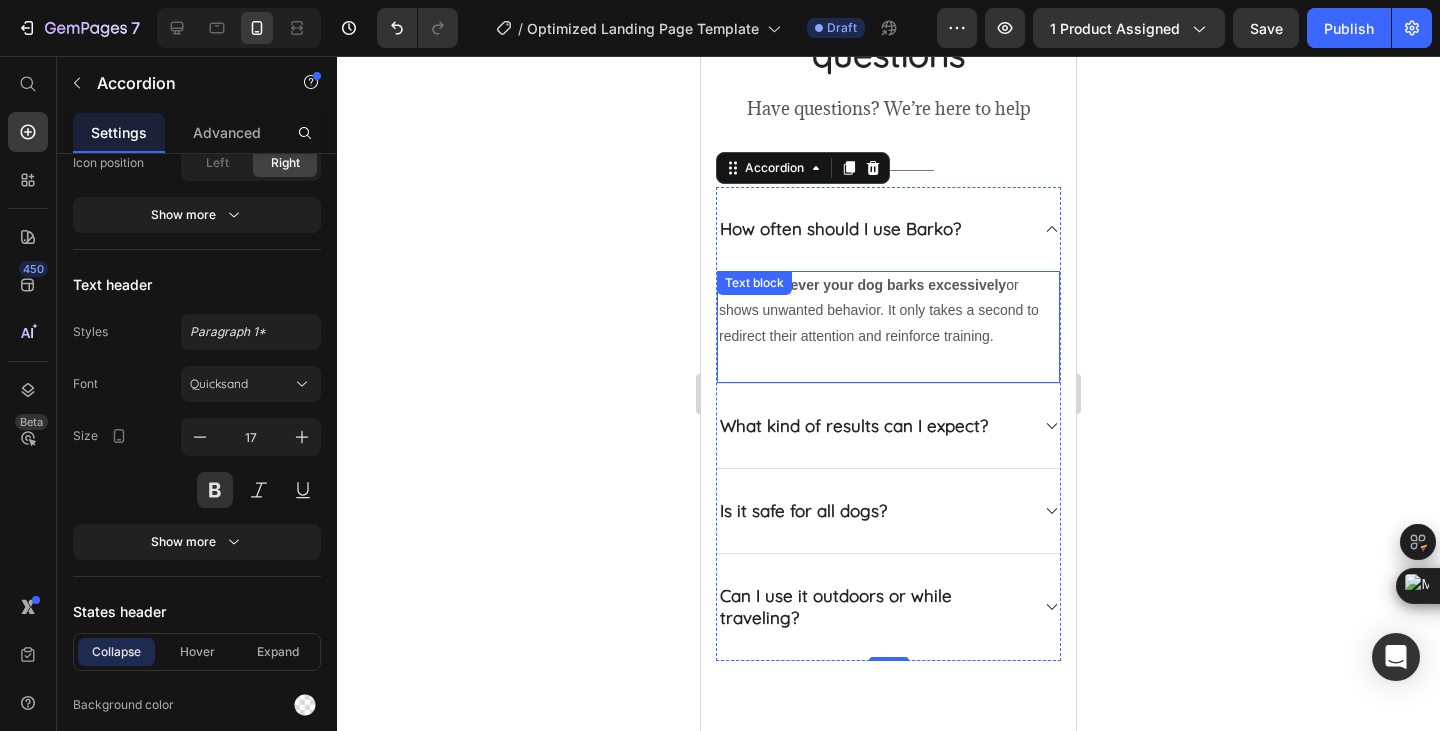 click on "Use it  whenever your dog barks excessively  or shows unwanted behavior. It only takes a second to redirect their attention and reinforce training." at bounding box center [888, 311] 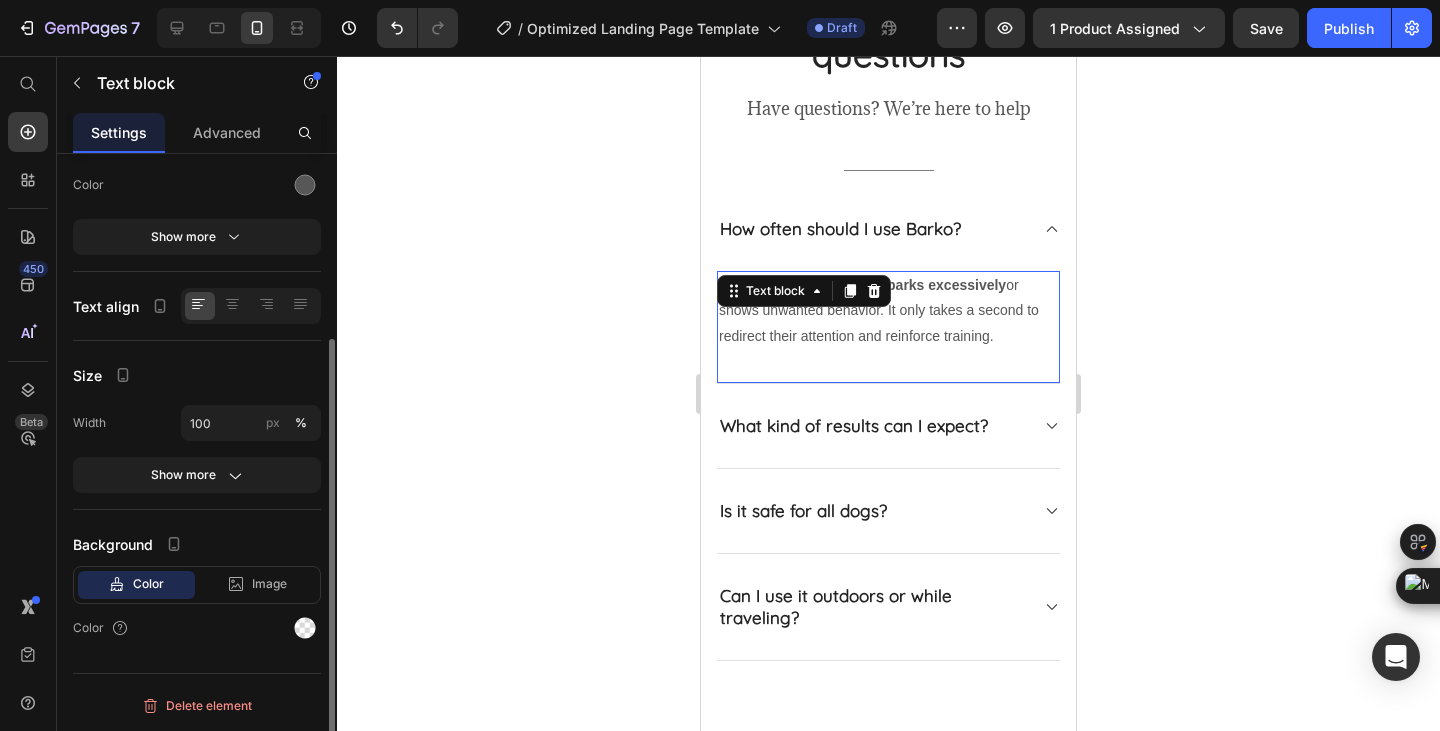 scroll, scrollTop: 0, scrollLeft: 0, axis: both 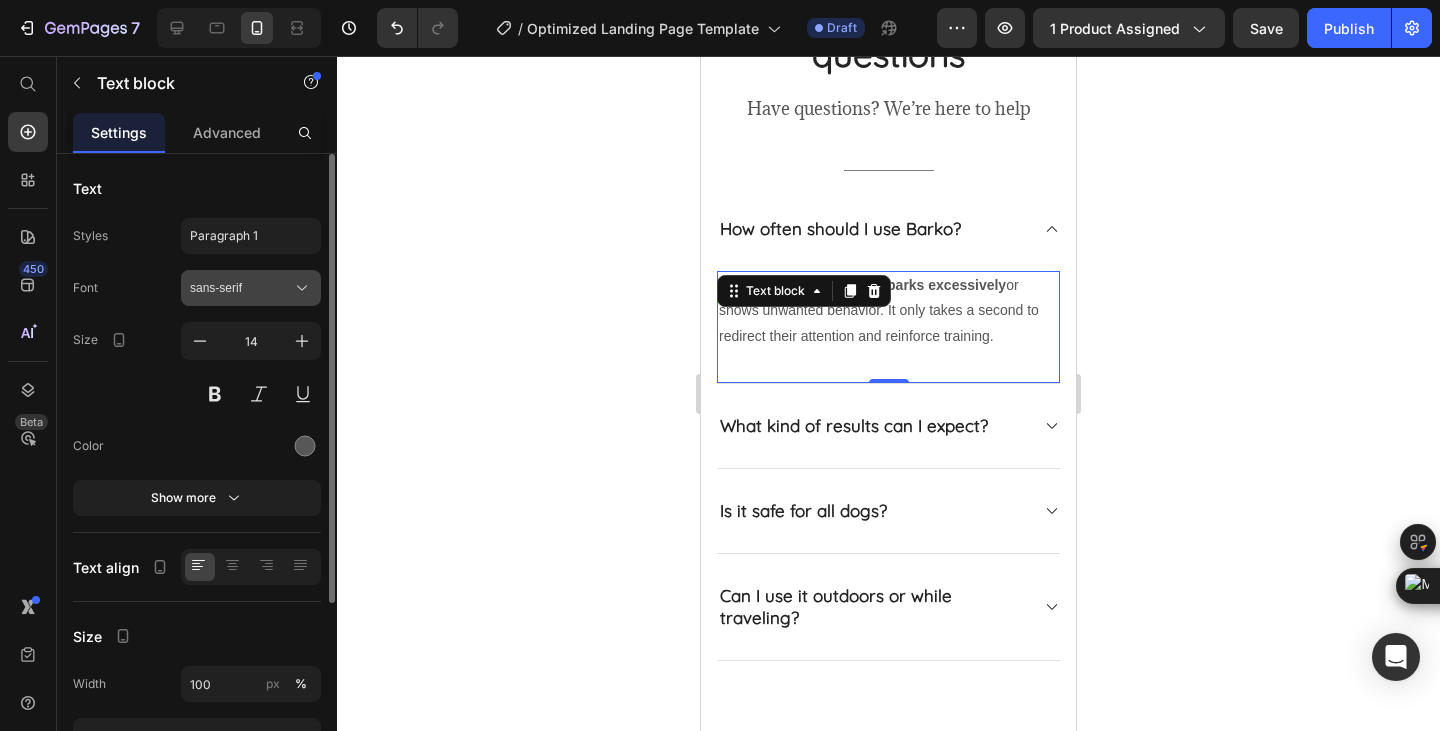 click on "sans-serif" at bounding box center [241, 288] 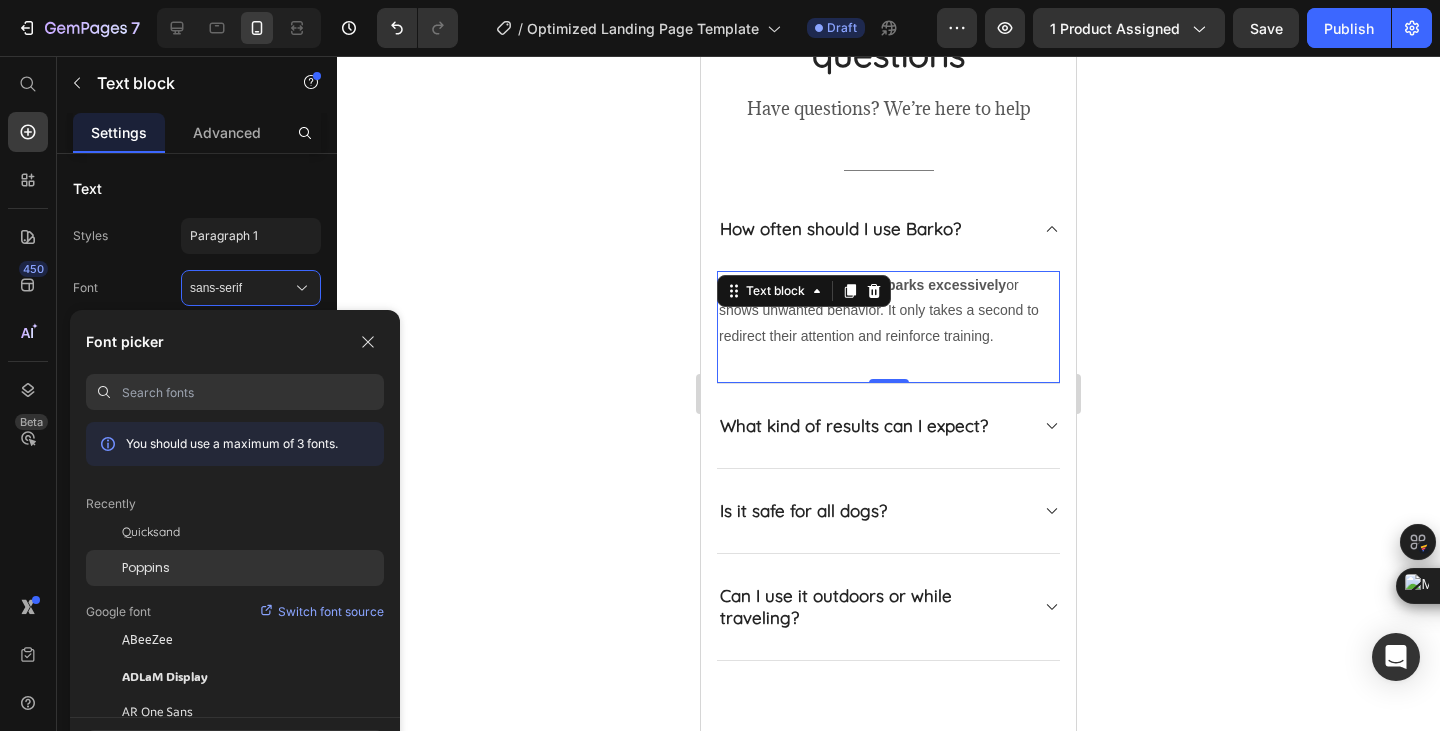 click on "Poppins" 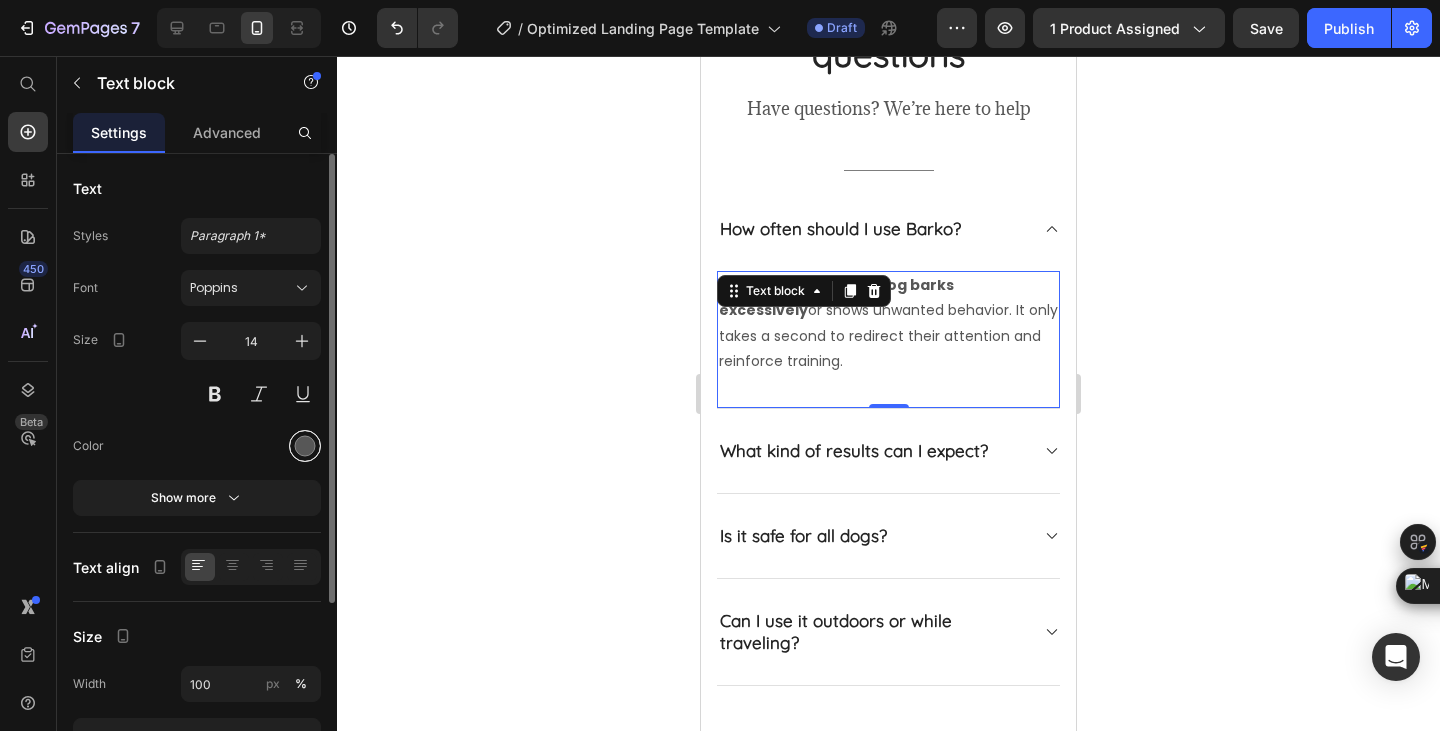 click at bounding box center [305, 446] 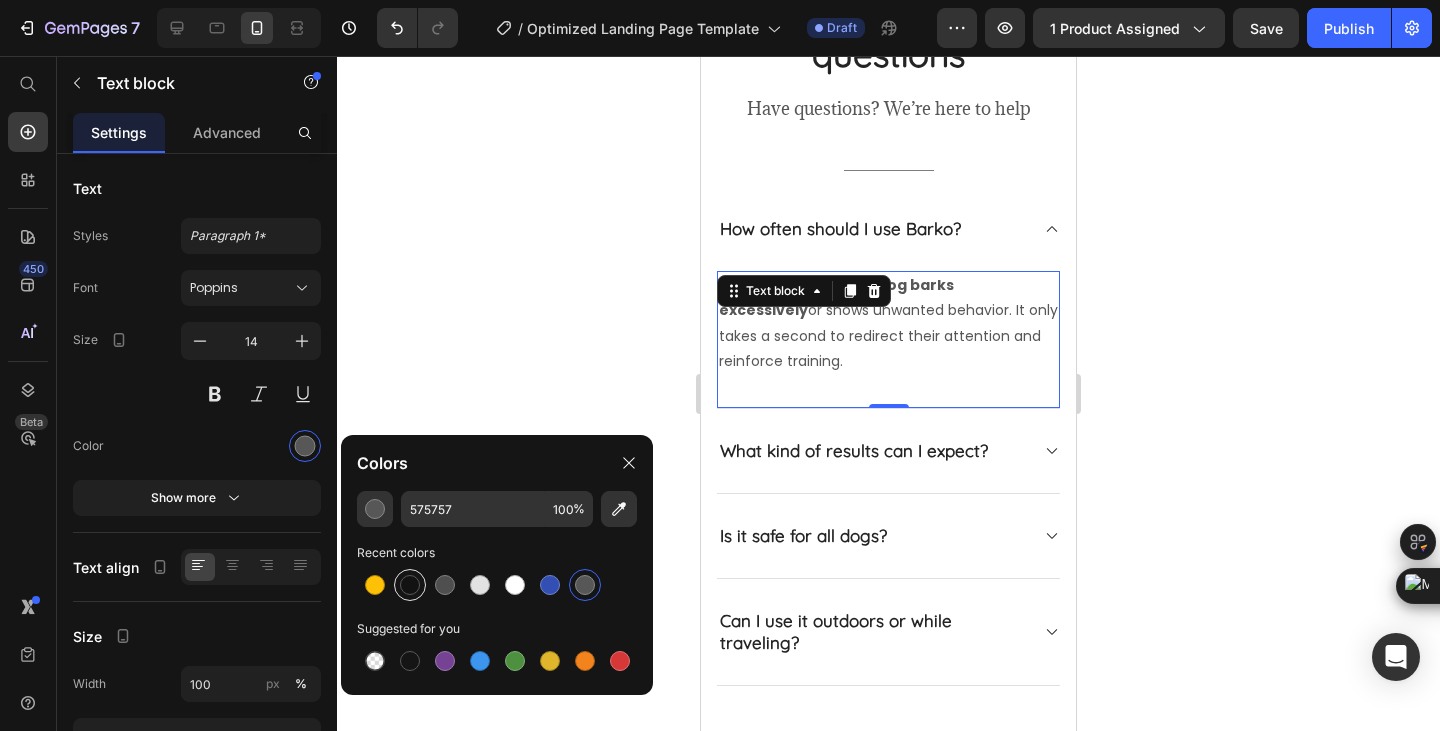 click at bounding box center (410, 585) 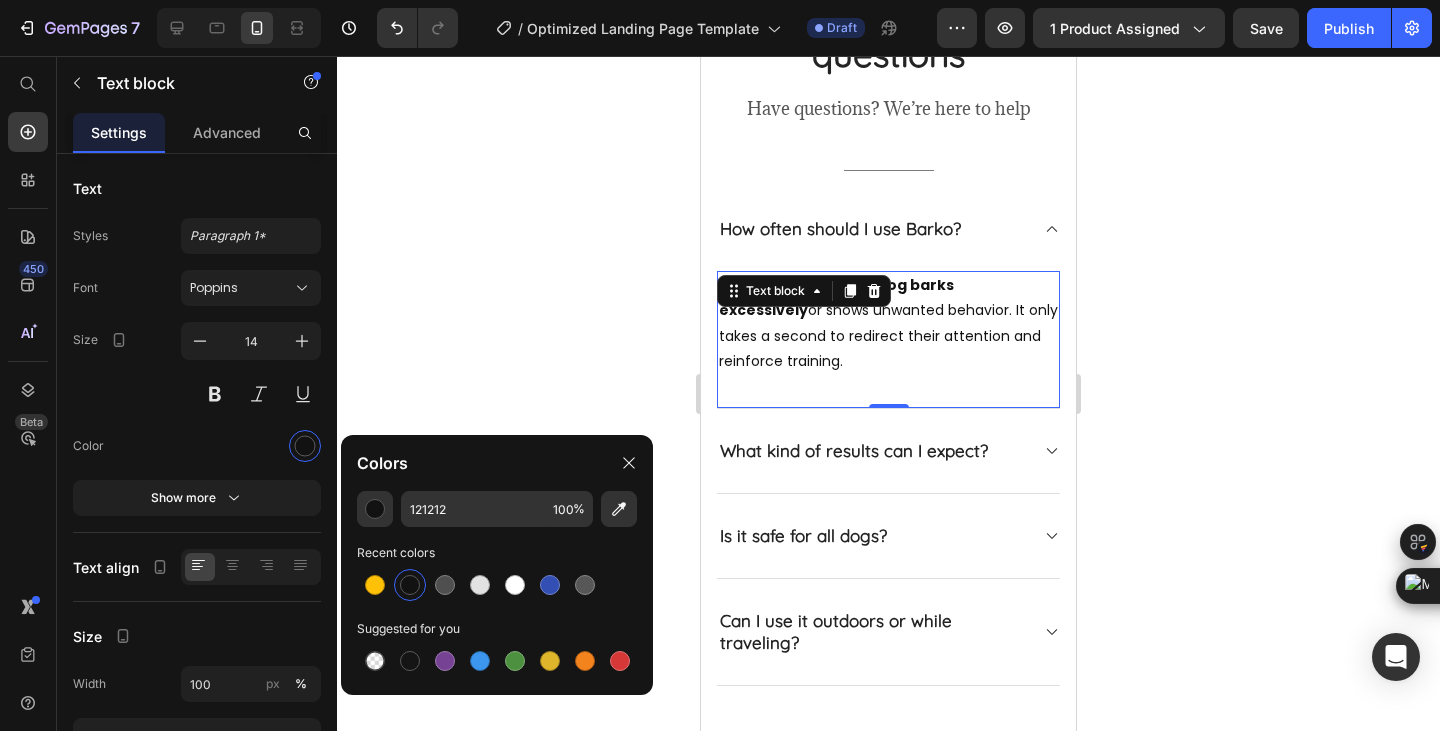 drag, startPoint x: 822, startPoint y: 349, endPoint x: 857, endPoint y: 257, distance: 98.43272 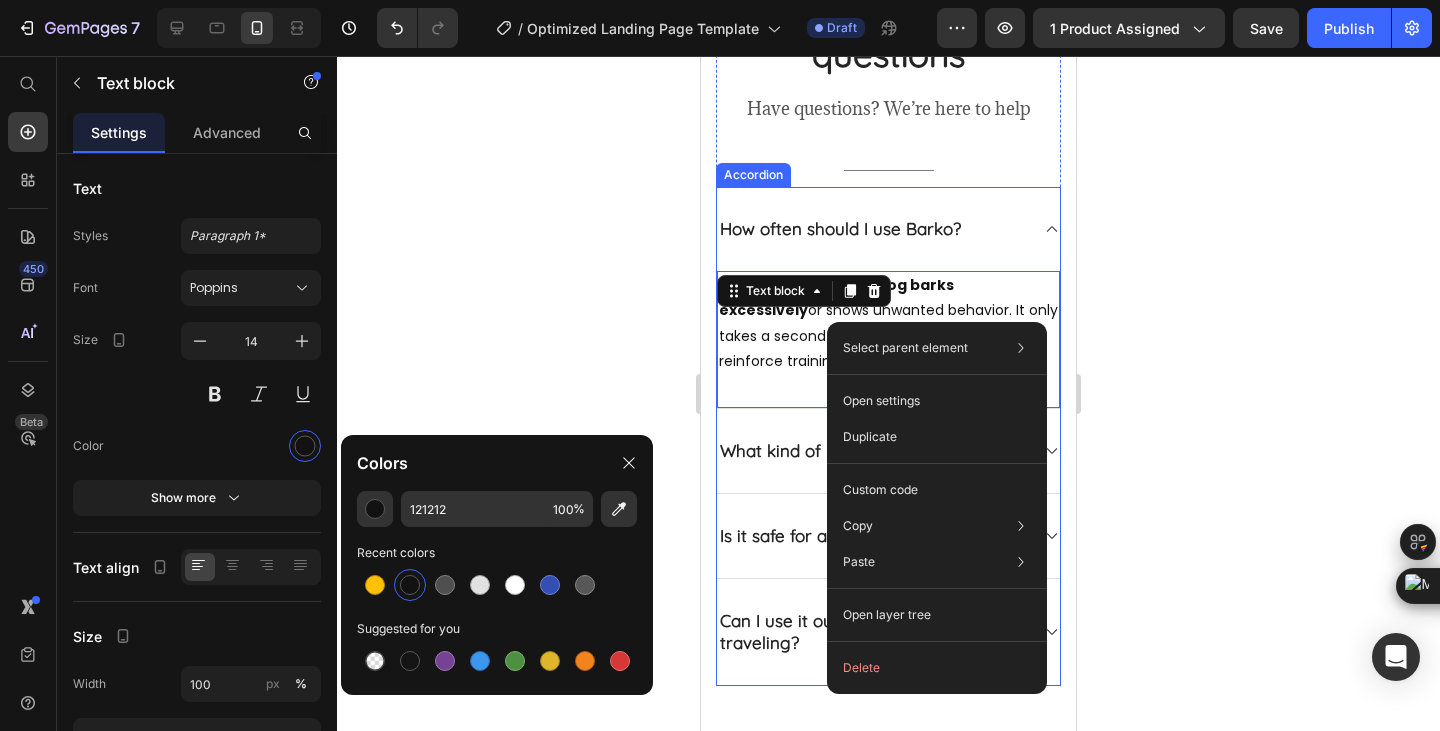 click on "How often should I use Barko?" at bounding box center (840, 228) 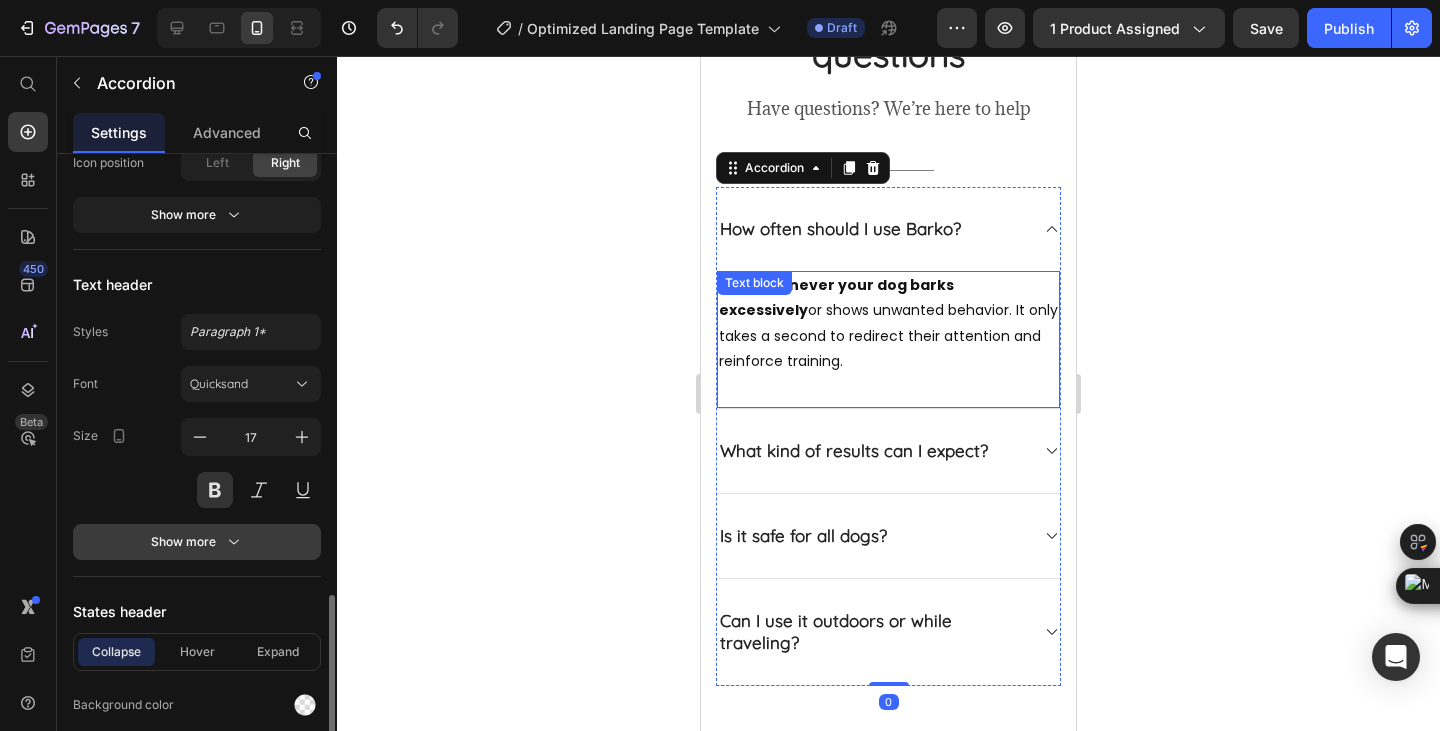 scroll, scrollTop: 999, scrollLeft: 0, axis: vertical 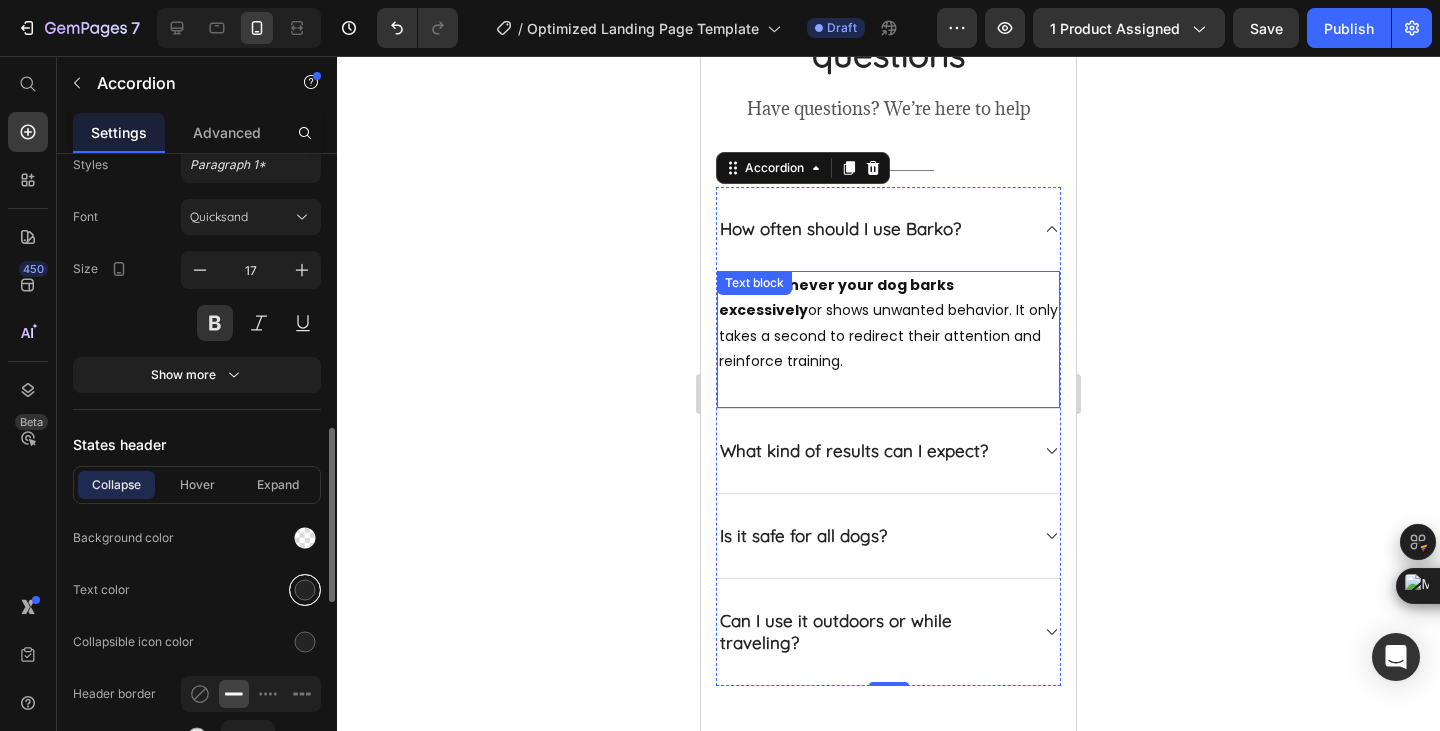 click at bounding box center [305, 590] 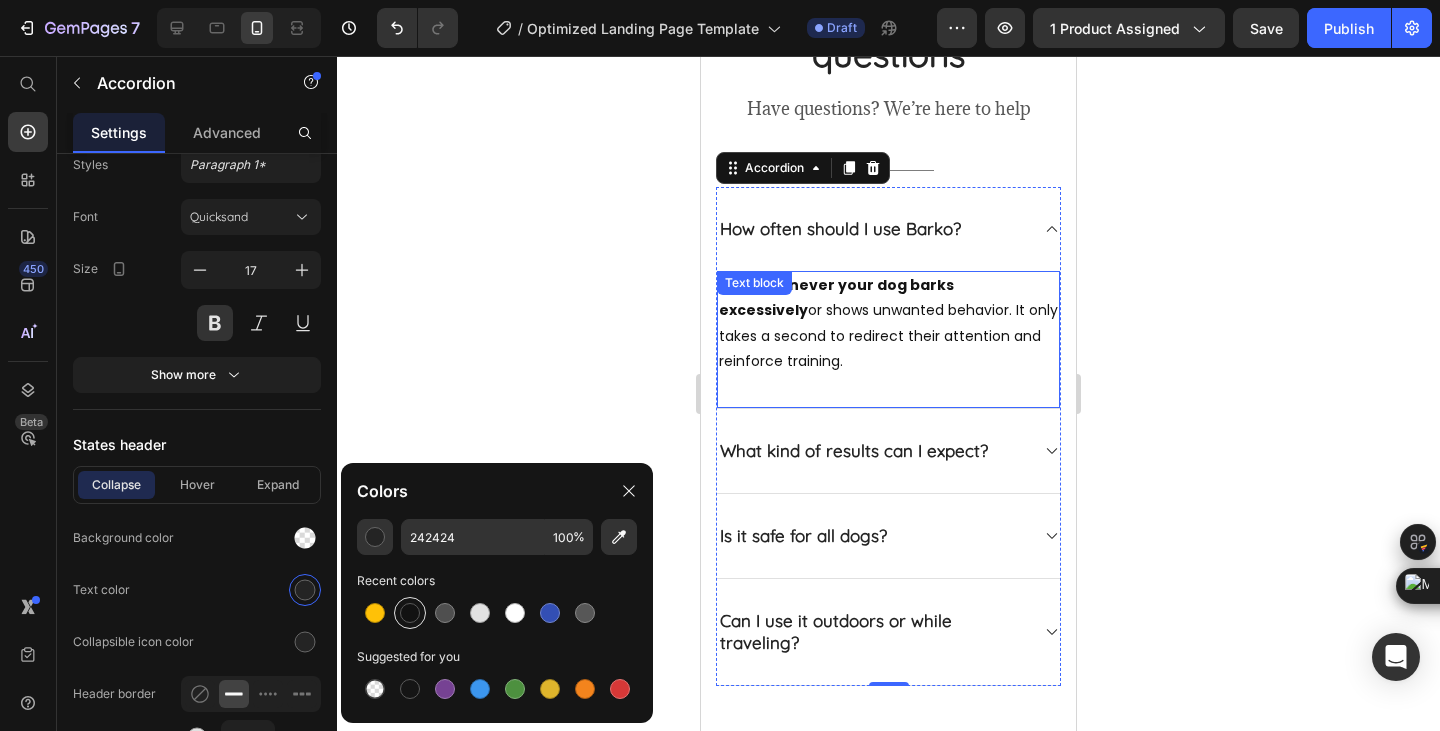 click at bounding box center (410, 613) 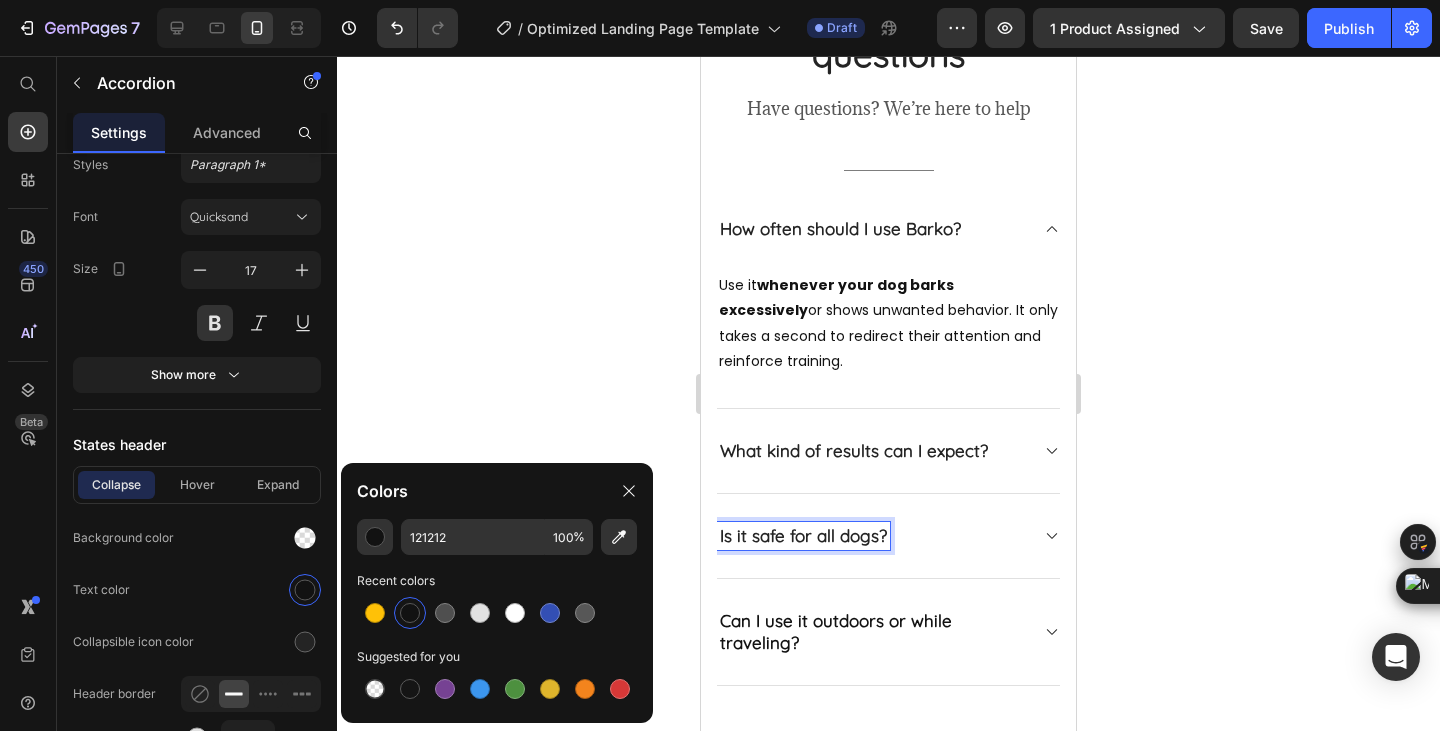 click on "Is it safe for all dogs?" at bounding box center (803, 535) 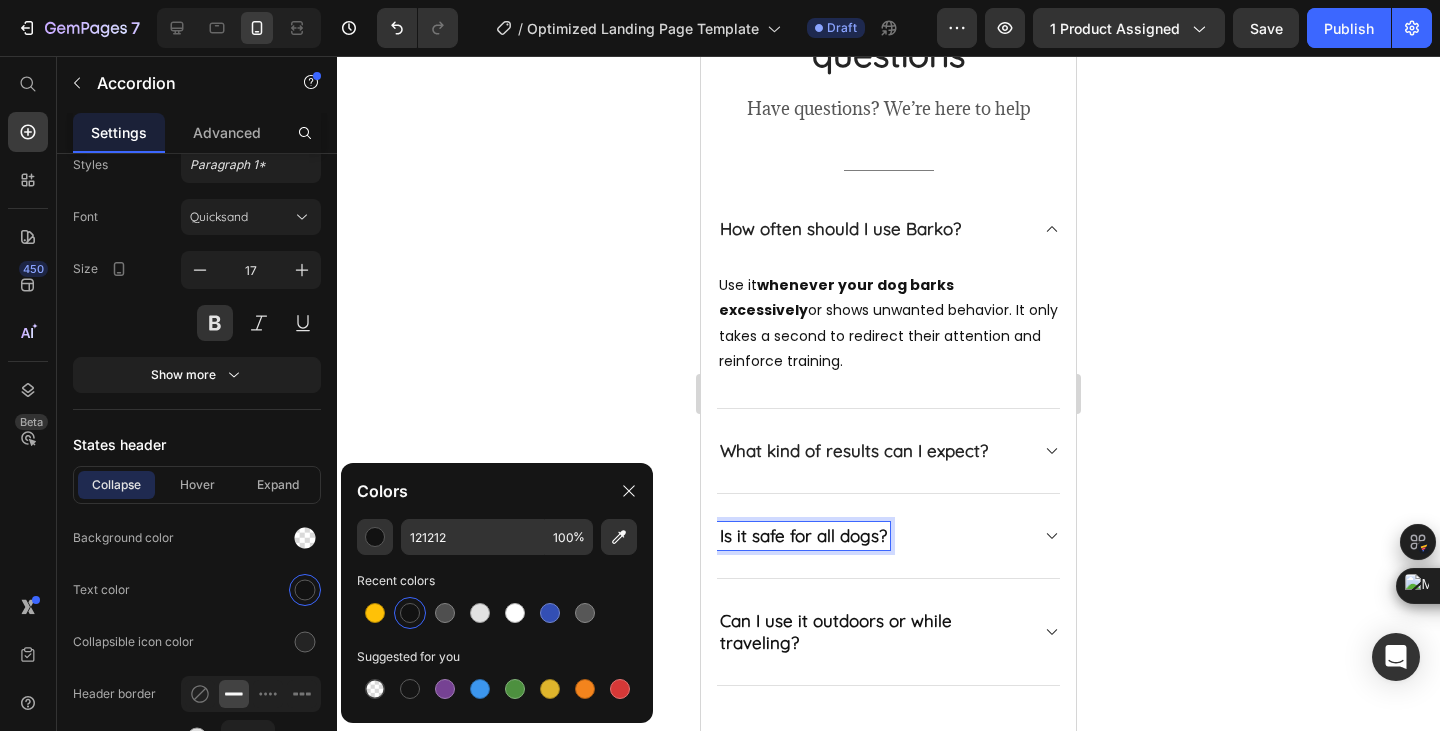click on "What kind of results can I expect?" at bounding box center [872, 451] 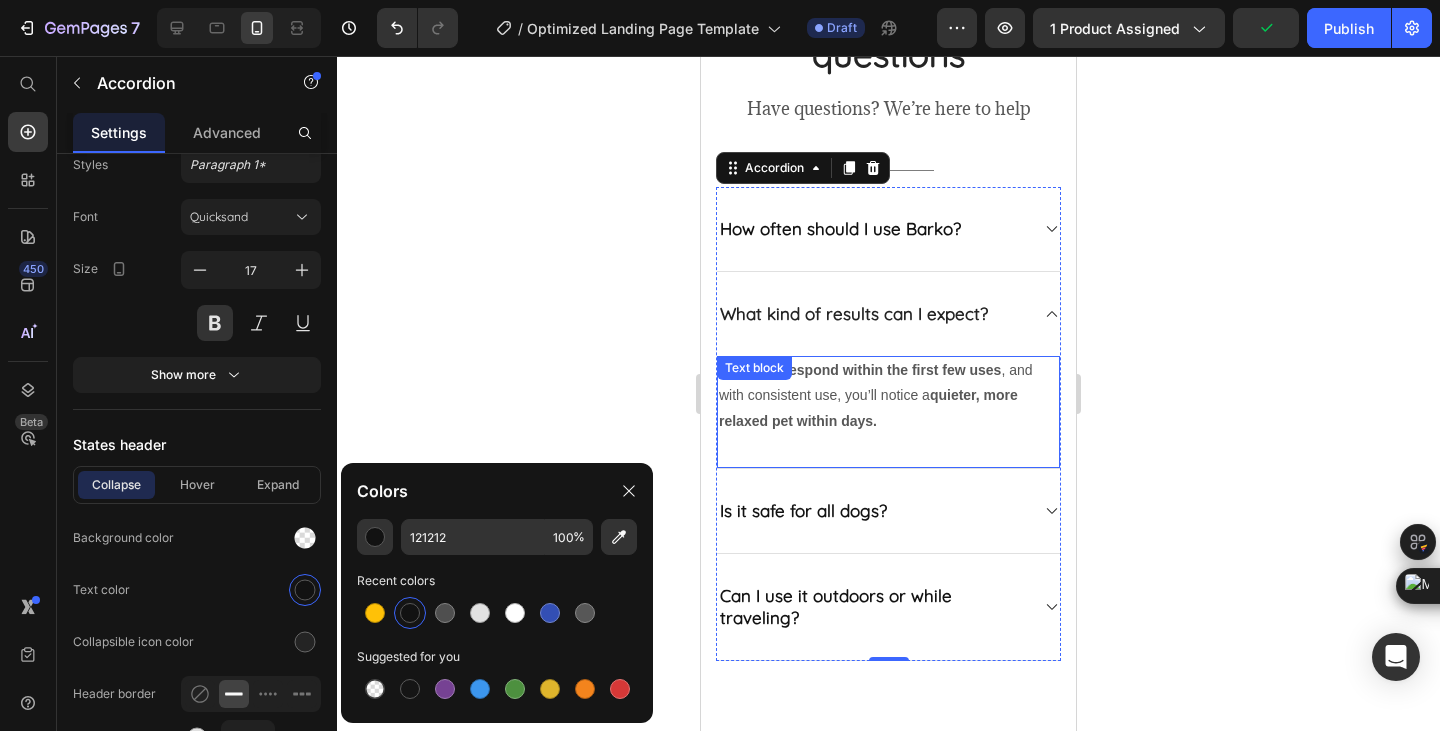 click on "Most dogs  respond within the first few uses , and with consistent use, you’ll notice a  quieter, more relaxed pet within days." at bounding box center (888, 396) 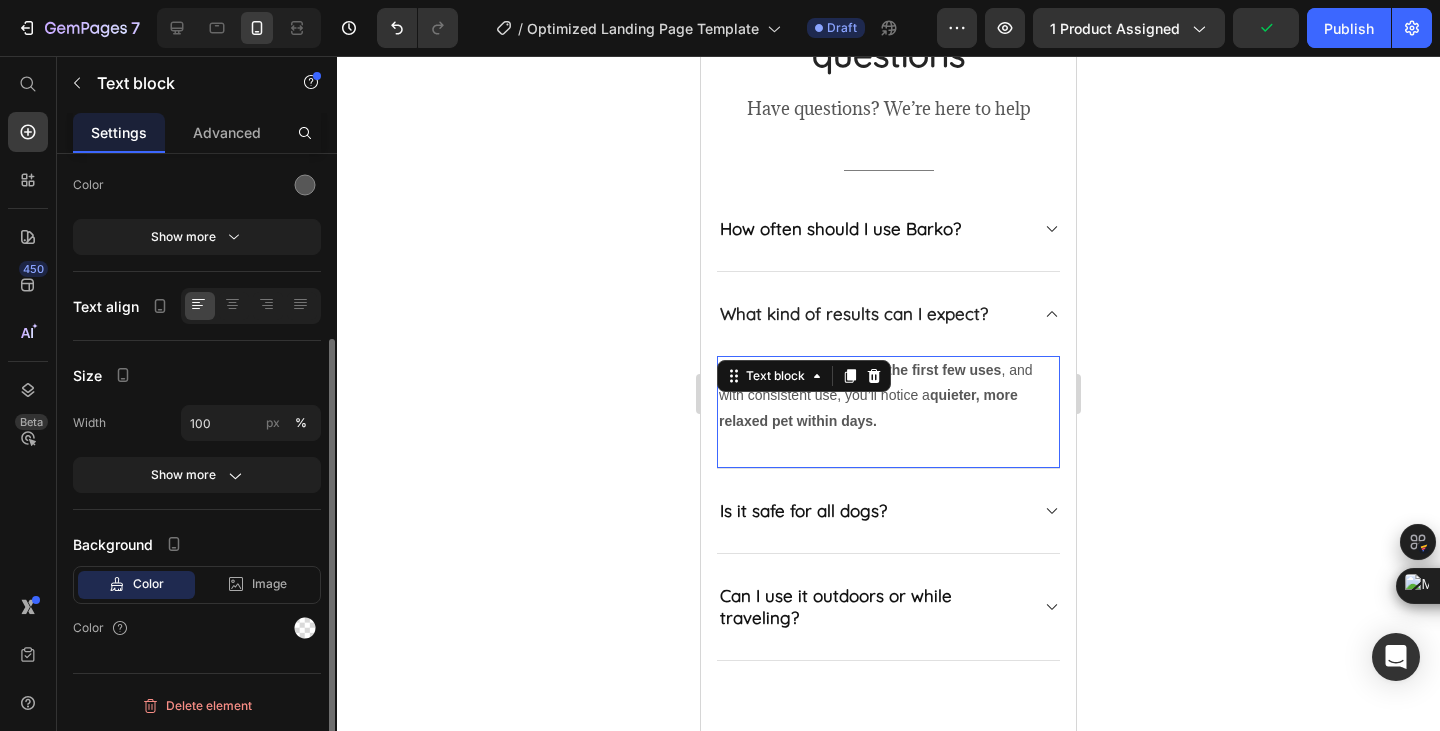 scroll, scrollTop: 0, scrollLeft: 0, axis: both 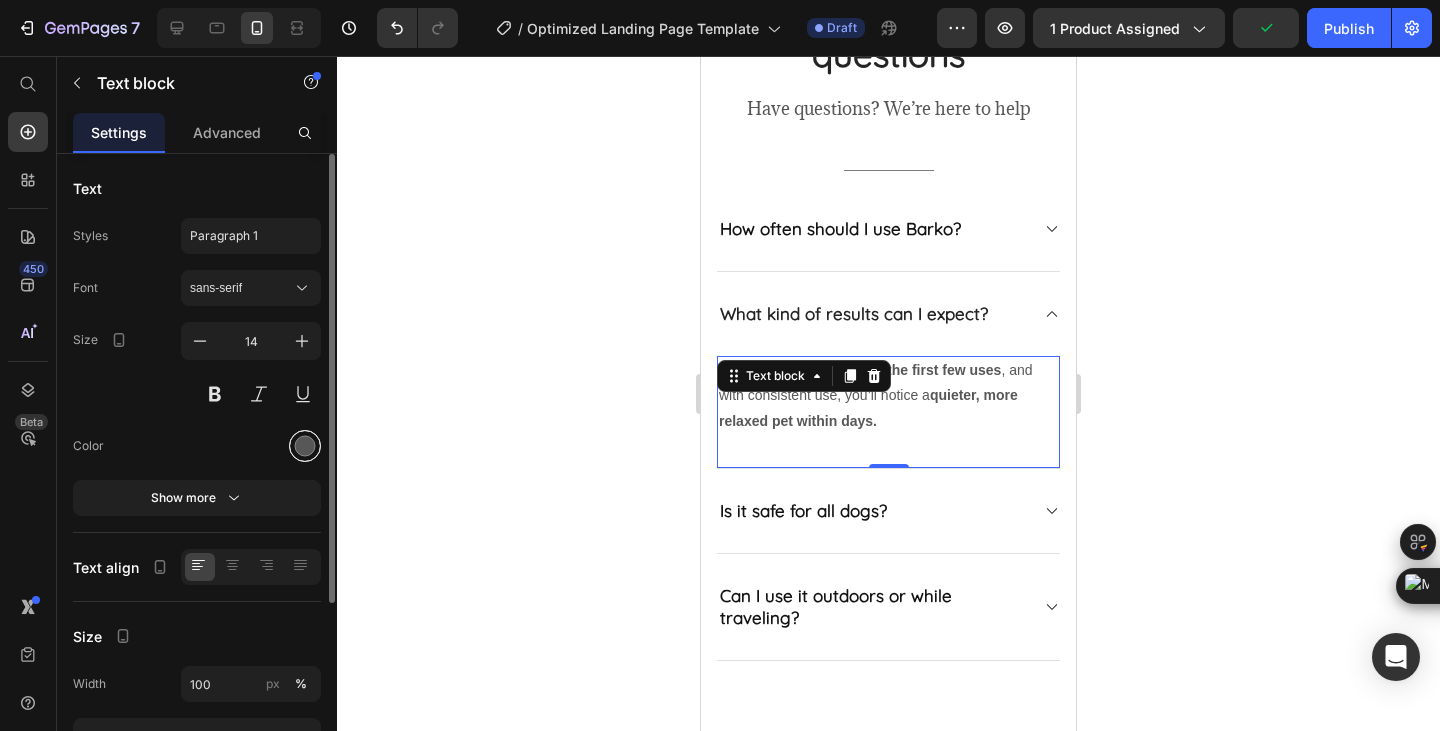 click at bounding box center (305, 446) 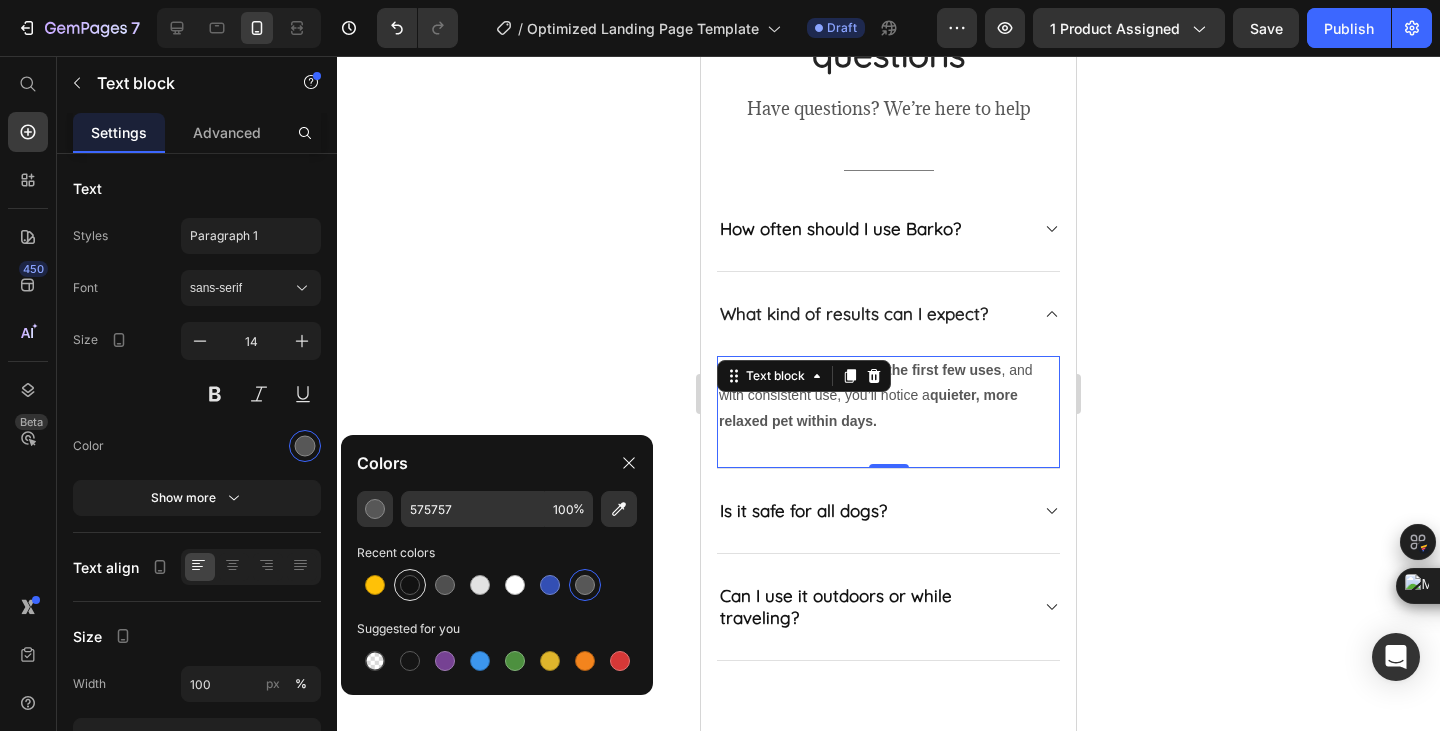 click at bounding box center (410, 585) 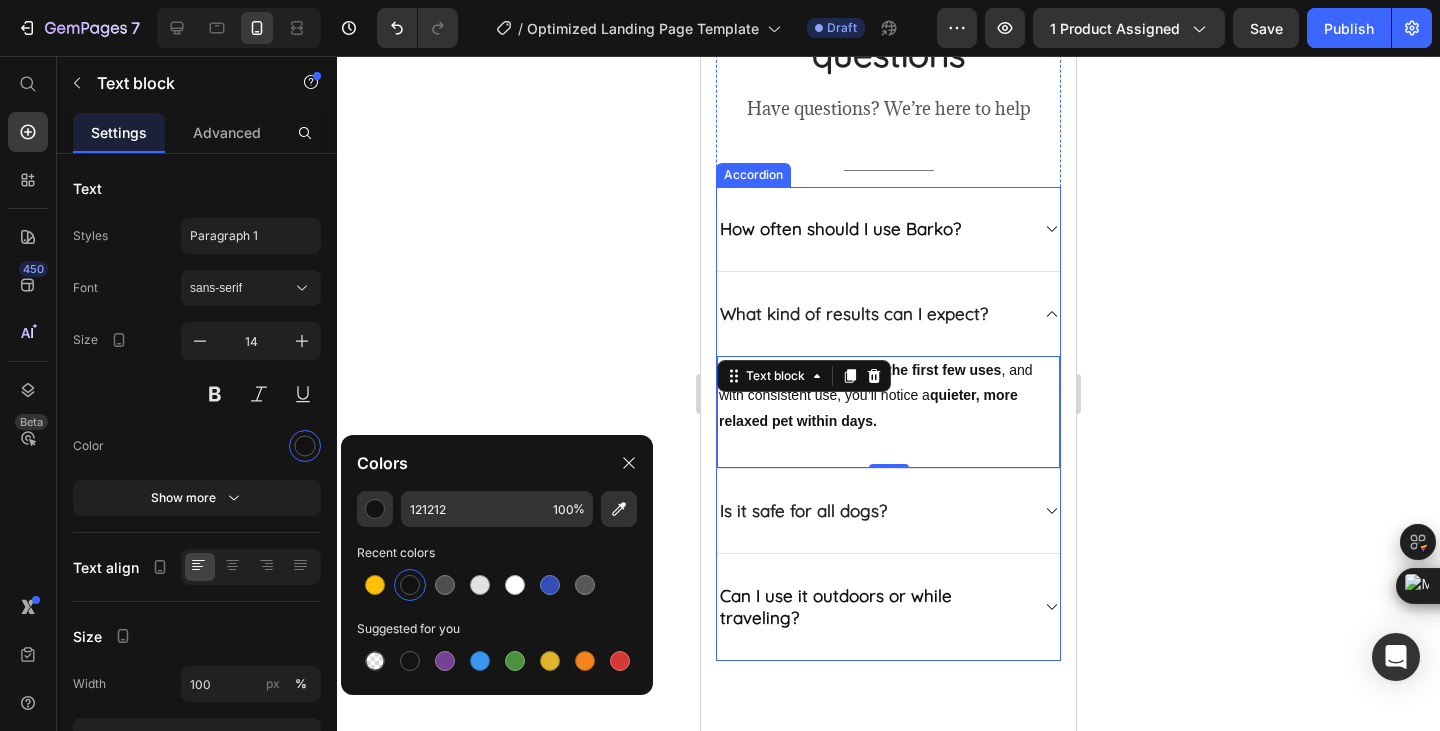 click on "Is it safe for all dogs?" at bounding box center (888, 511) 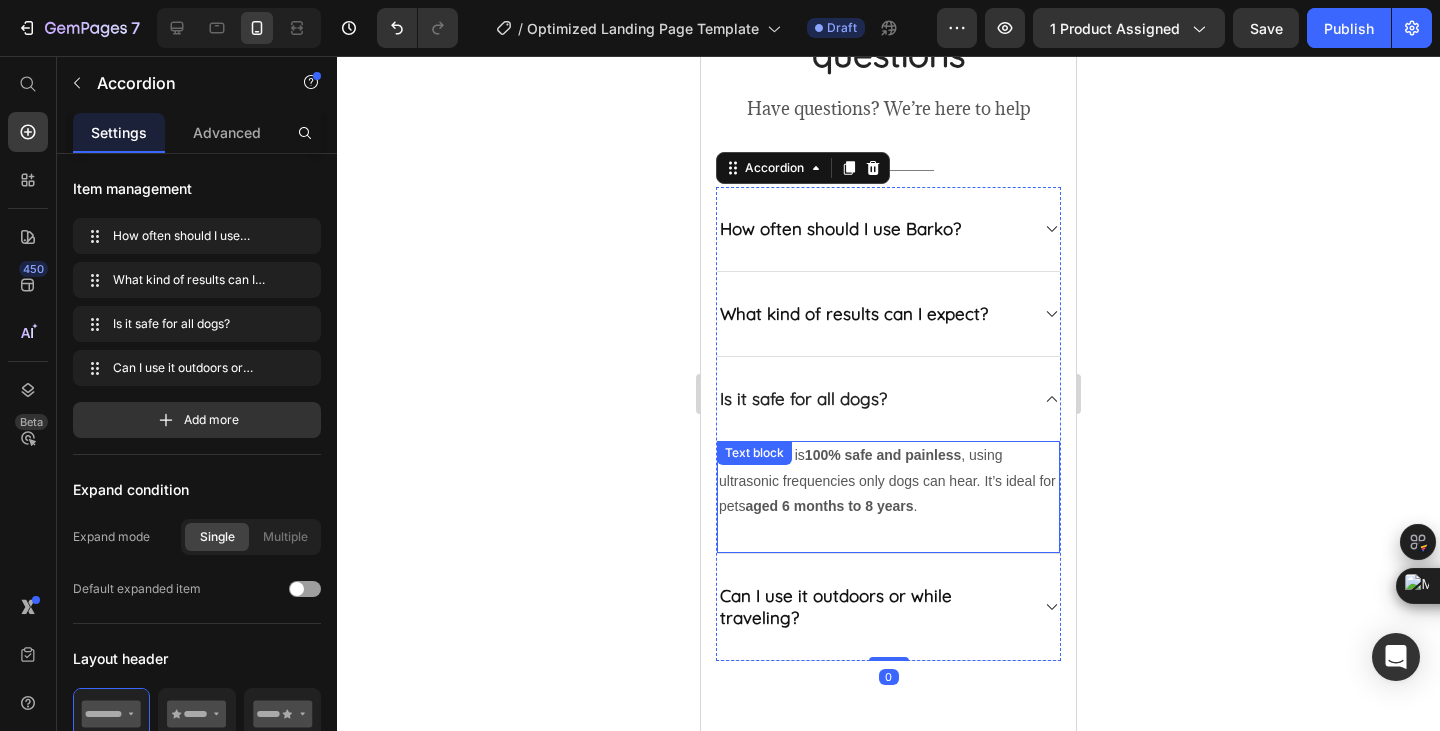 click on "Yes - Barko is  100% safe and painless , using ultrasonic frequencies only dogs can hear. It’s ideal for pets  aged 6 months to 8 years ." at bounding box center [888, 481] 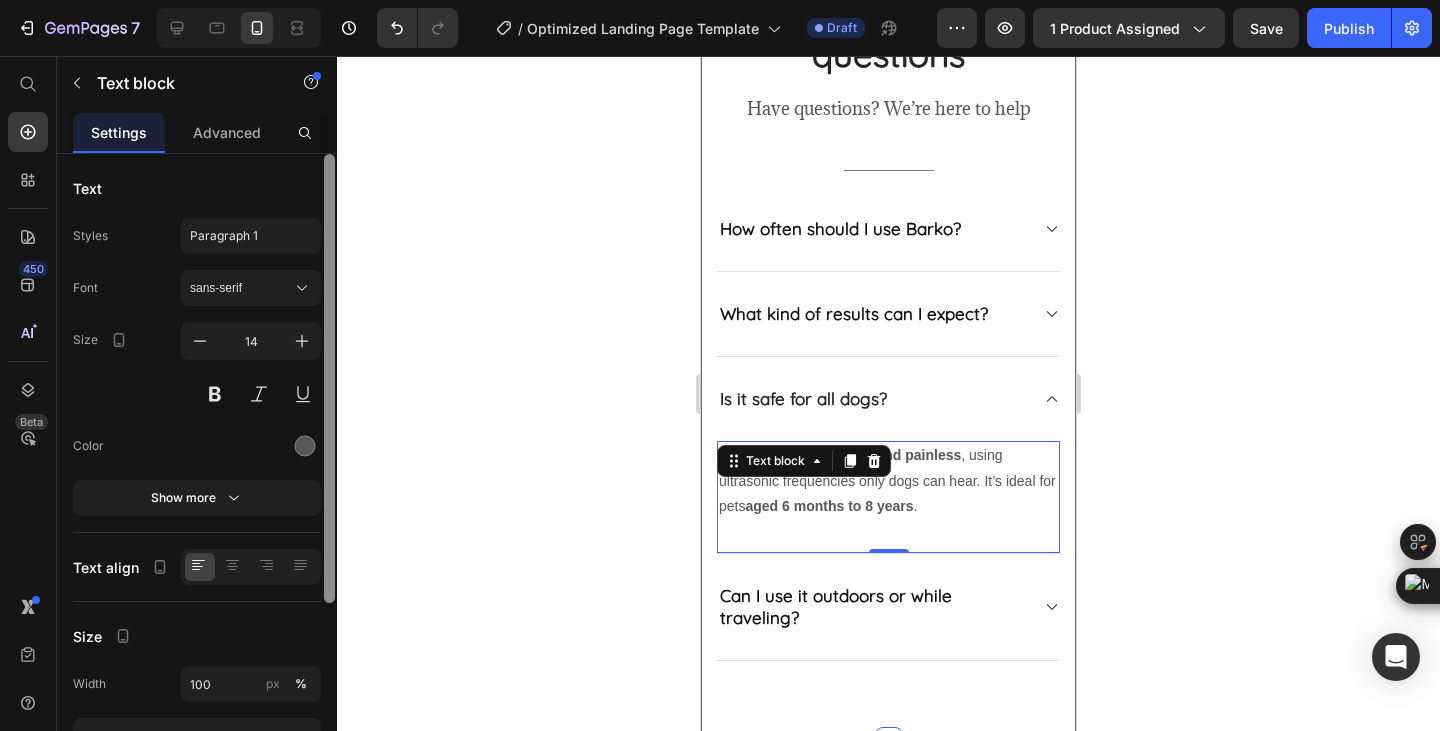 click at bounding box center (329, 471) 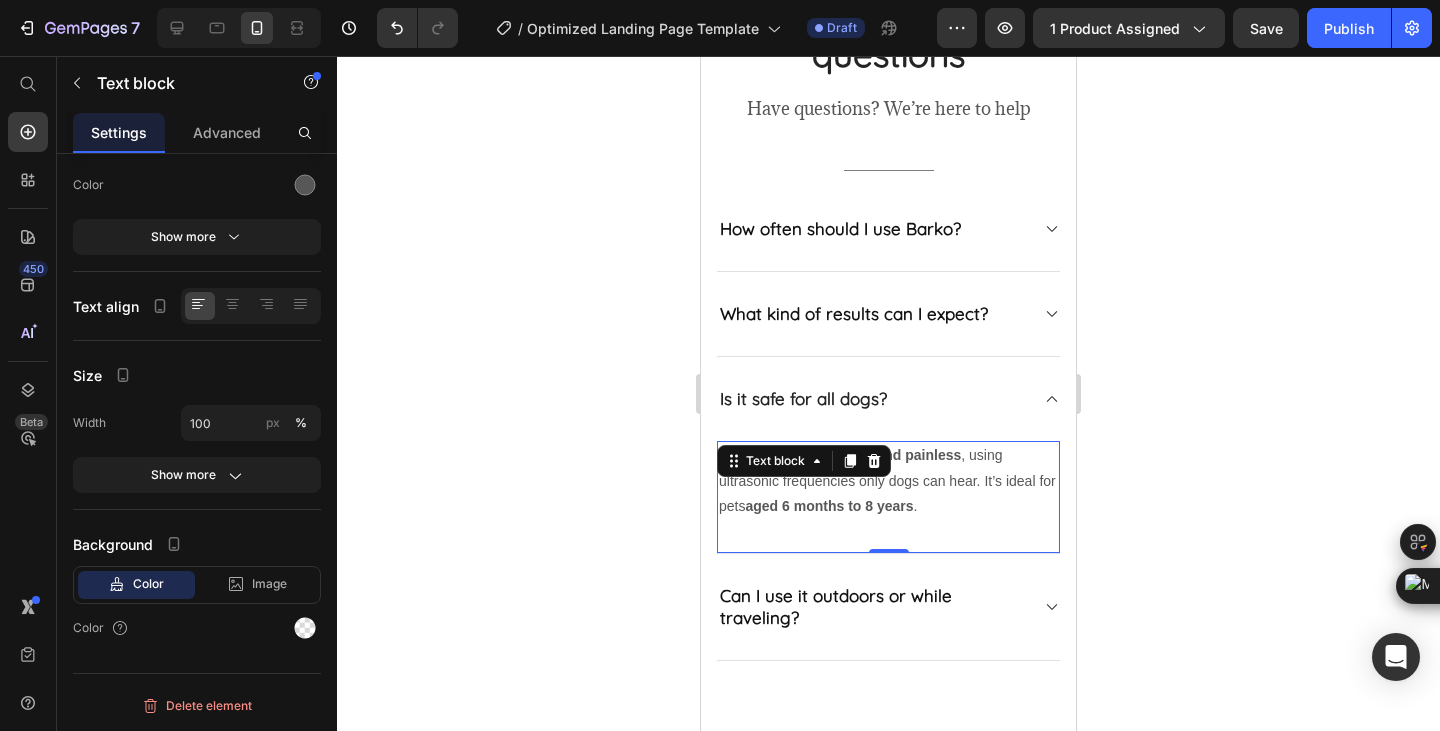 click on "Yes - Barko is  100% safe and painless , using ultrasonic frequencies only dogs can hear. It’s ideal for pets  aged 6 months to 8 years ." at bounding box center (888, 481) 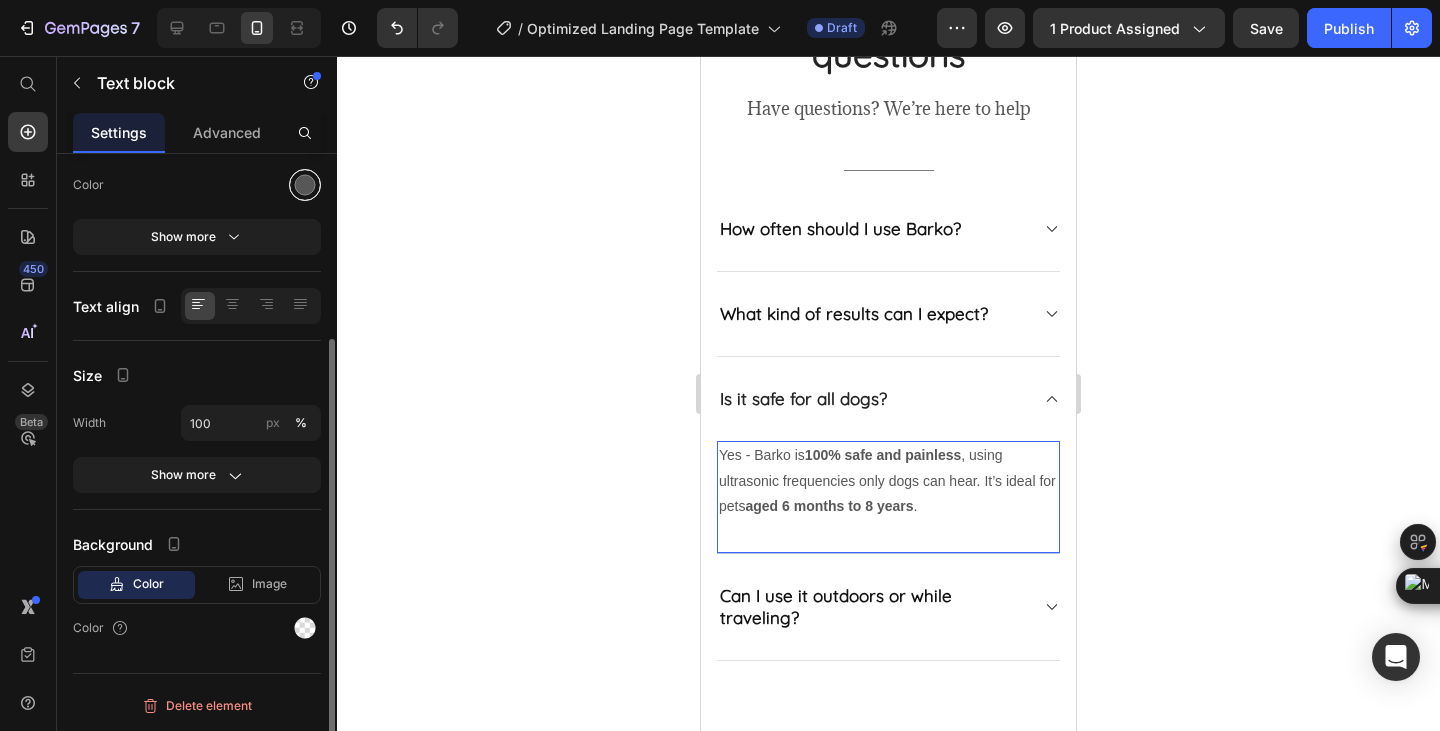 click at bounding box center [305, 185] 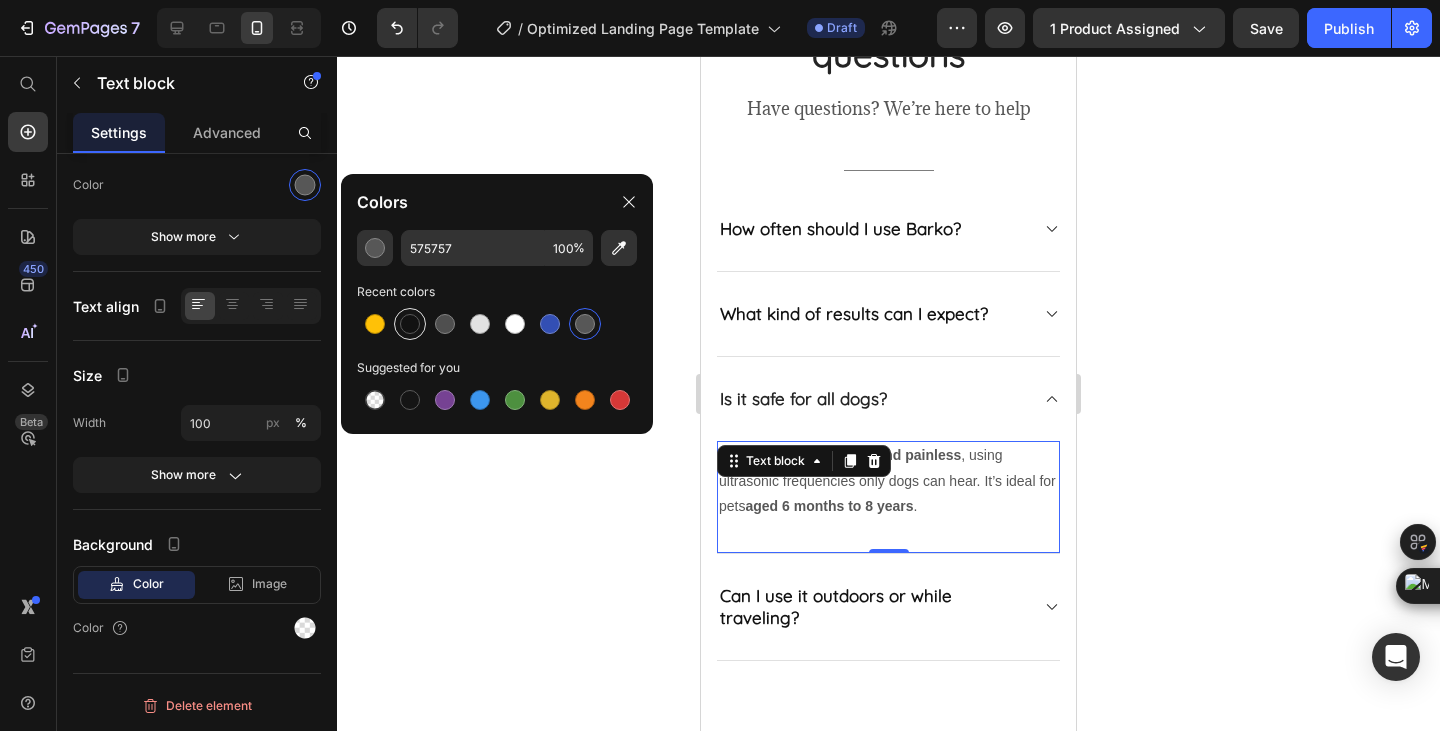 click at bounding box center [410, 324] 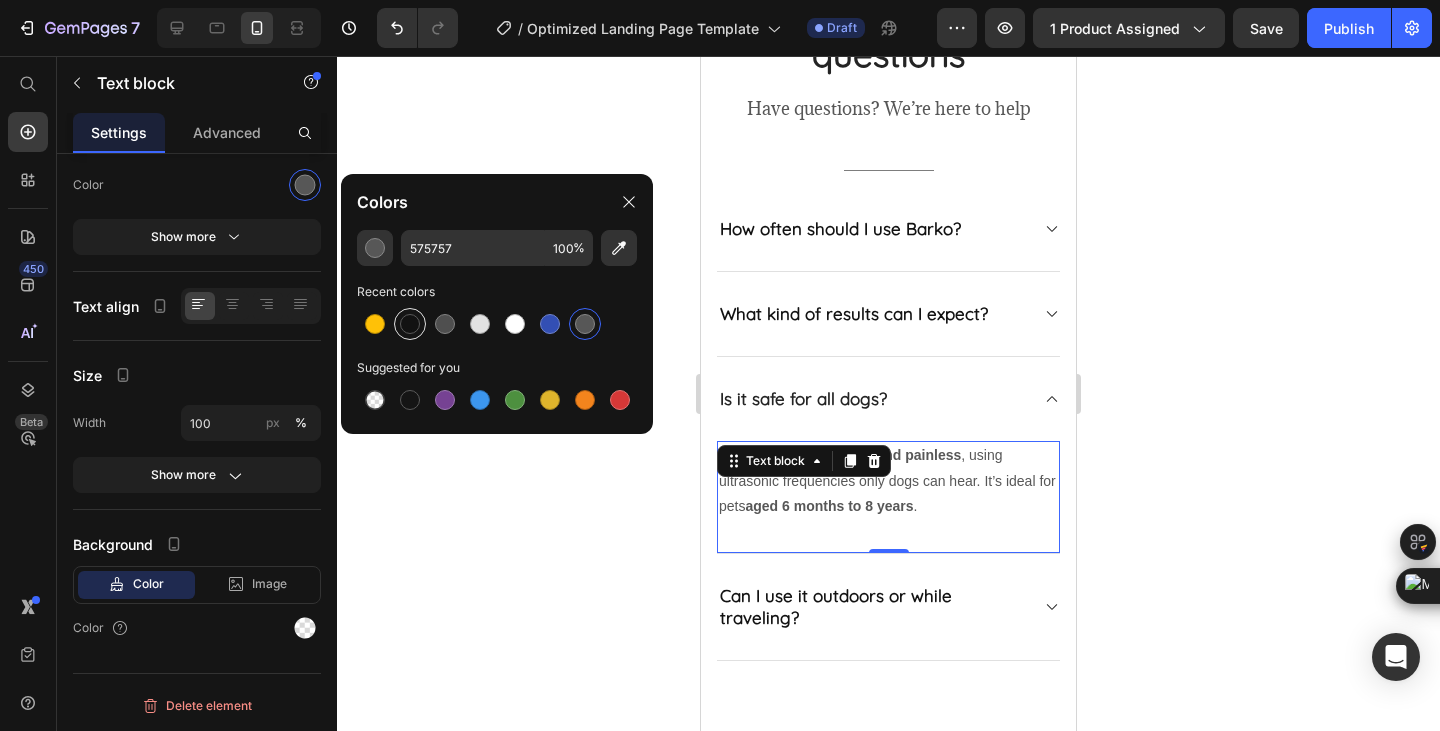 type on "121212" 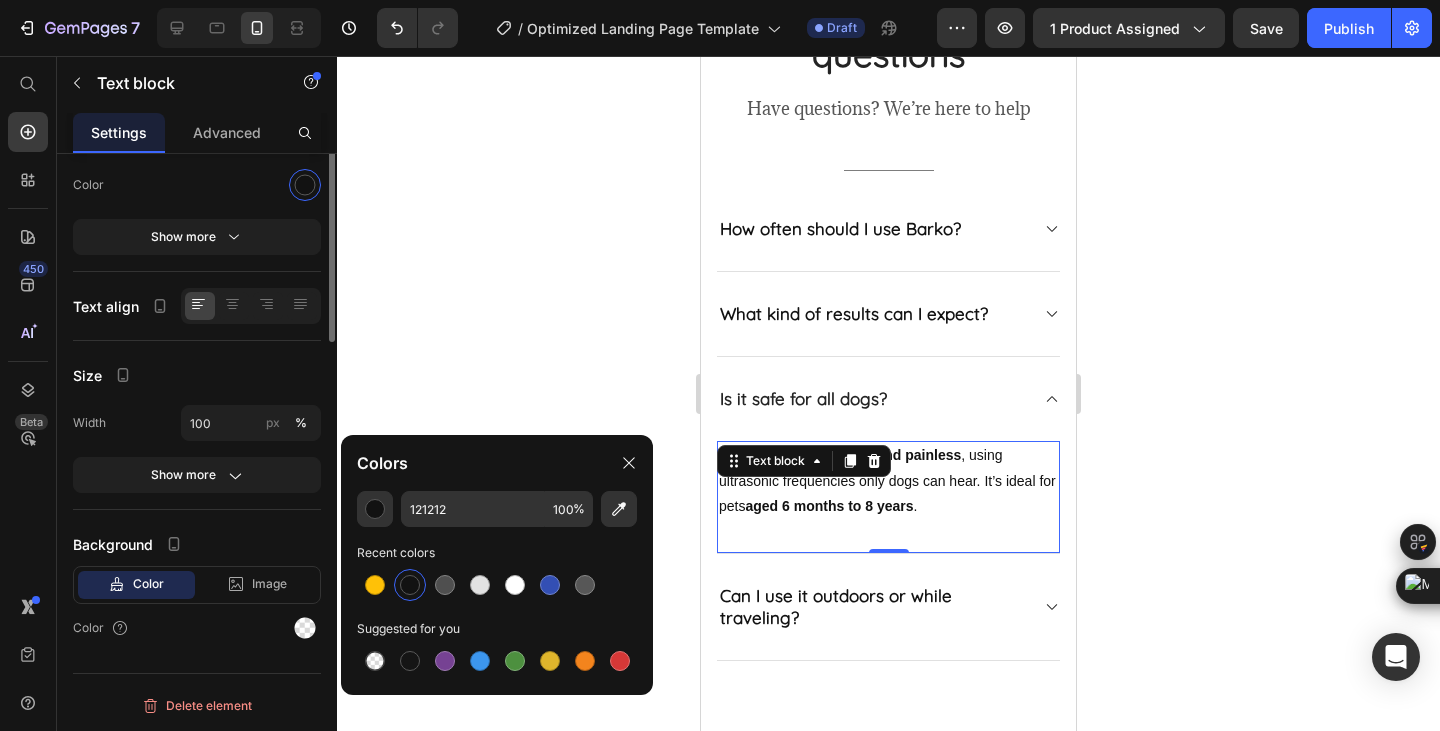 scroll, scrollTop: 0, scrollLeft: 0, axis: both 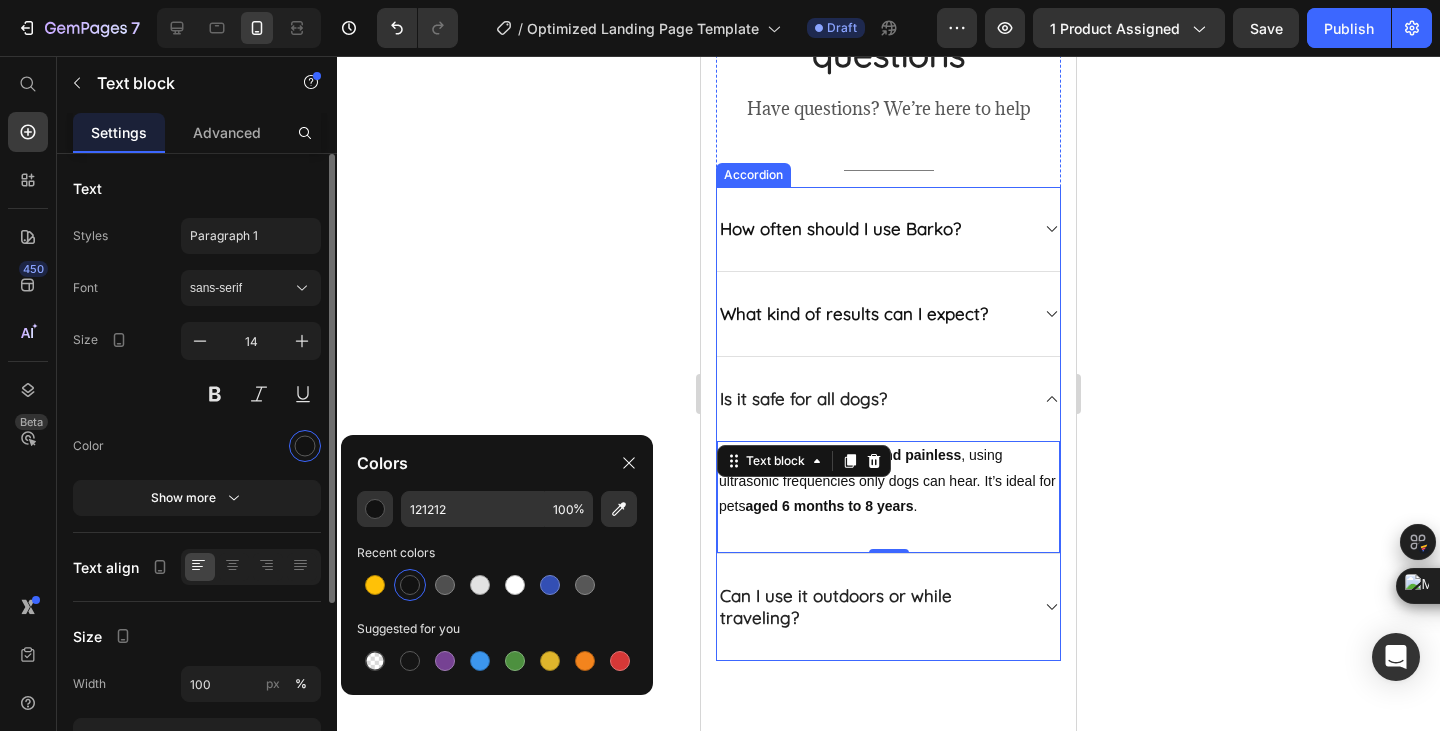 click on "Can I use it outdoors or while traveling?" at bounding box center [872, 607] 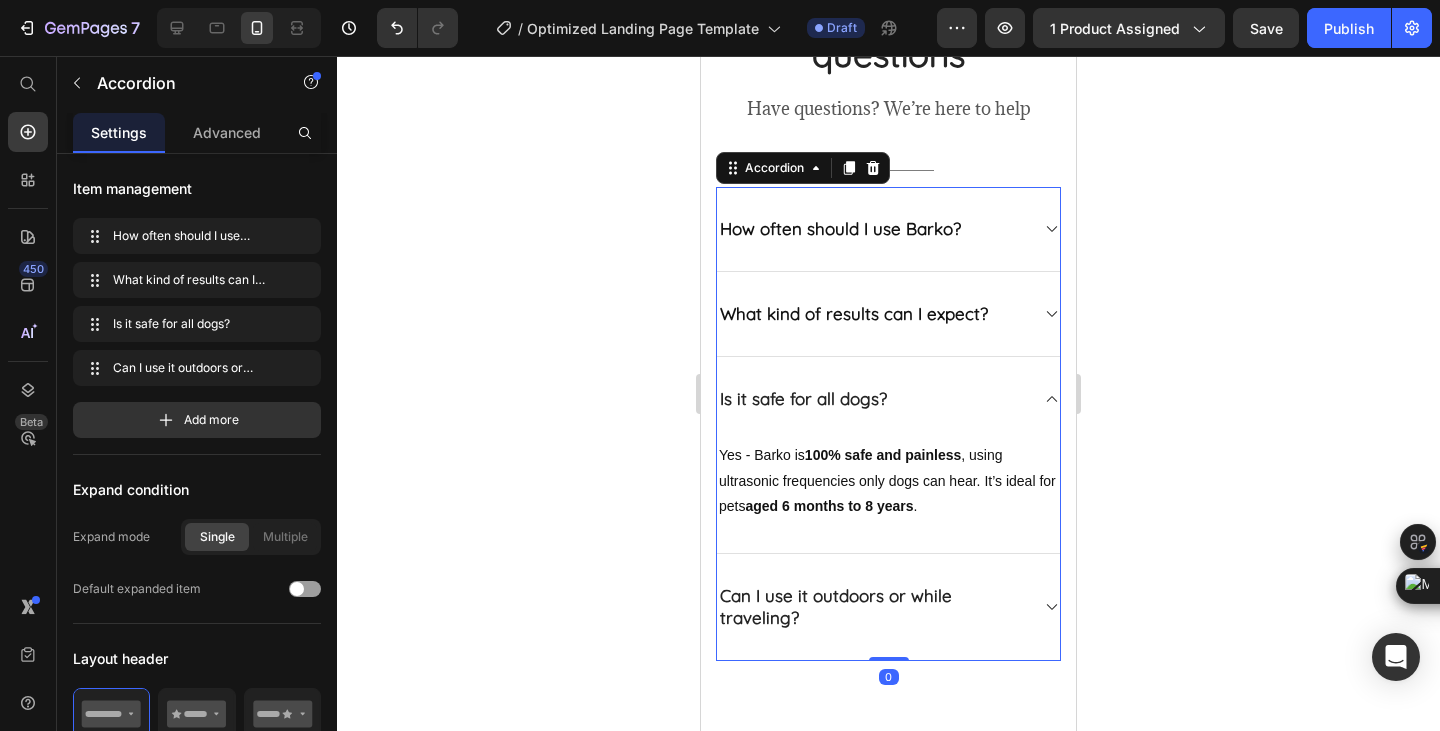 click on "Can I use it outdoors or while traveling?" at bounding box center (888, 607) 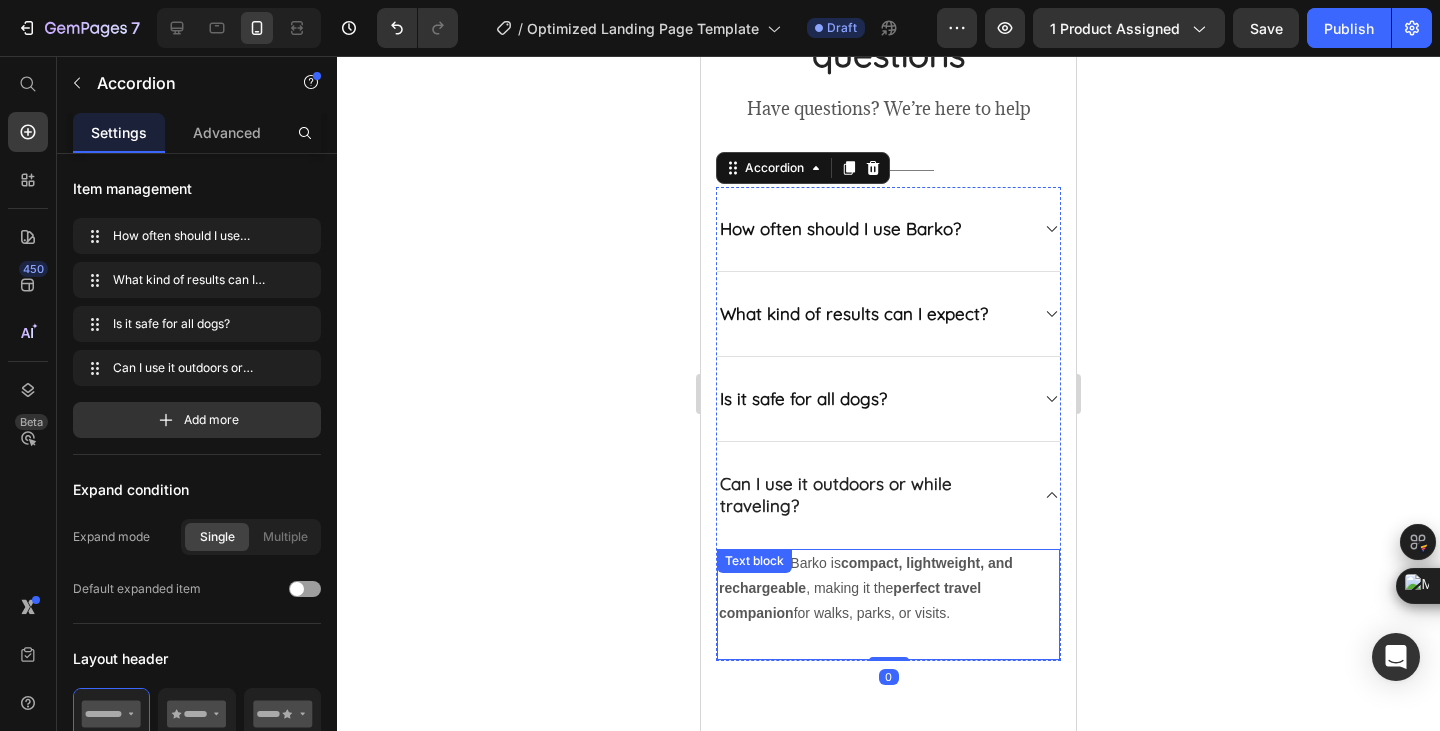click on "Absolutely. Barko is  compact, lightweight, and rechargeable , making it the  perfect travel companion  for walks, parks, or visits." at bounding box center (888, 589) 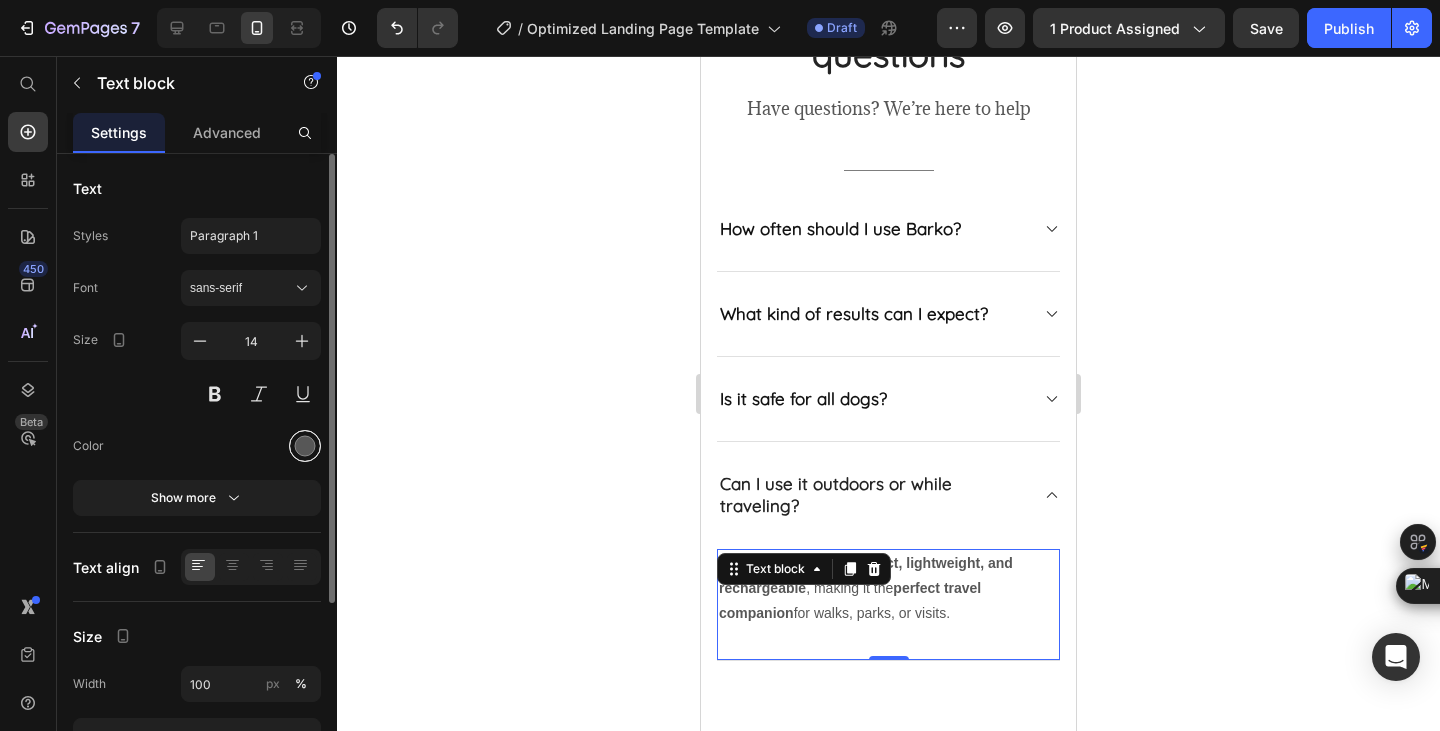 click at bounding box center [305, 446] 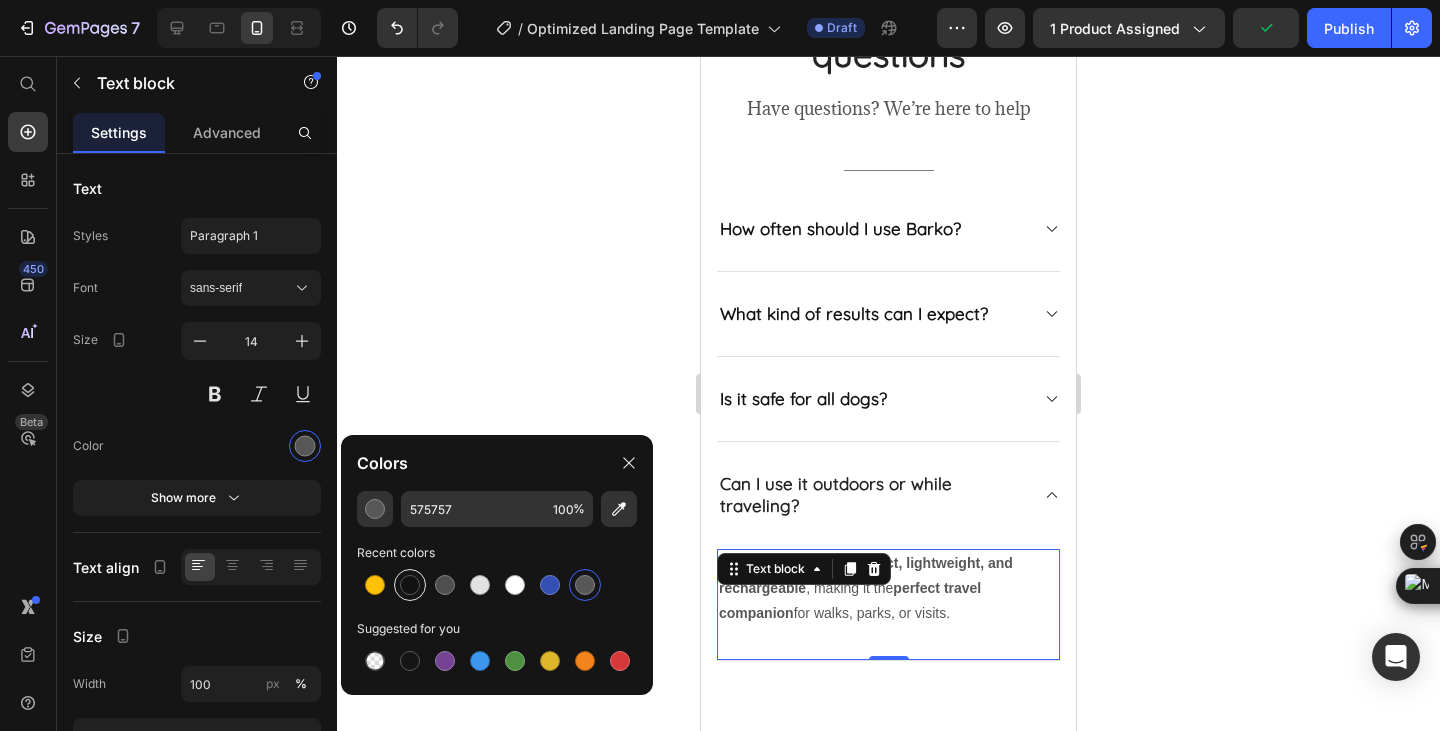 click at bounding box center [410, 585] 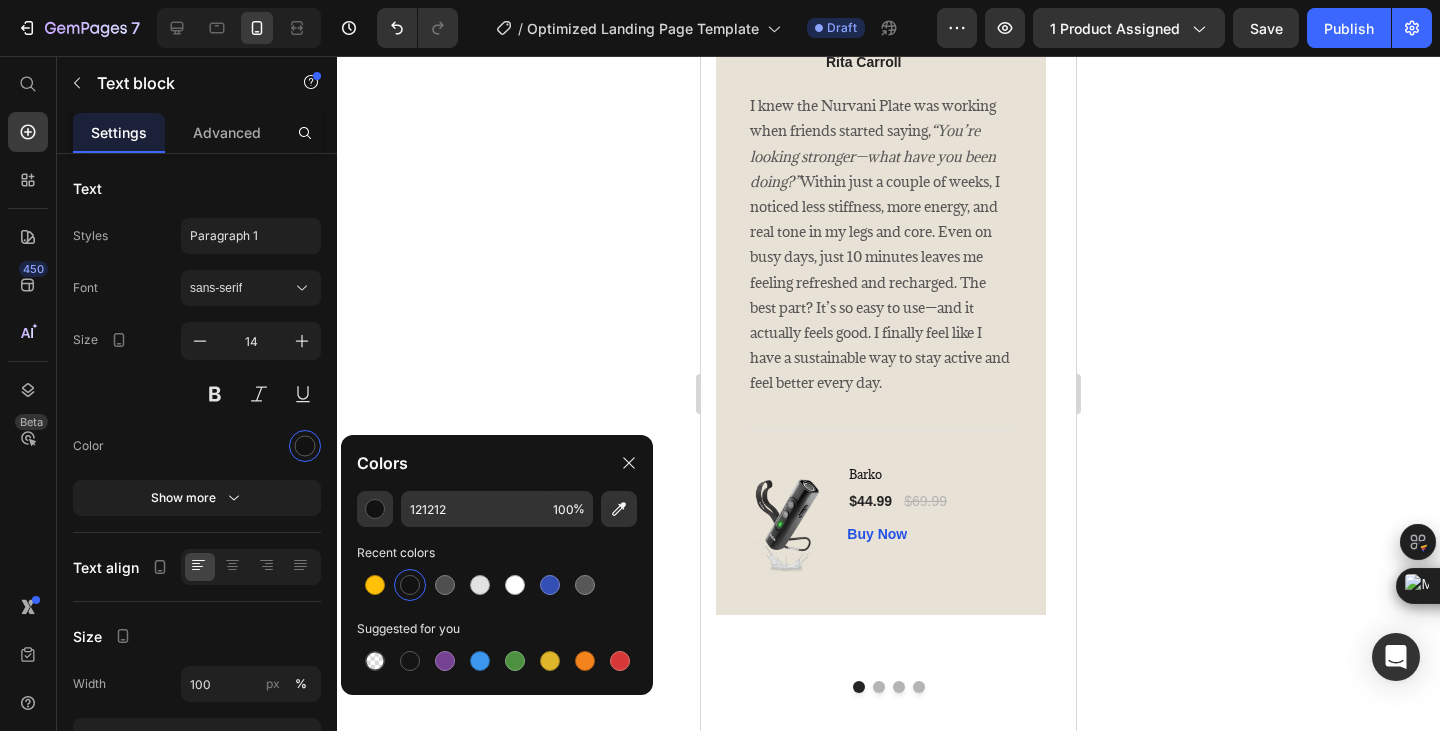 scroll, scrollTop: 3884, scrollLeft: 0, axis: vertical 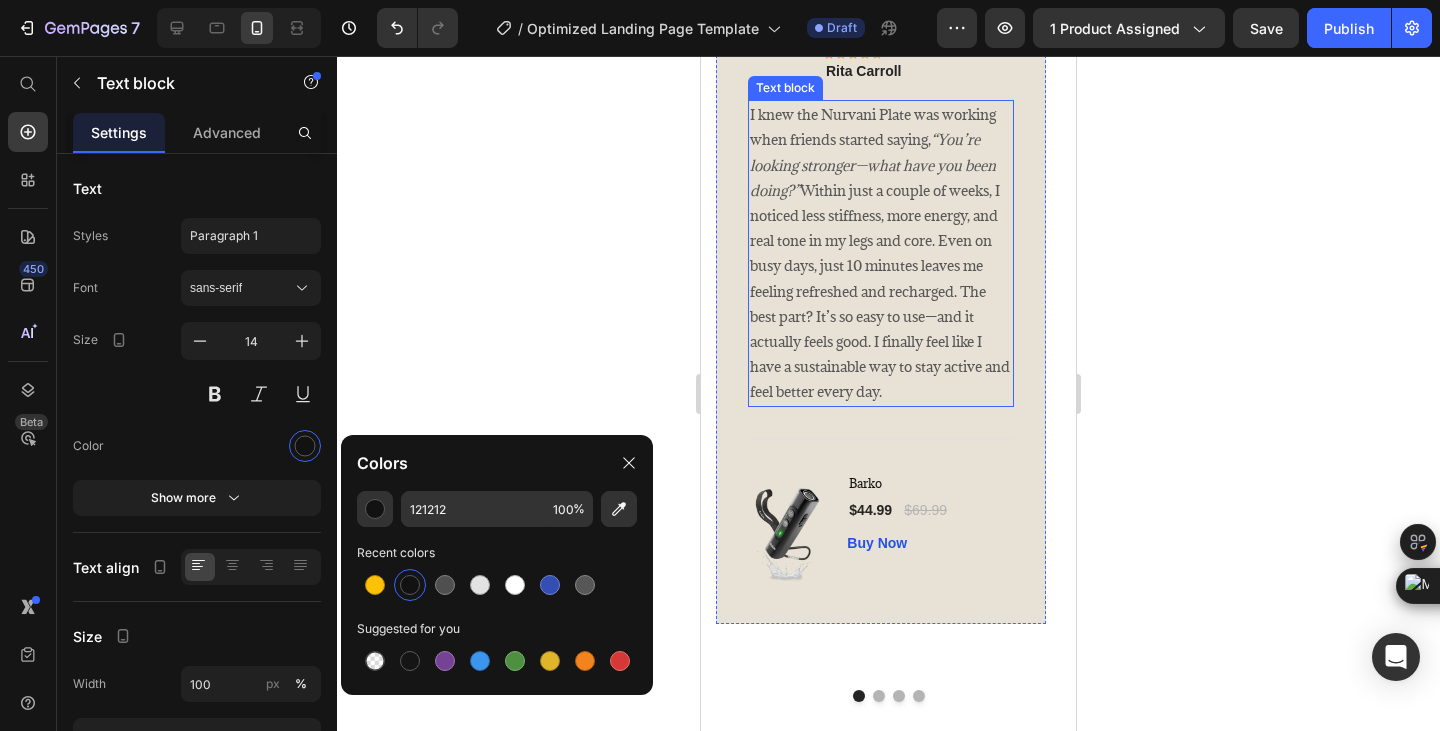 click on "“You’re looking stronger—what have you been doing?”" at bounding box center [873, 164] 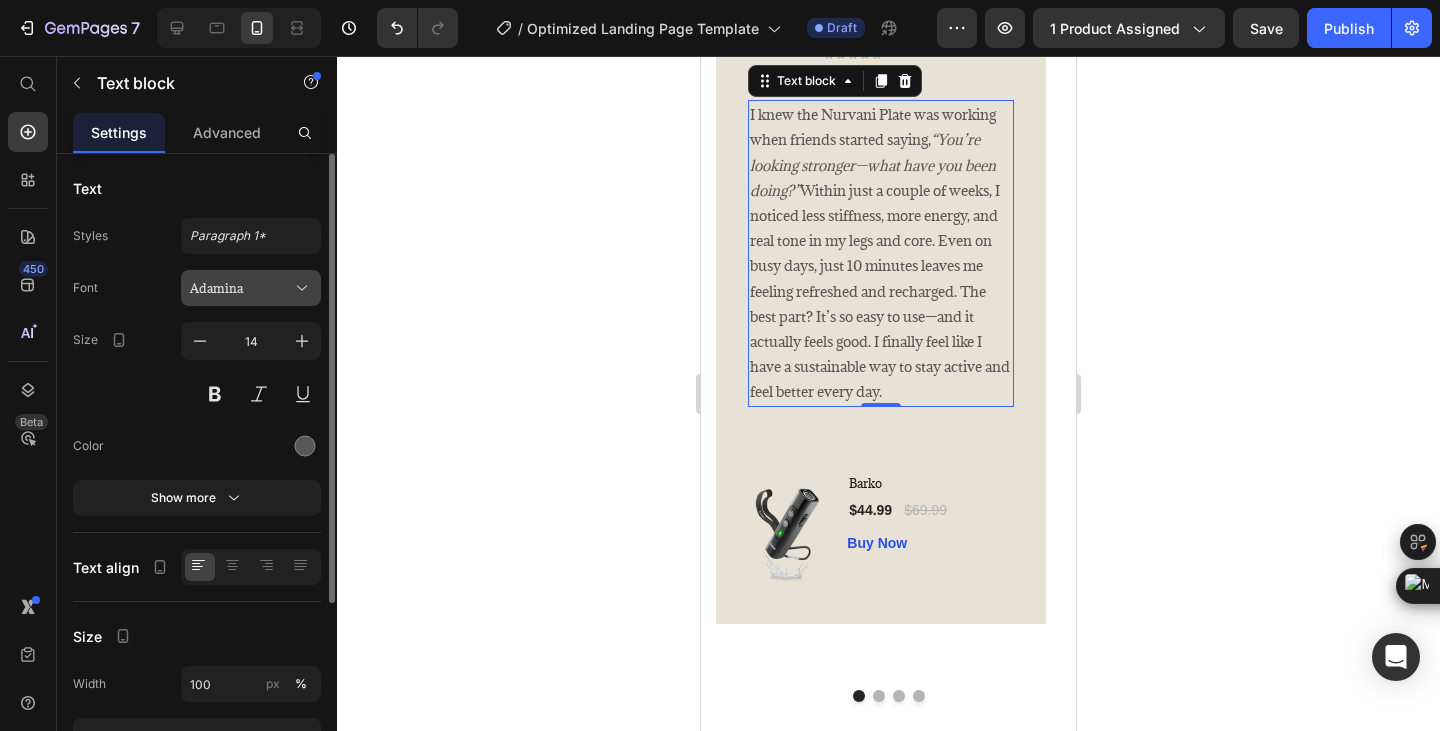 click 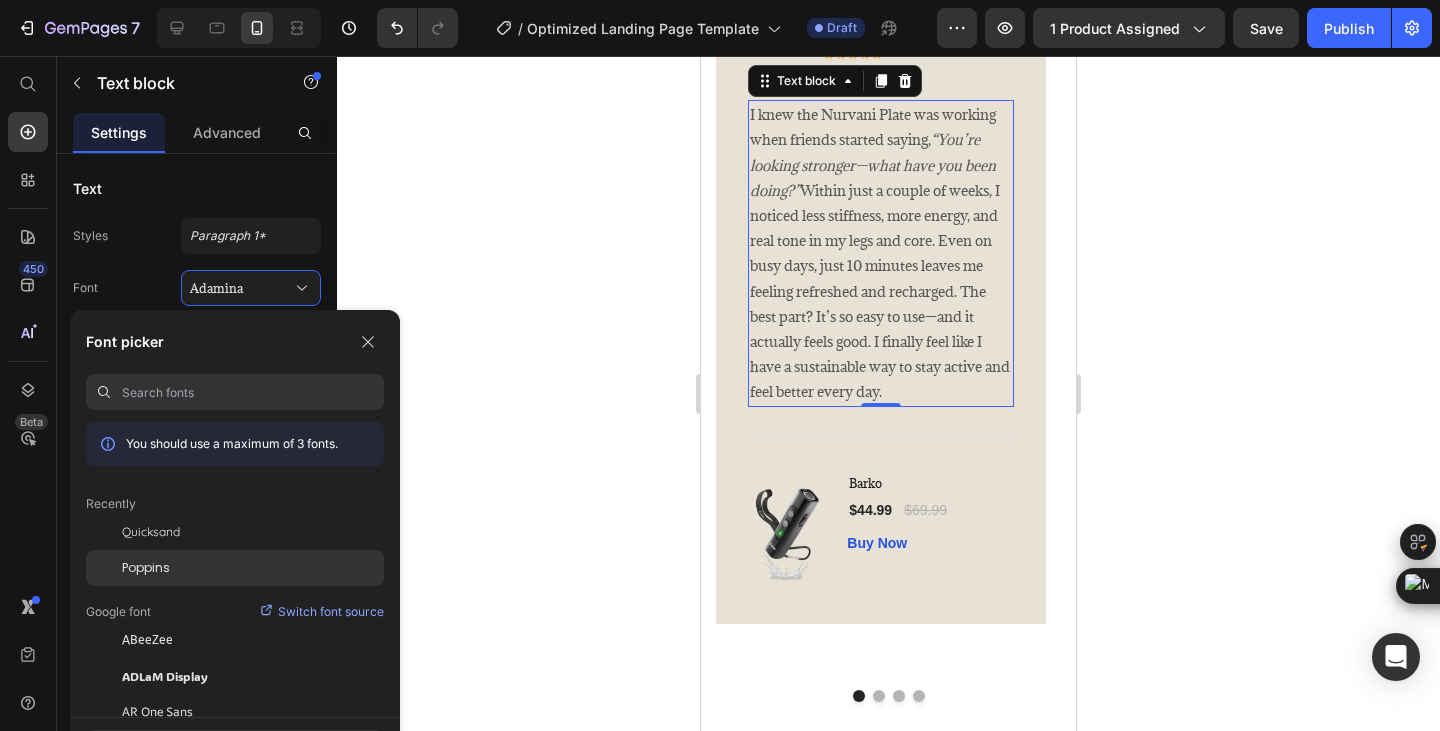 click on "Poppins" 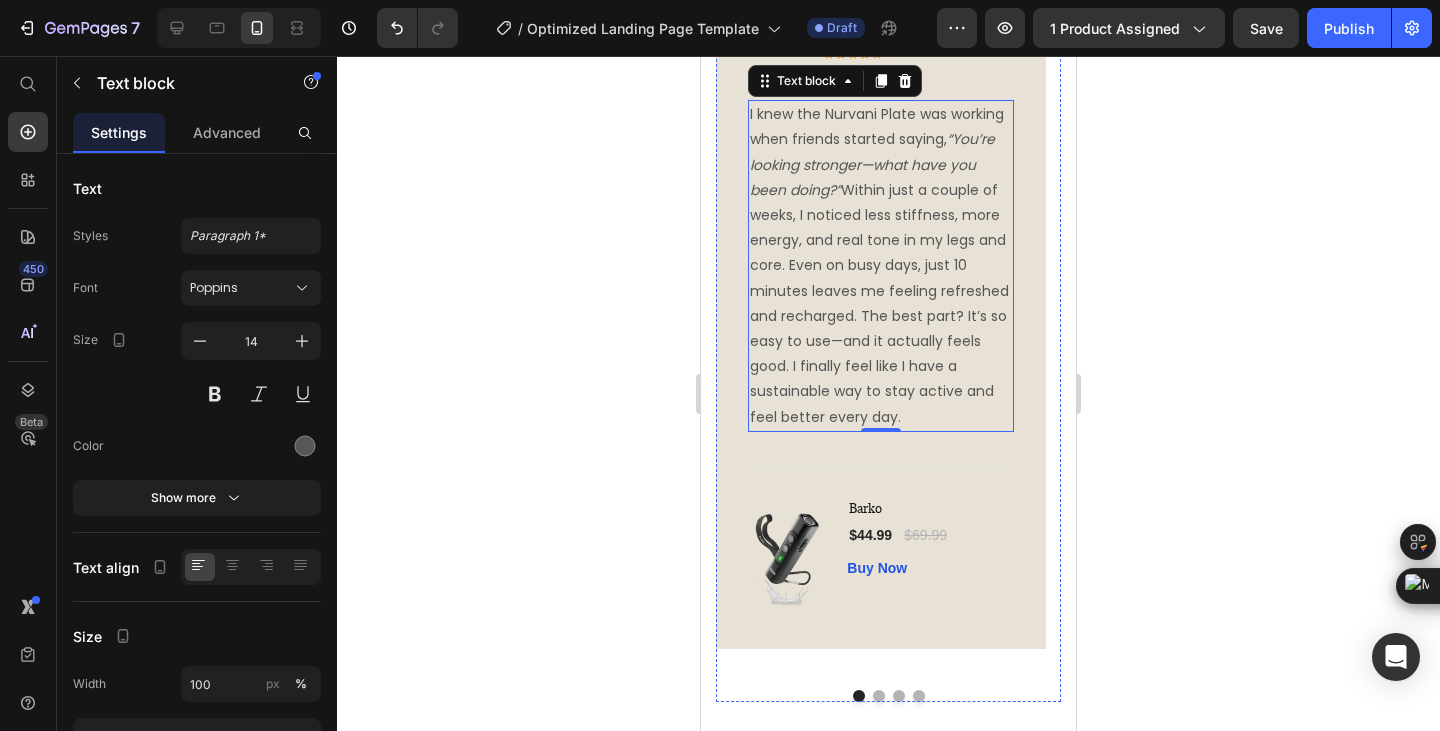 click on "What Our Customers Are Saying" at bounding box center [888, -81] 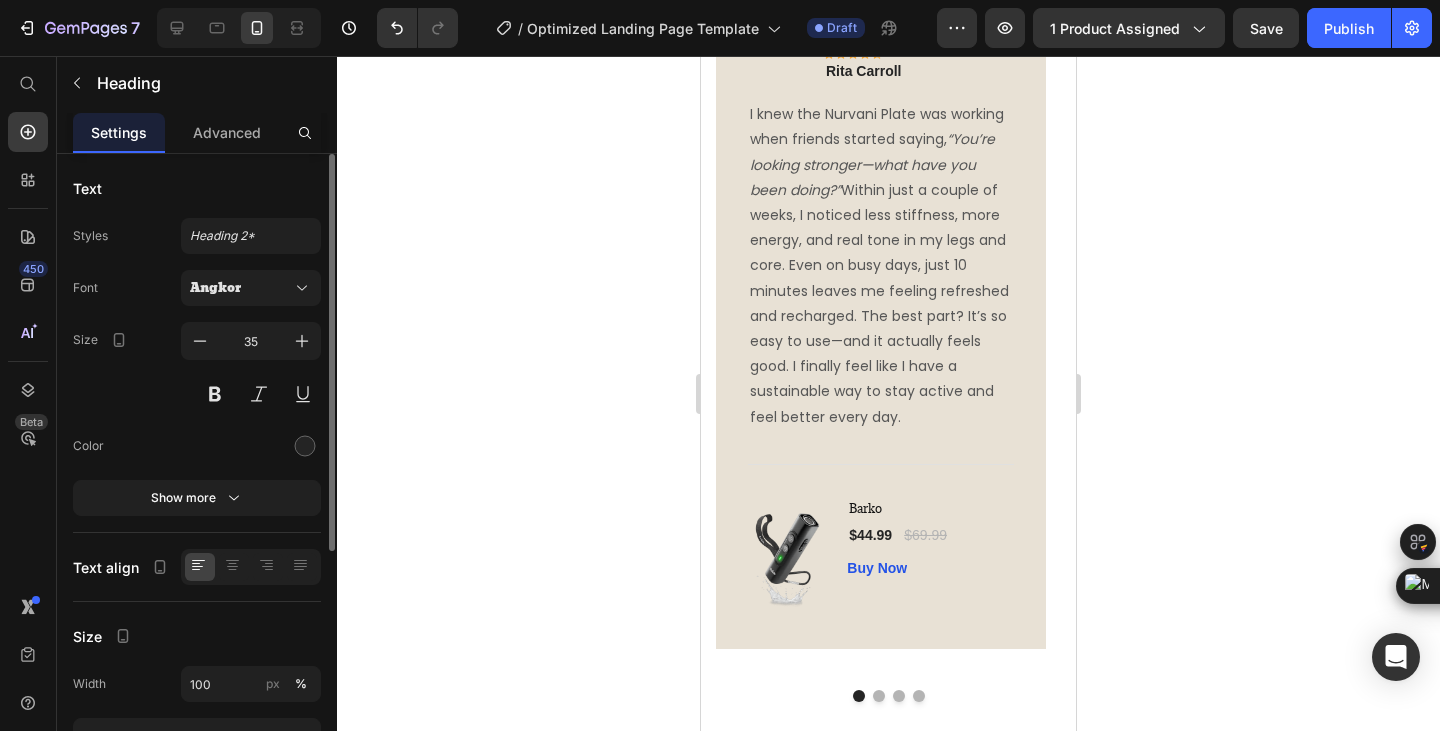 click on "Styles Heading 2* Font Angkor Size 35 Color Show more" 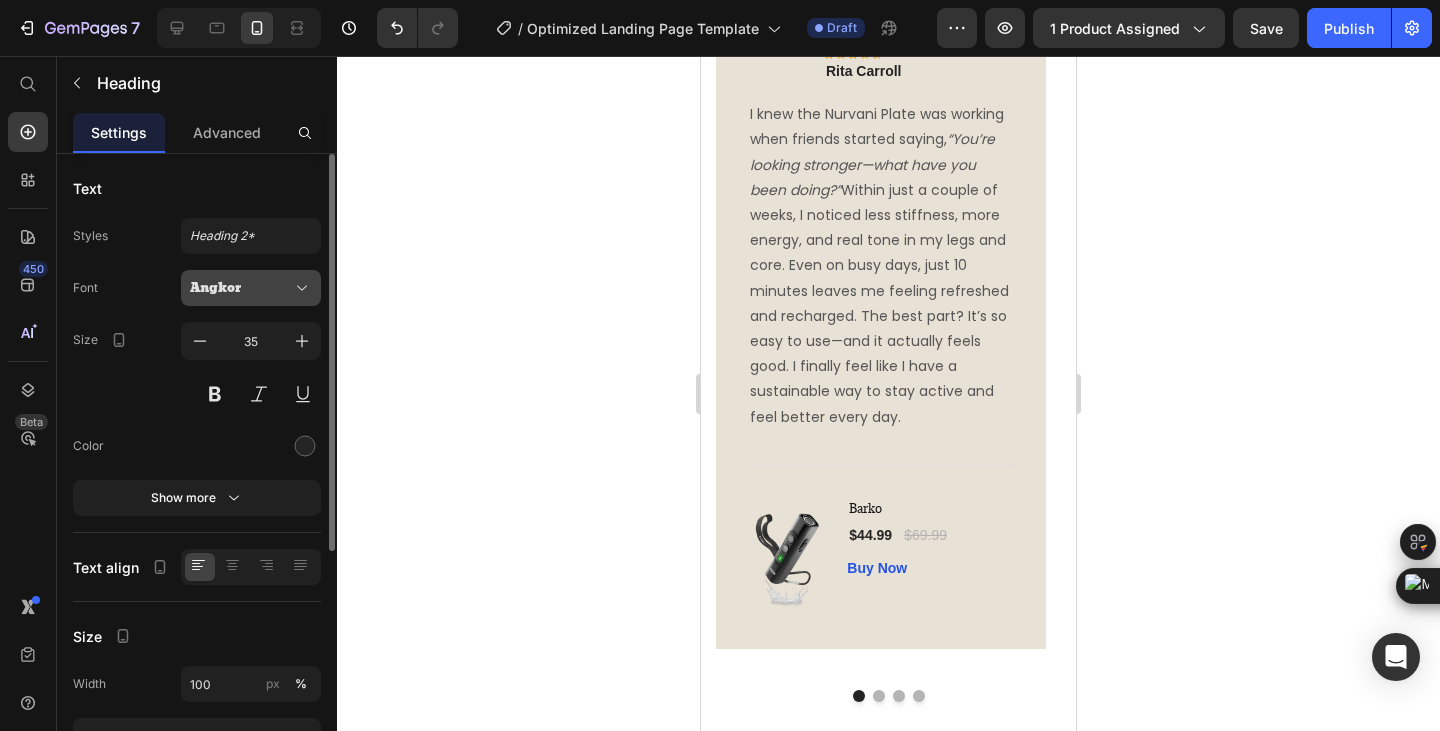 click on "Angkor" at bounding box center (251, 288) 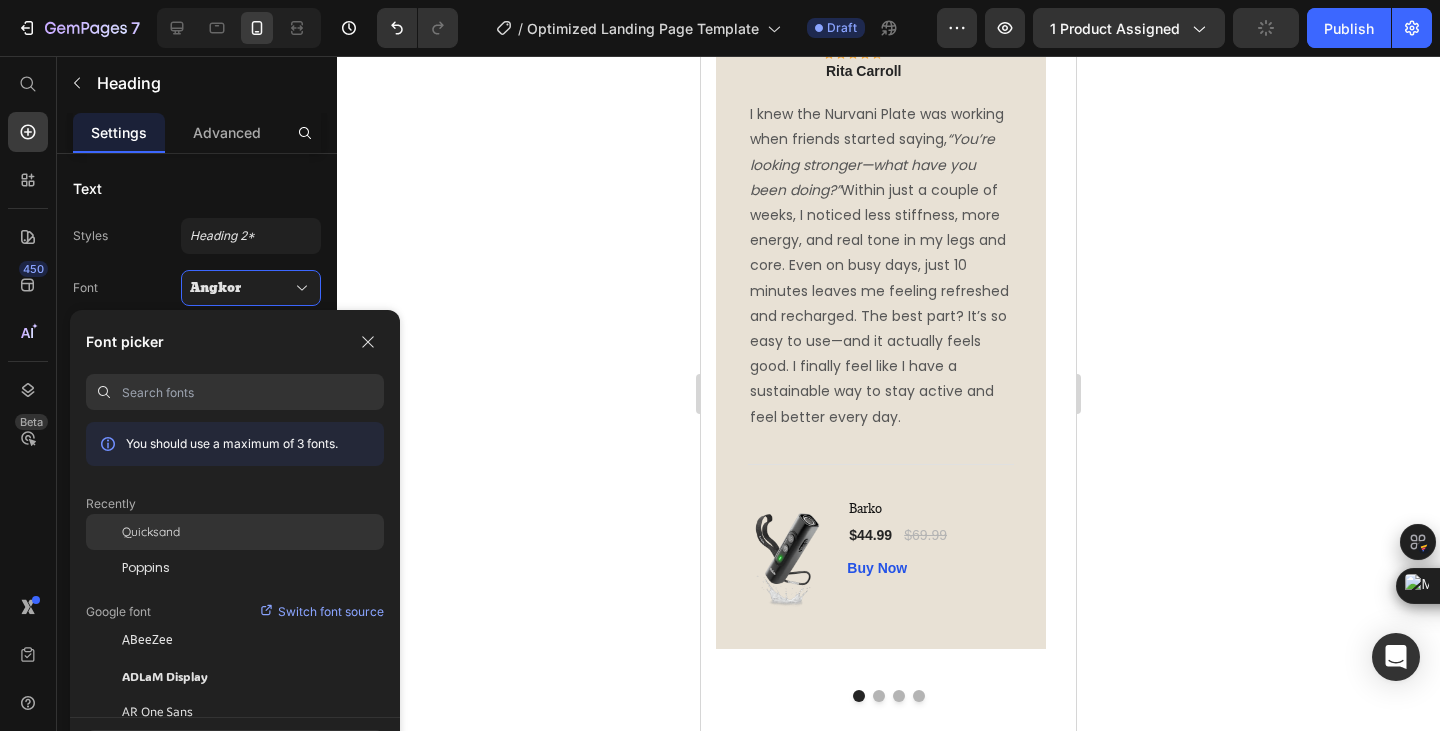 click on "Quicksand" 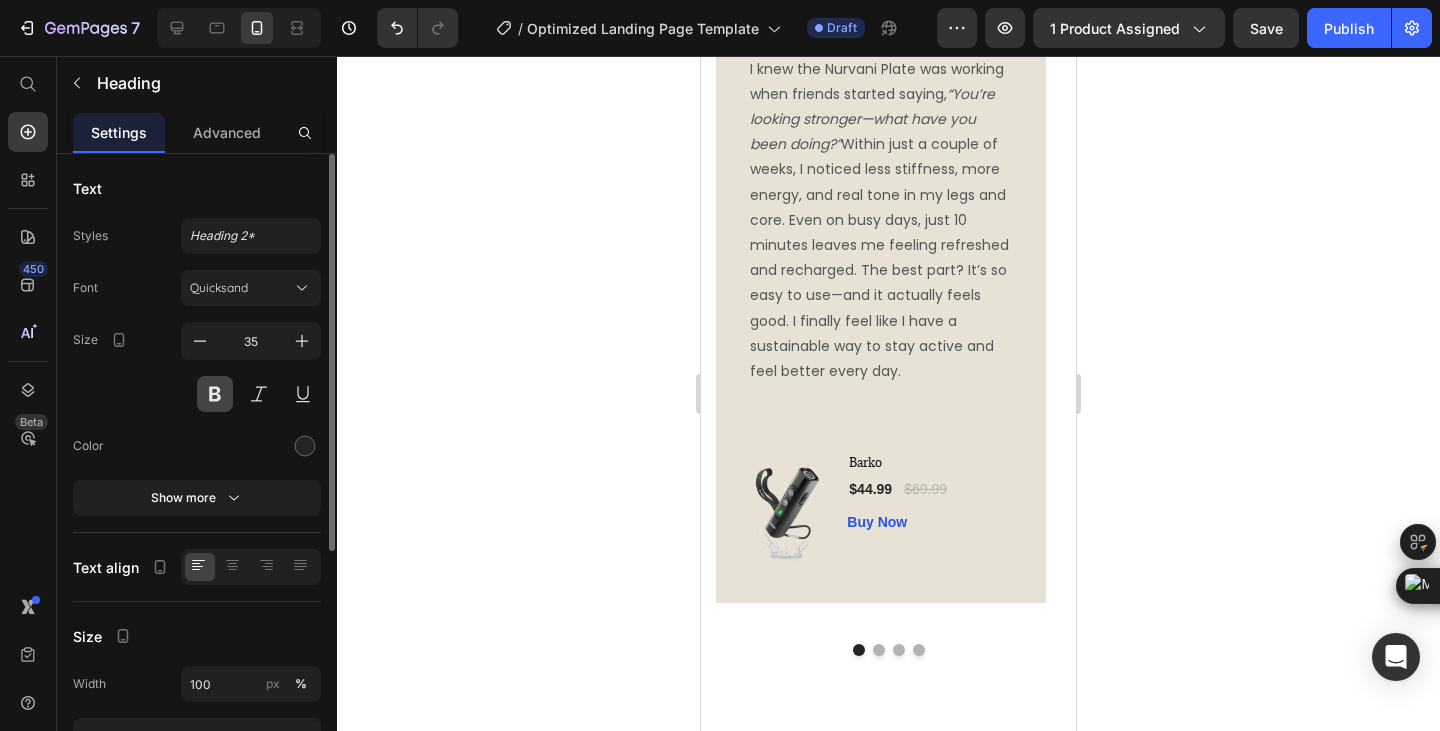 click at bounding box center [215, 394] 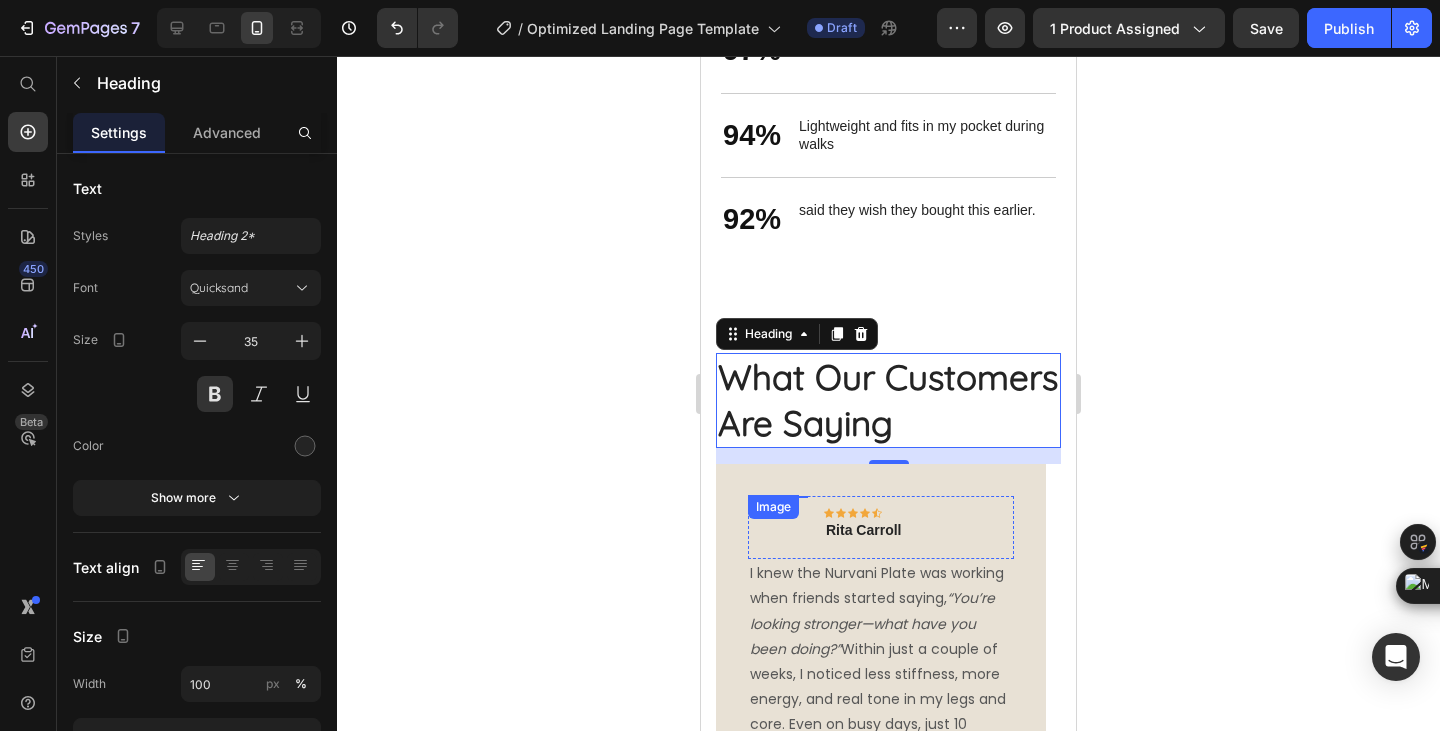 scroll, scrollTop: 3384, scrollLeft: 0, axis: vertical 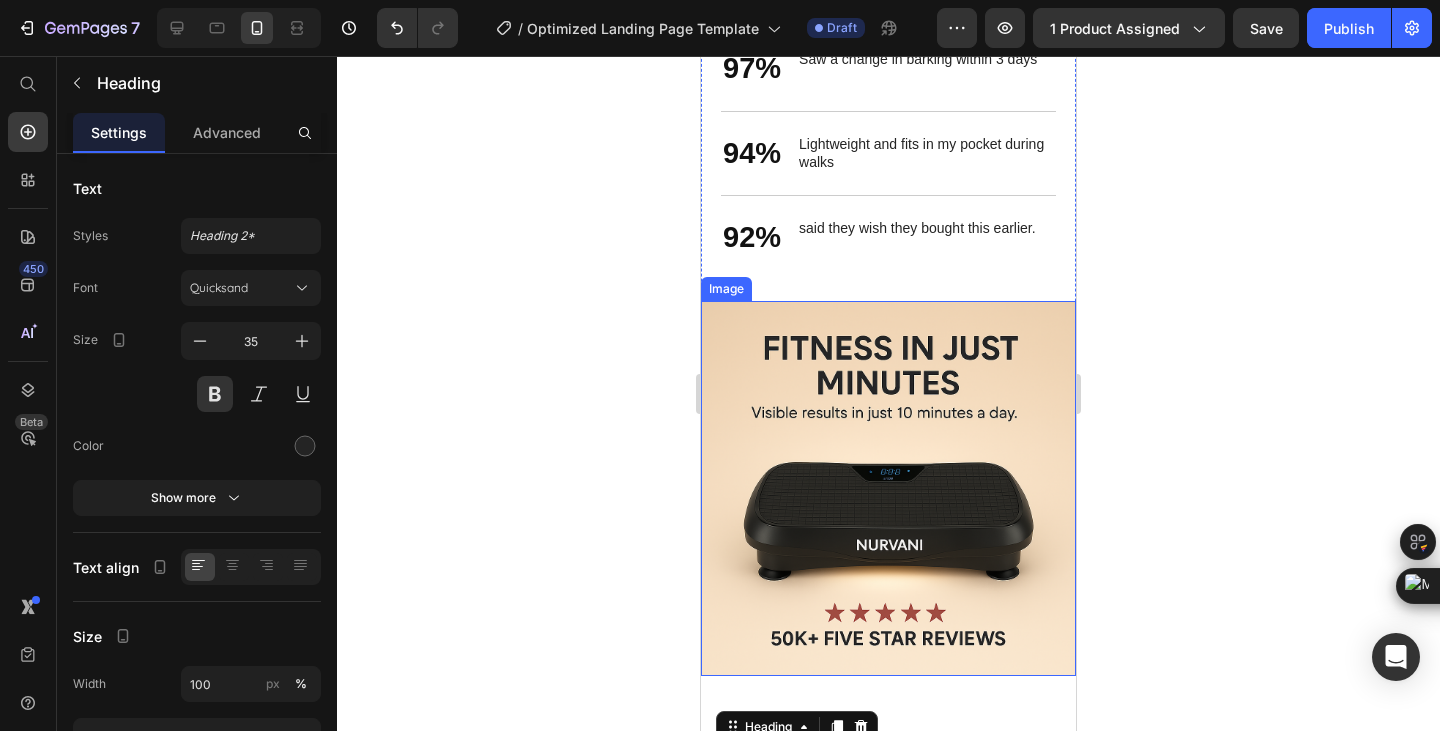 click at bounding box center (888, 488) 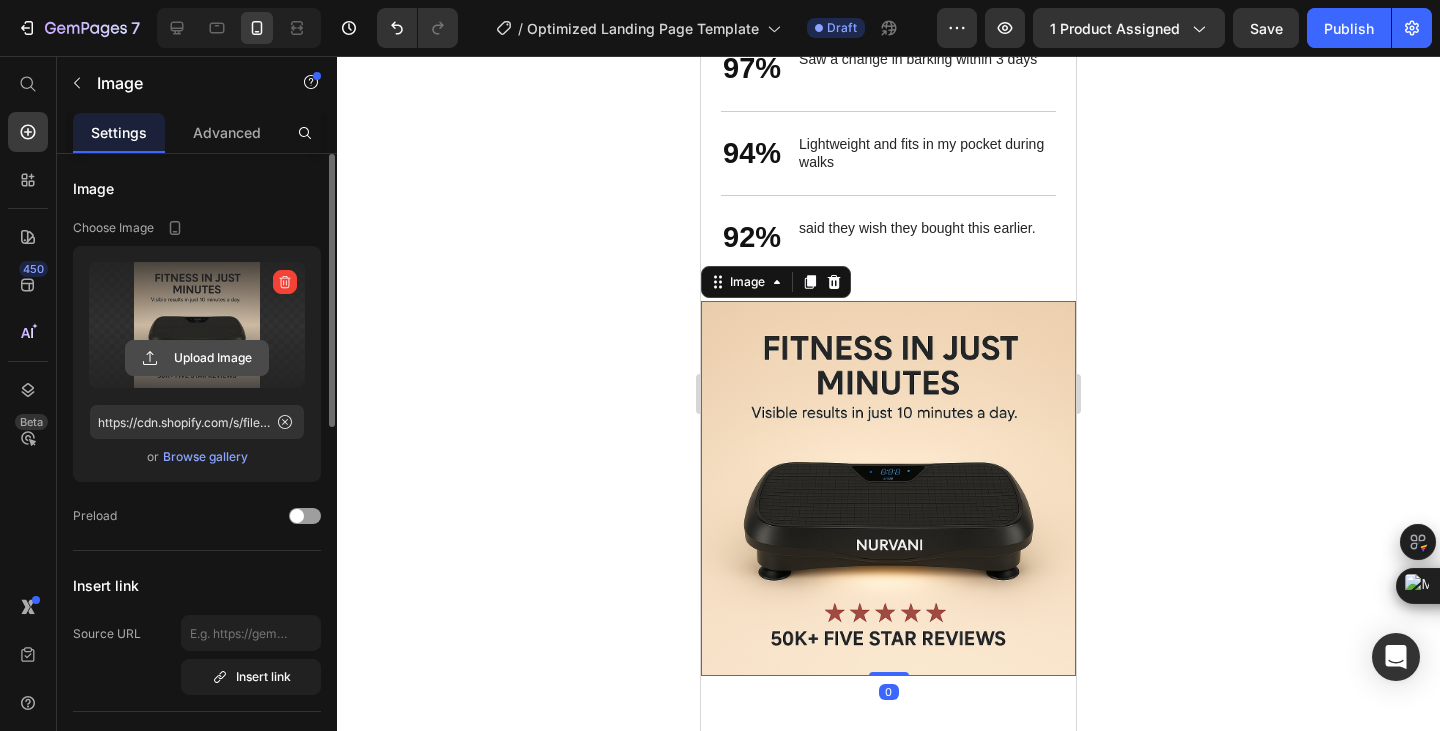 click 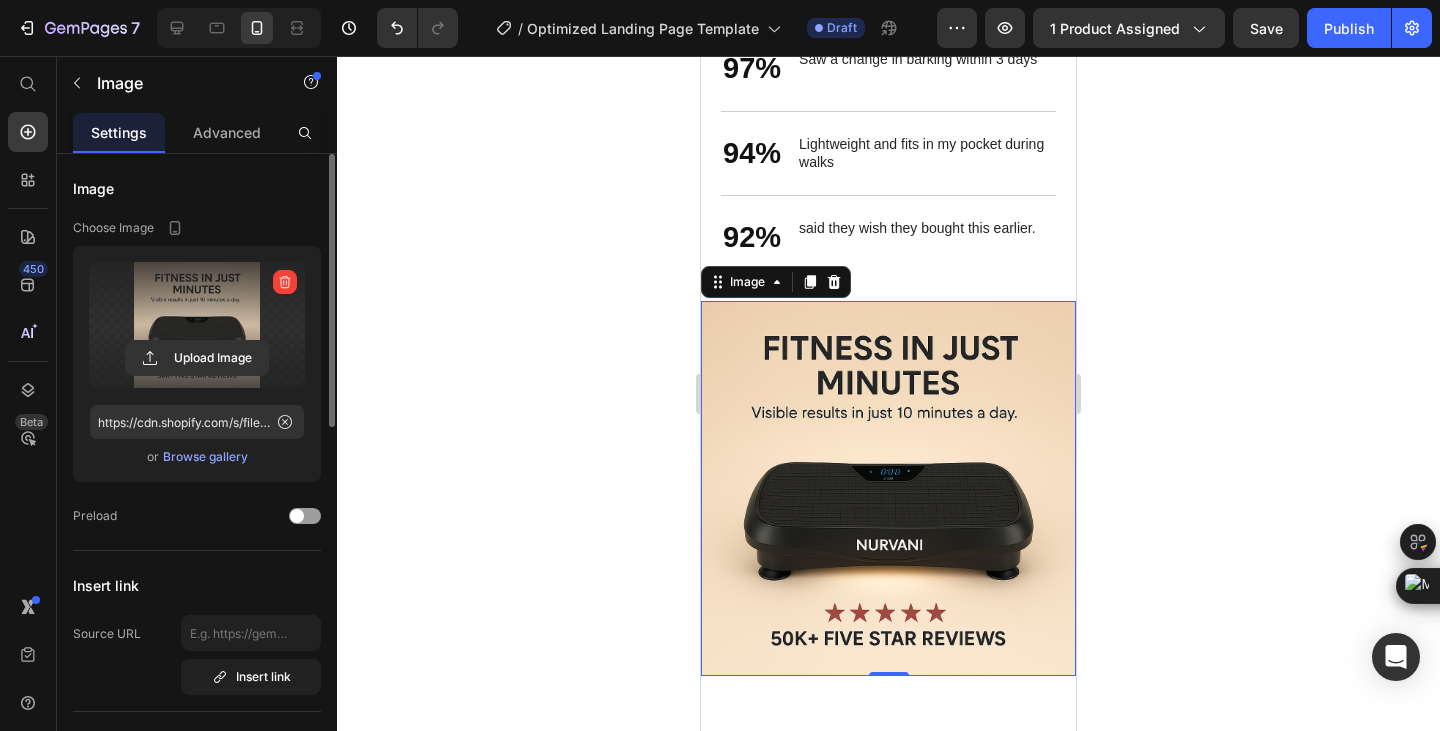 click on "Upload Image" at bounding box center (197, 358) 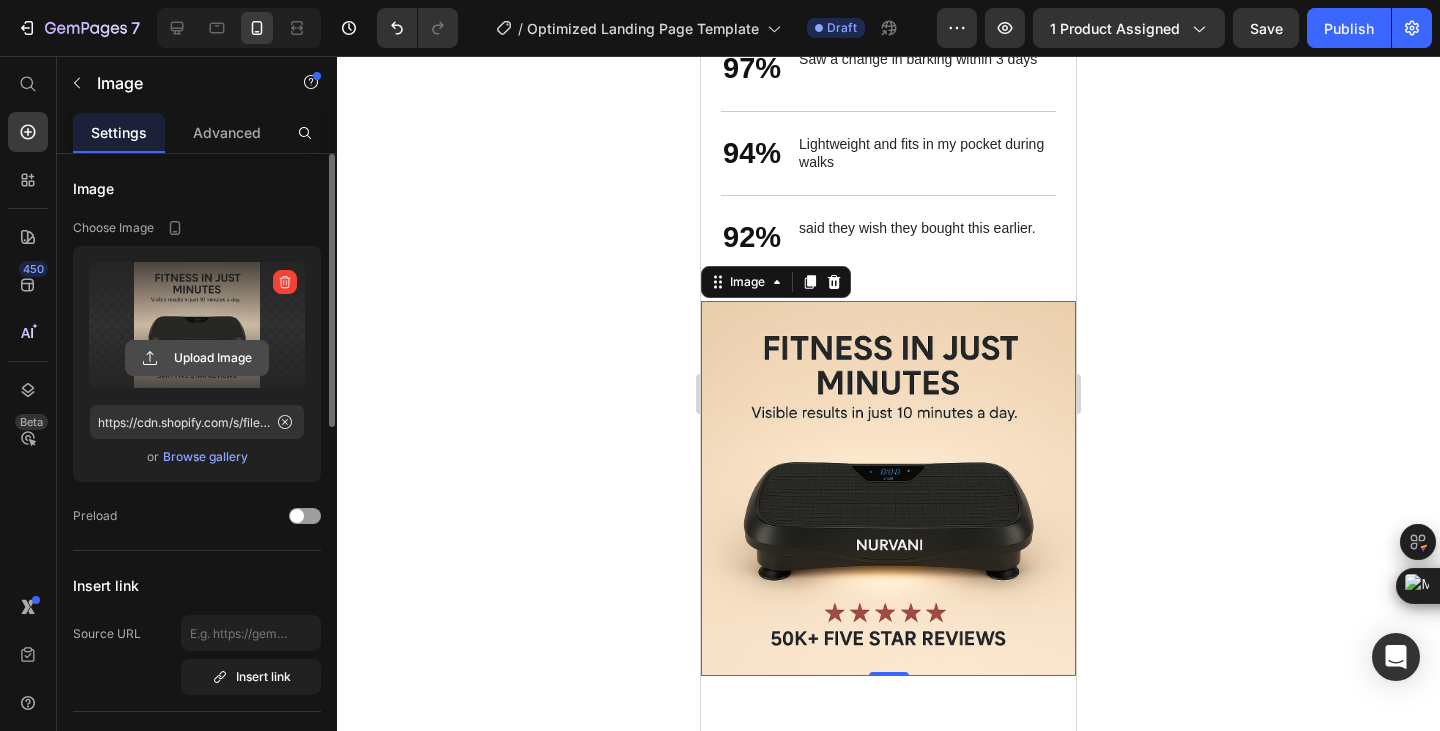 click 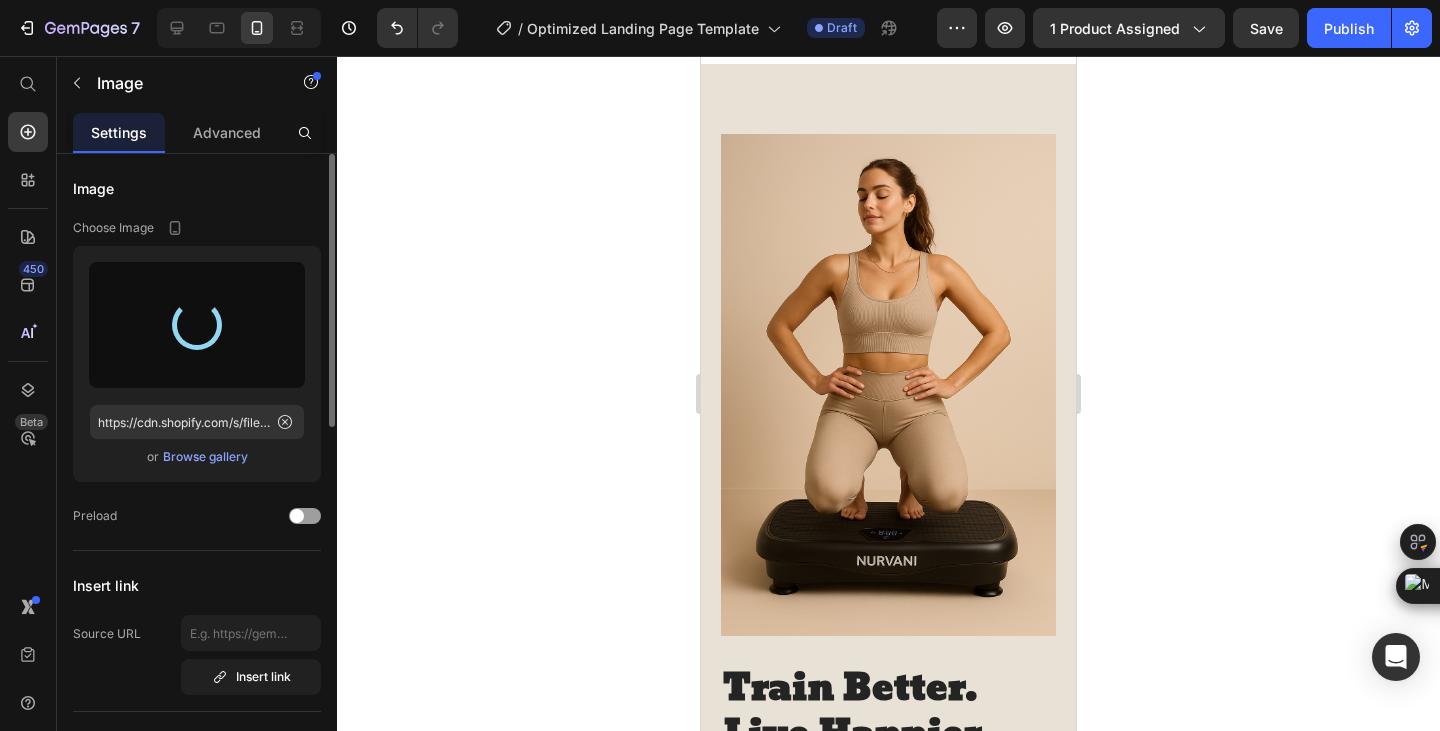 scroll, scrollTop: 2051, scrollLeft: 0, axis: vertical 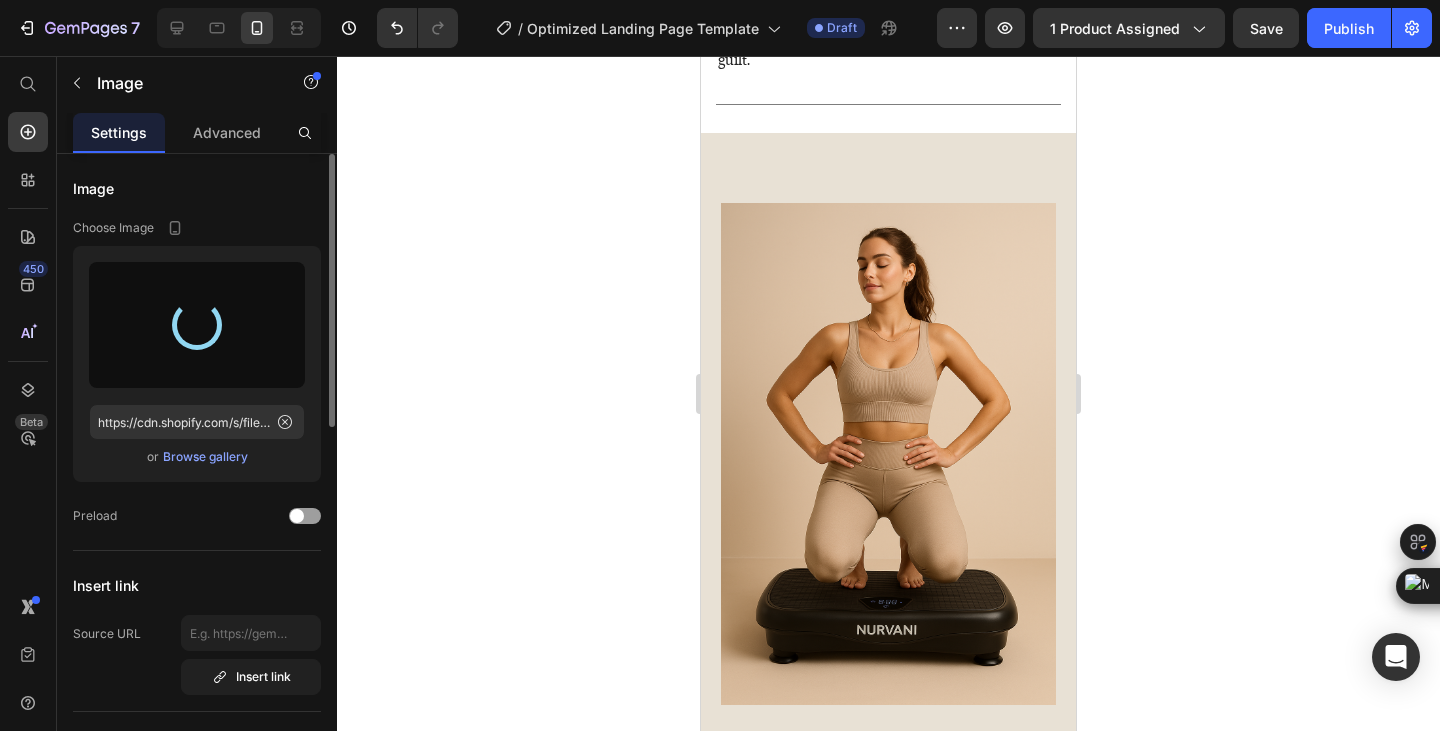 type on "https://cdn.shopify.com/s/files/1/0745/4706/9156/files/gempages_574575219432227615-3b7d64ed-83d6-431f-a5c2-0a492d30b94e.png" 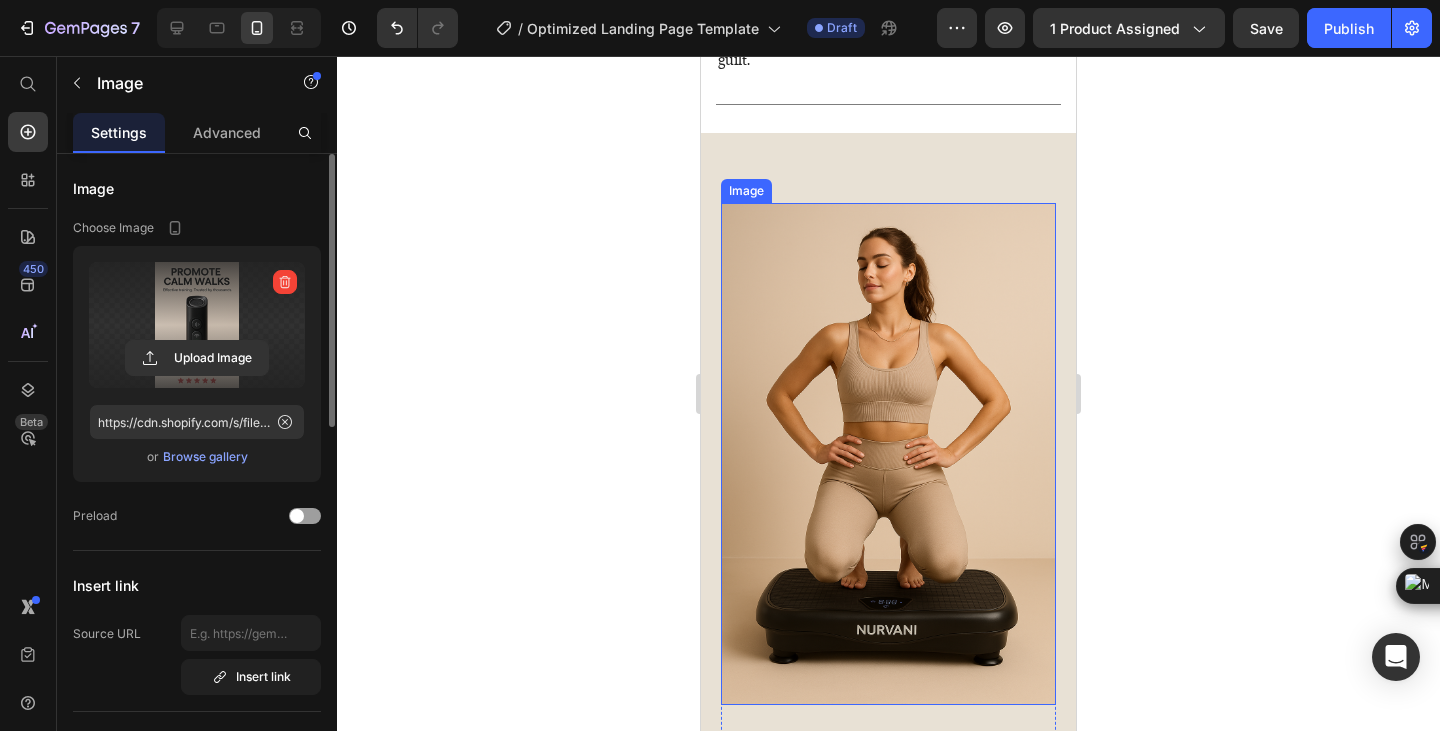 click at bounding box center [888, 454] 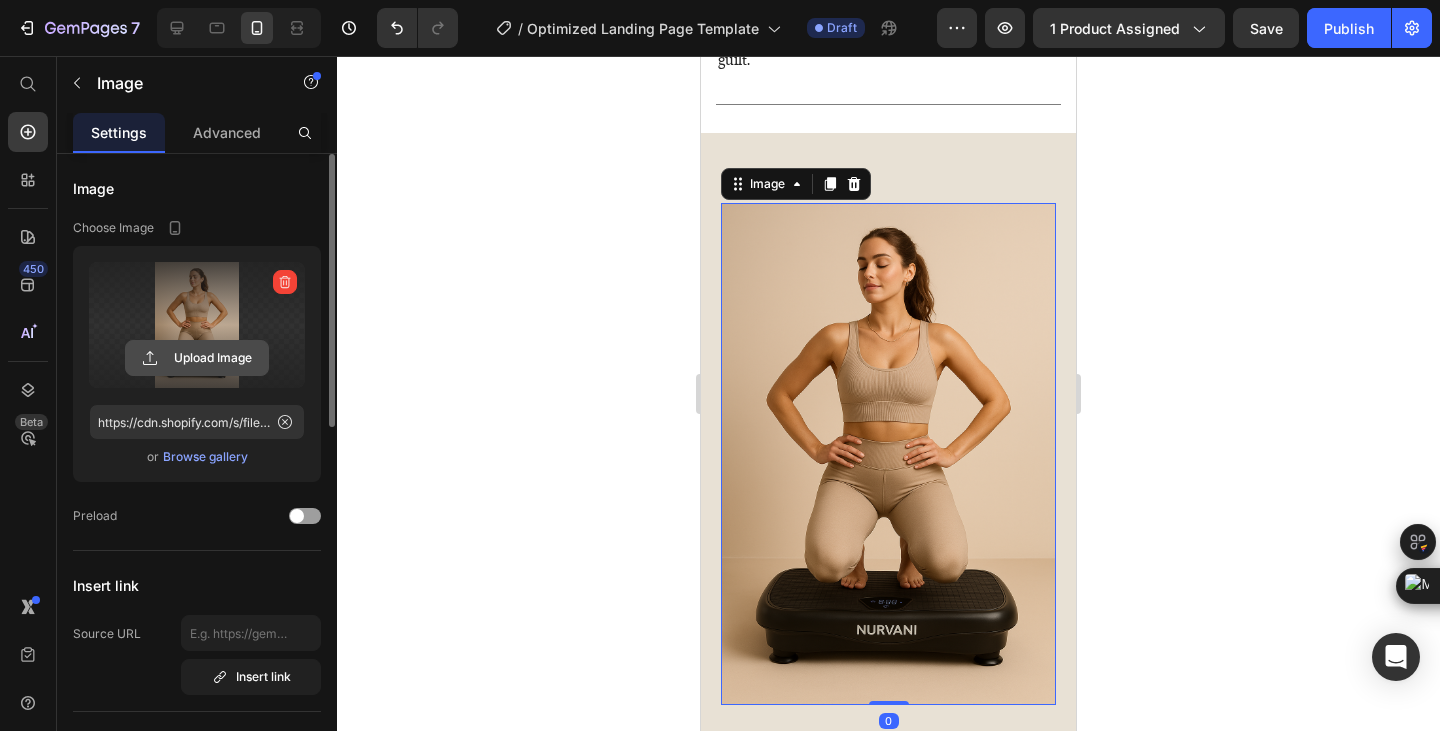click 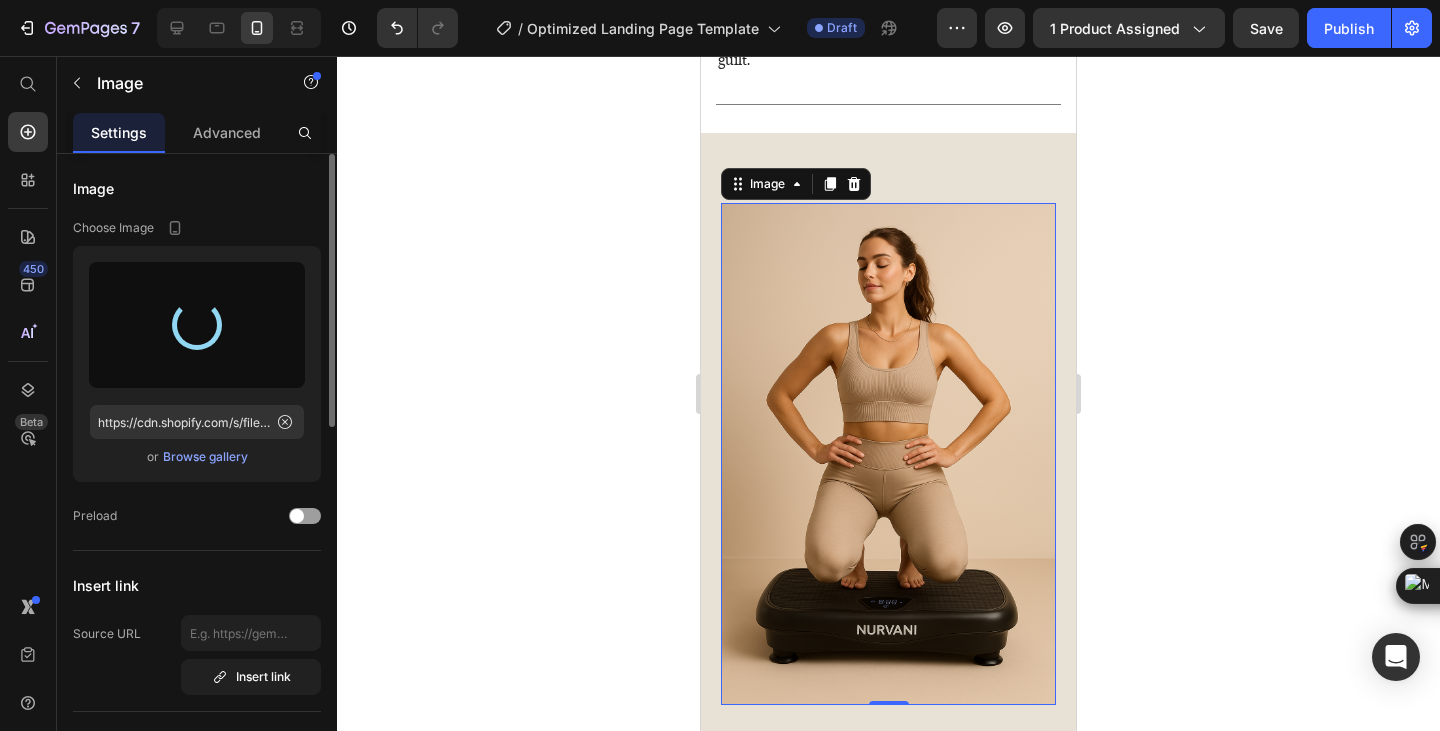type on "https://cdn.shopify.com/s/files/1/0745/4706/9156/files/gempages_574575219432227615-e880b2d3-dfb6-4477-9beb-6b1f1bf0b3b0.png" 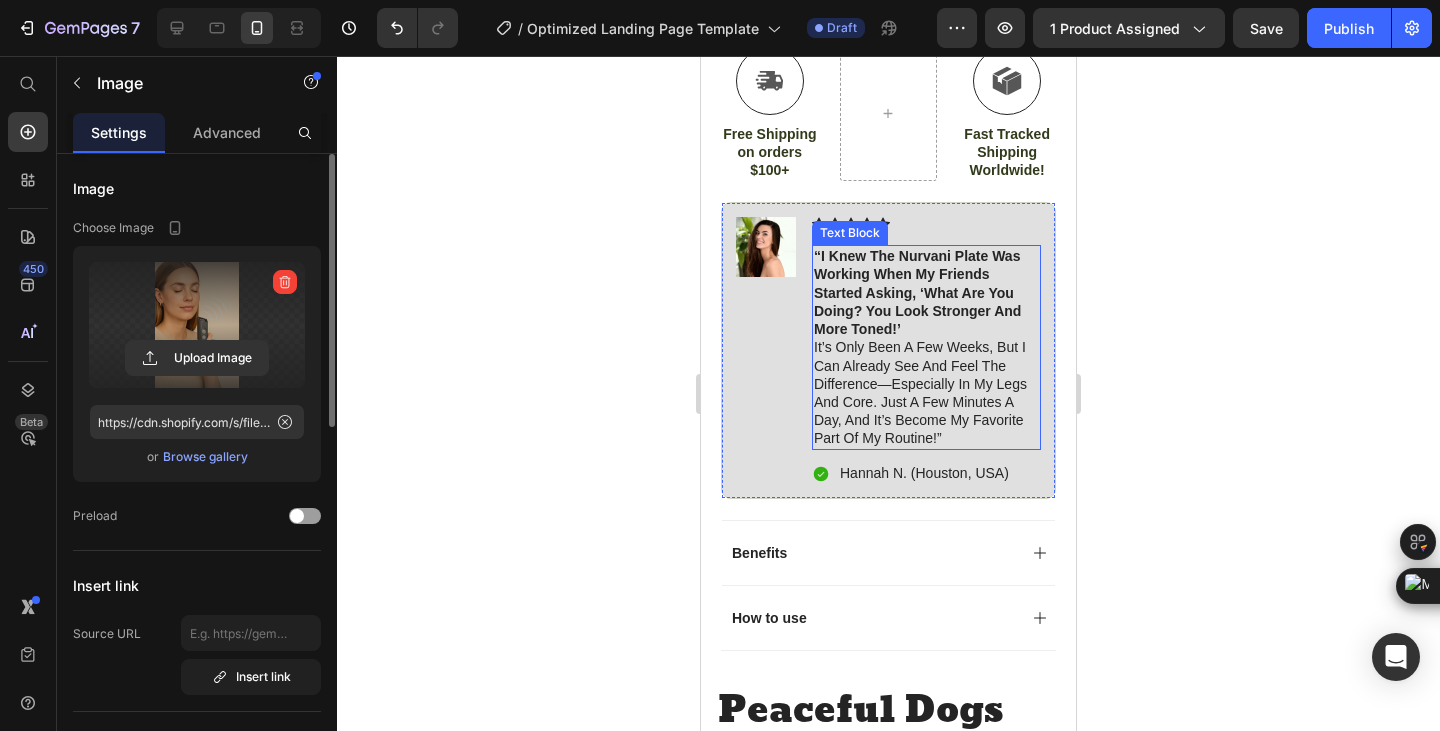 scroll, scrollTop: 1051, scrollLeft: 0, axis: vertical 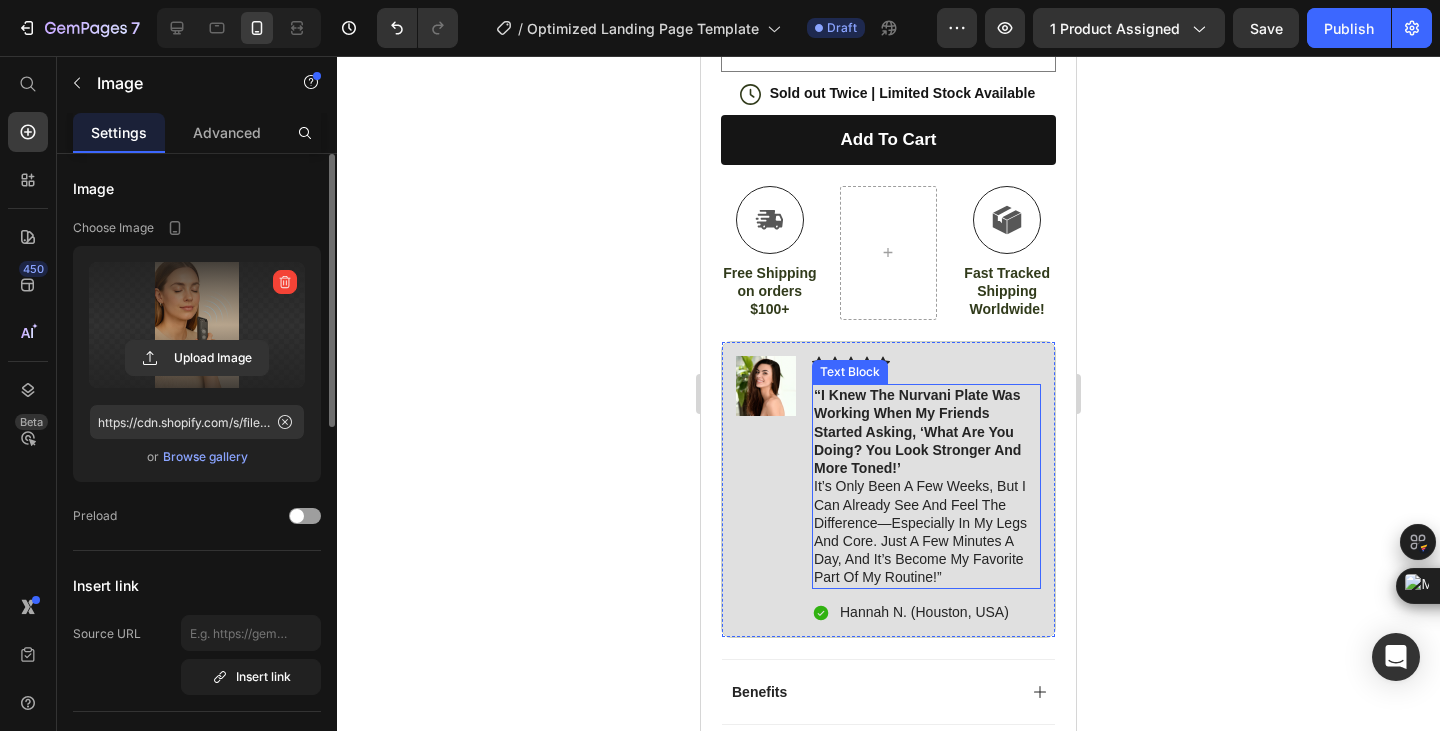 click on "“I knew the Nurvani Plate was working when my friends started asking, ‘What are you doing? You look stronger and more toned!’" at bounding box center [917, 431] 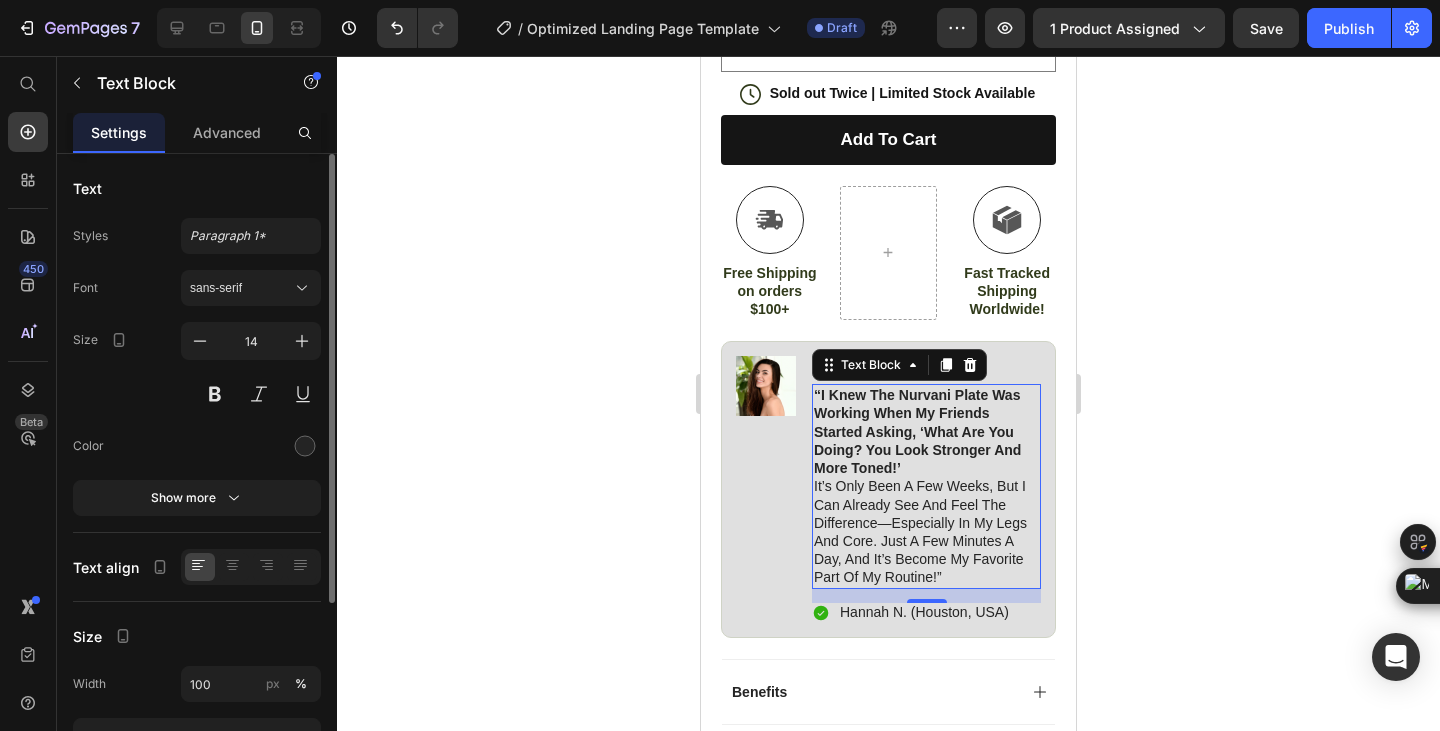 click on "“I knew the Nurvani Plate was working when my friends started asking, ‘What are you doing? You look stronger and more toned!’" at bounding box center (917, 431) 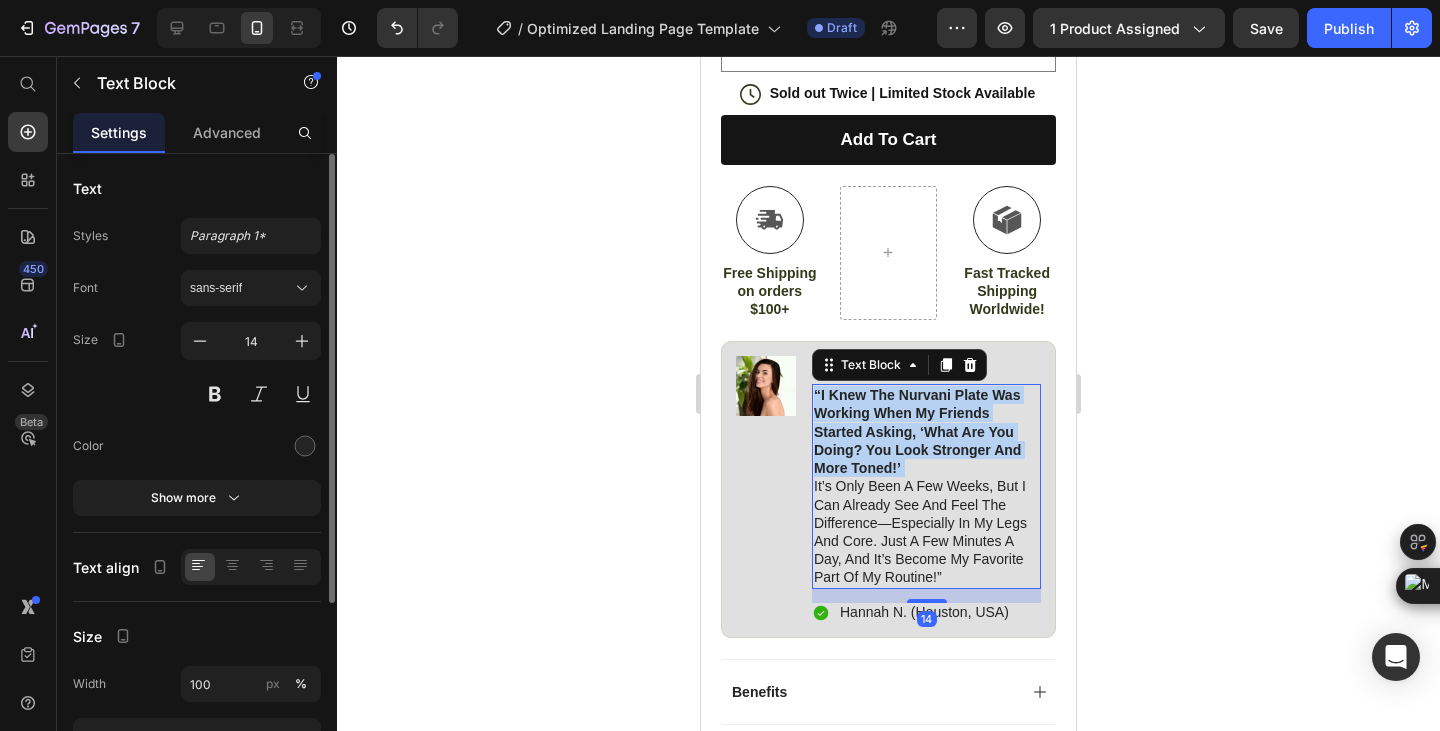 click on "“I knew the Nurvani Plate was working when my friends started asking, ‘What are you doing? You look stronger and more toned!’" at bounding box center (917, 431) 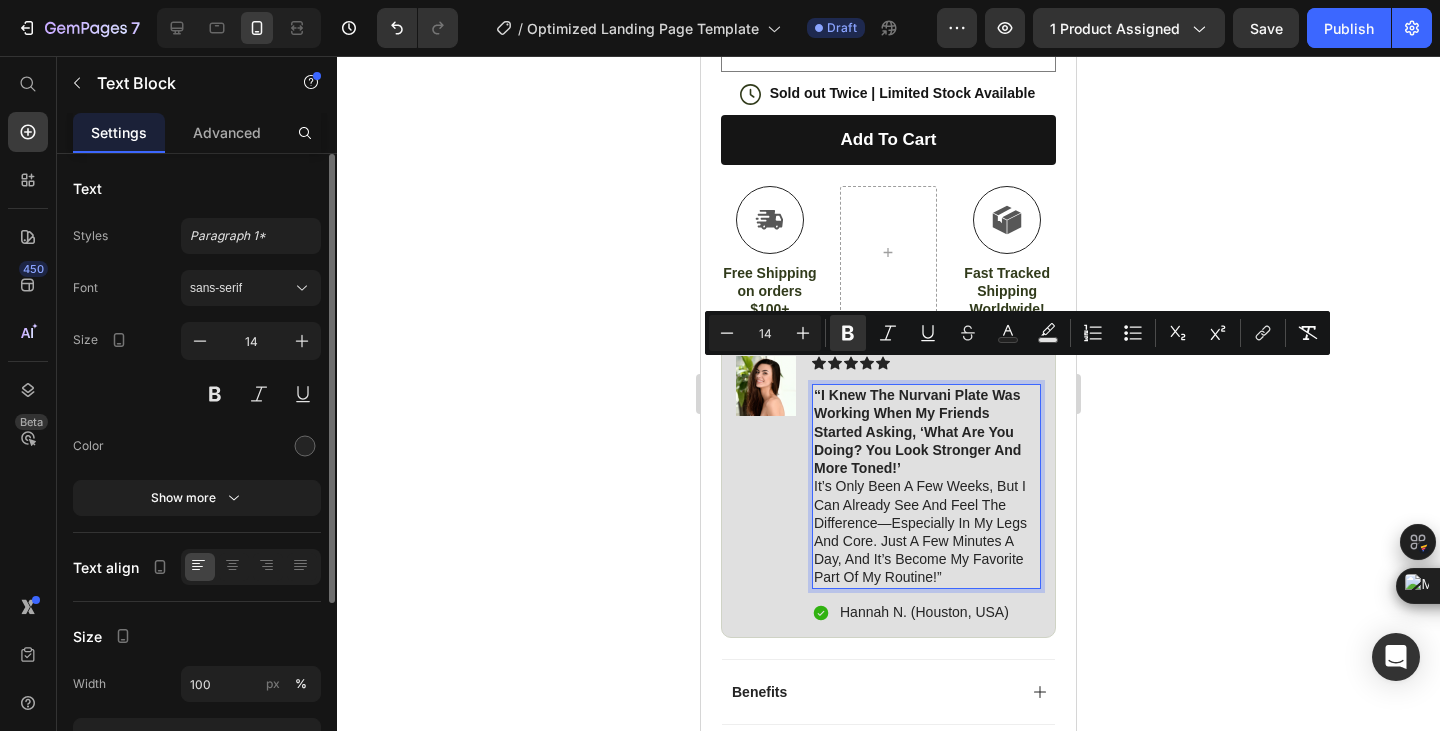click on "“I knew the Nurvani Plate was working when my friends started asking, ‘What are you doing? You look stronger and more toned!’ It’s only been a few weeks, but I can already see and feel the difference—especially in my legs and core. Just a few minutes a day, and it’s become my favorite part of my routine!”" at bounding box center (926, 486) 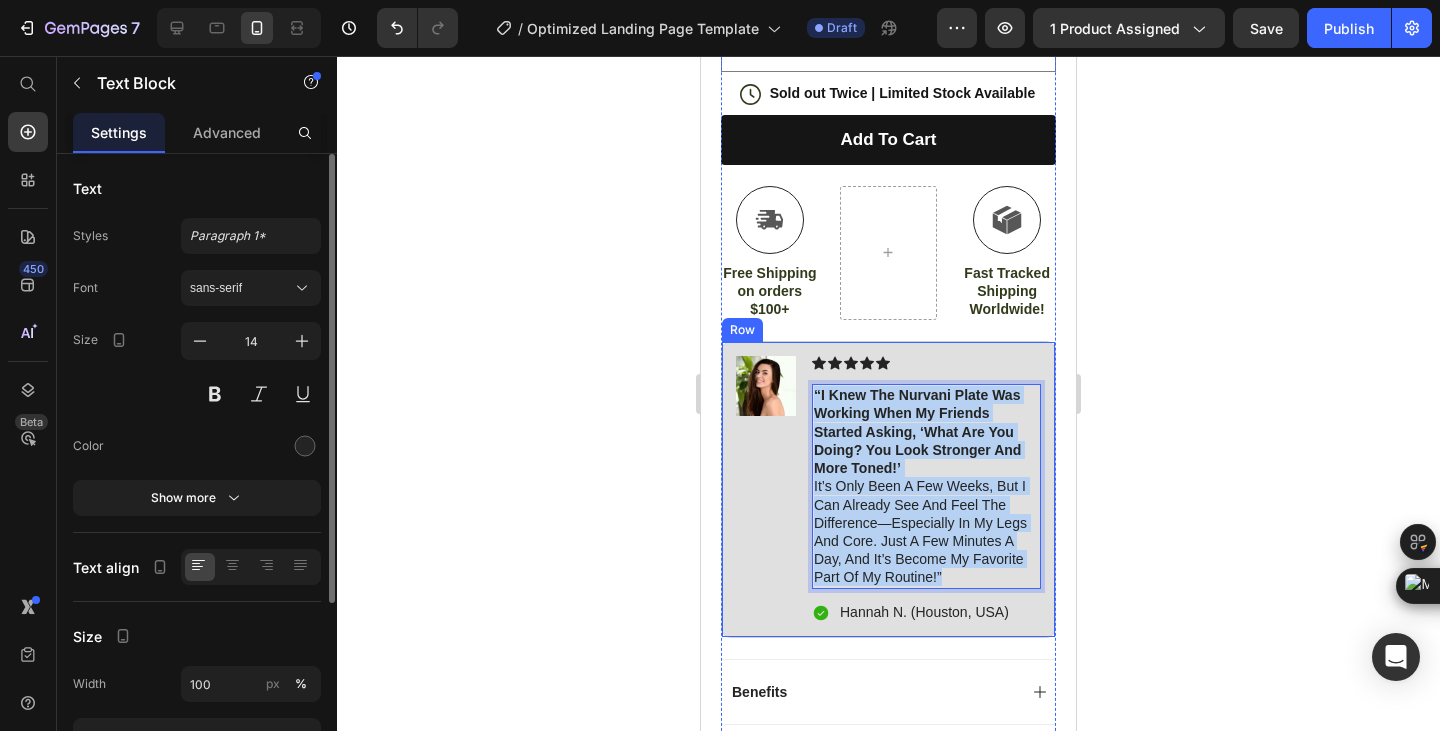 drag, startPoint x: 1021, startPoint y: 557, endPoint x: 810, endPoint y: 374, distance: 279.3027 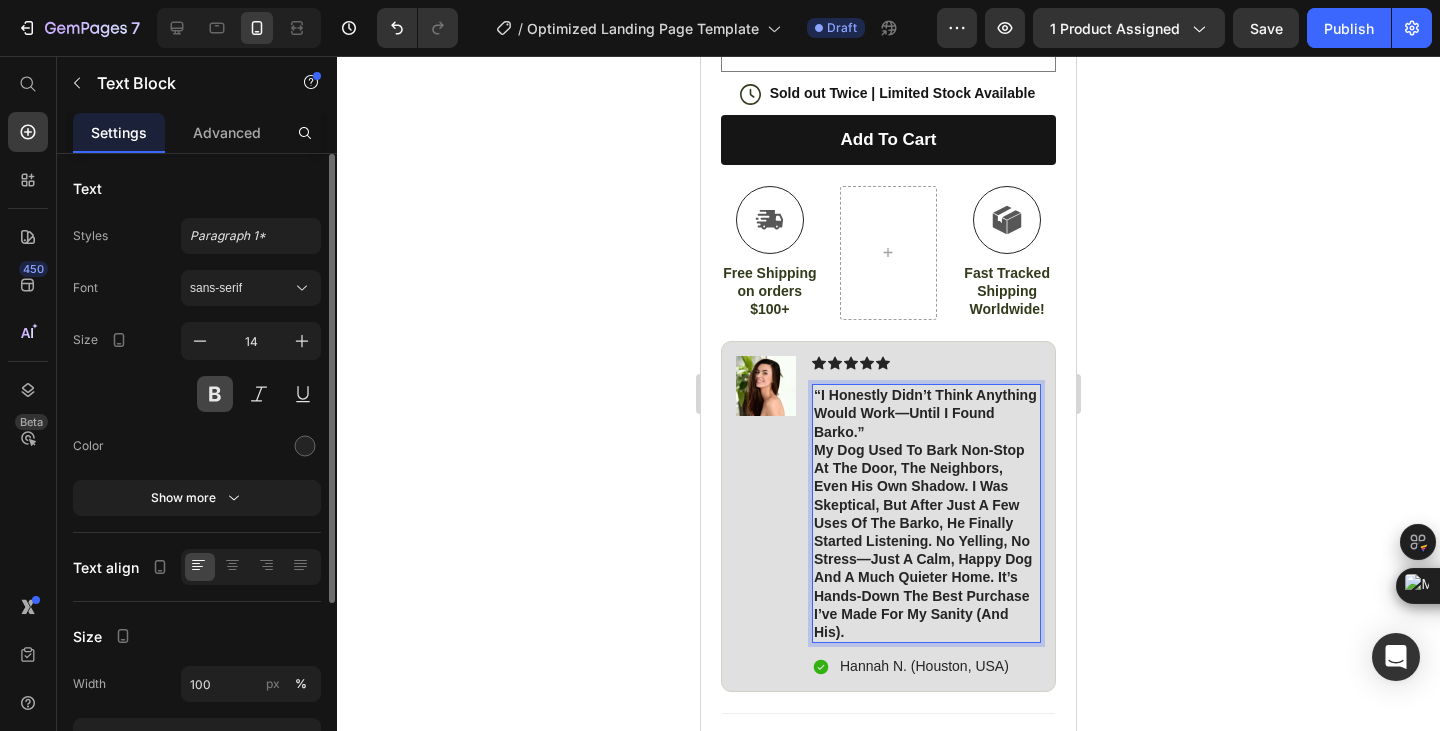 click at bounding box center (215, 394) 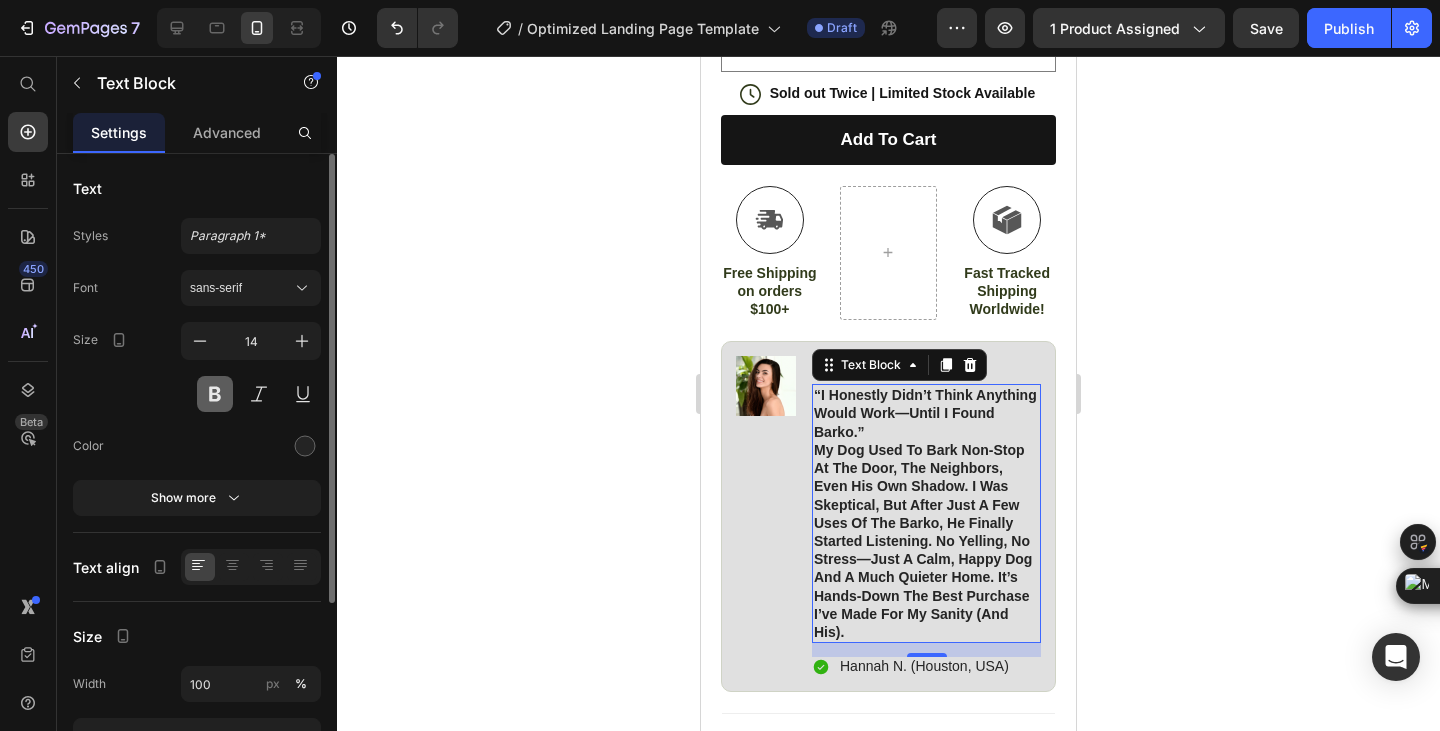 click at bounding box center [215, 394] 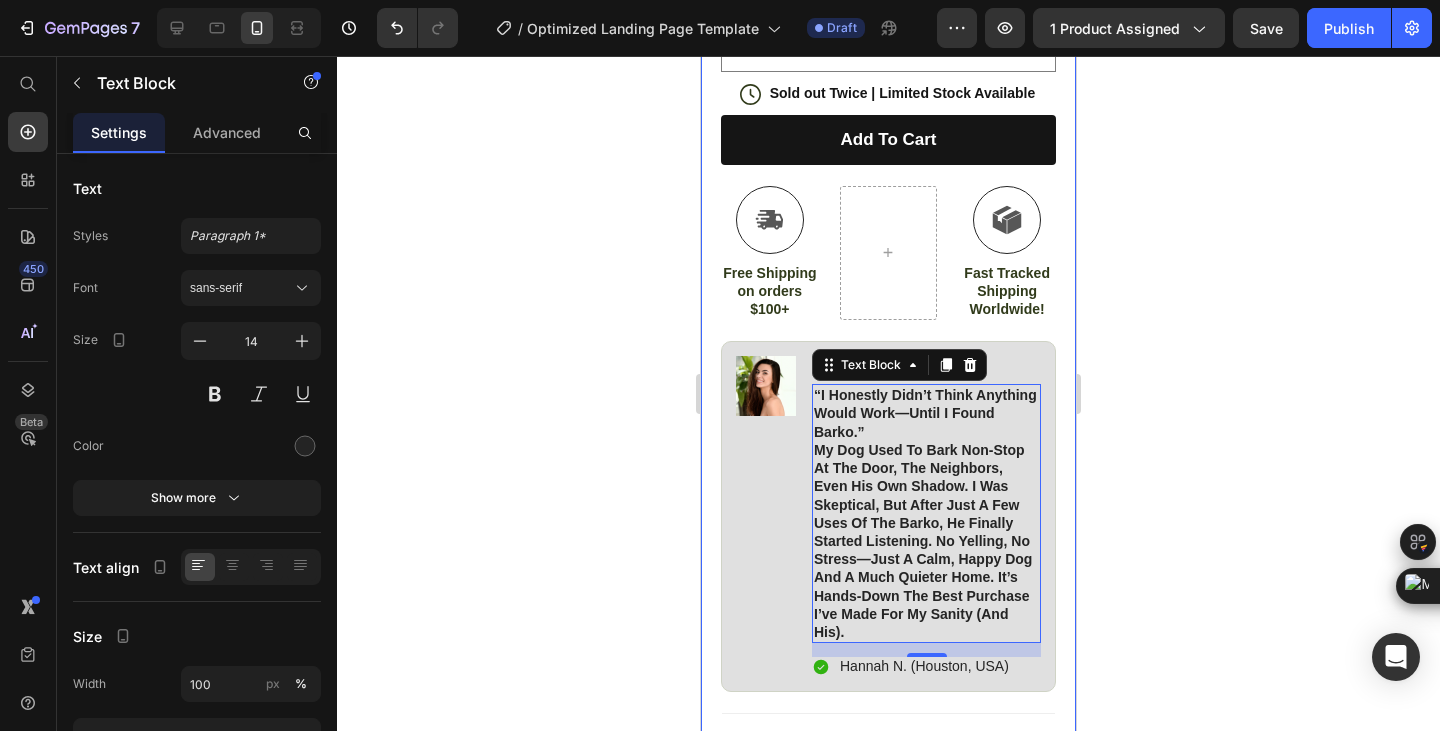 click on "Image" at bounding box center [766, 516] 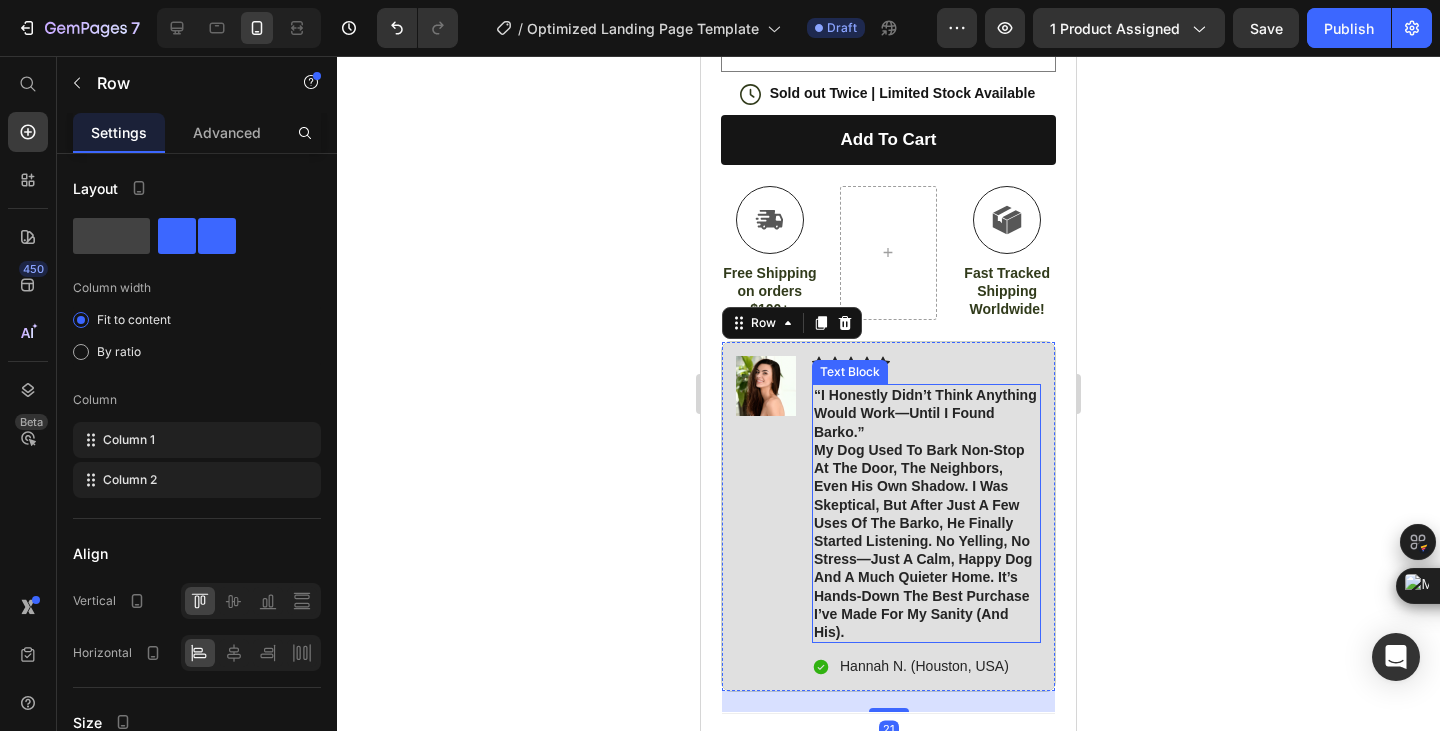 click on "“I honestly didn’t think anything would work—until I found Barko.” My dog used to bark non-stop at the door, the neighbors, even his own shadow. I was skeptical, but after just a few uses of the Barko, he finally started listening. No yelling, no stress—just a calm, happy dog and a much quieter home. It’s hands-down the best purchase I’ve made for my sanity (and his)." at bounding box center (926, 513) 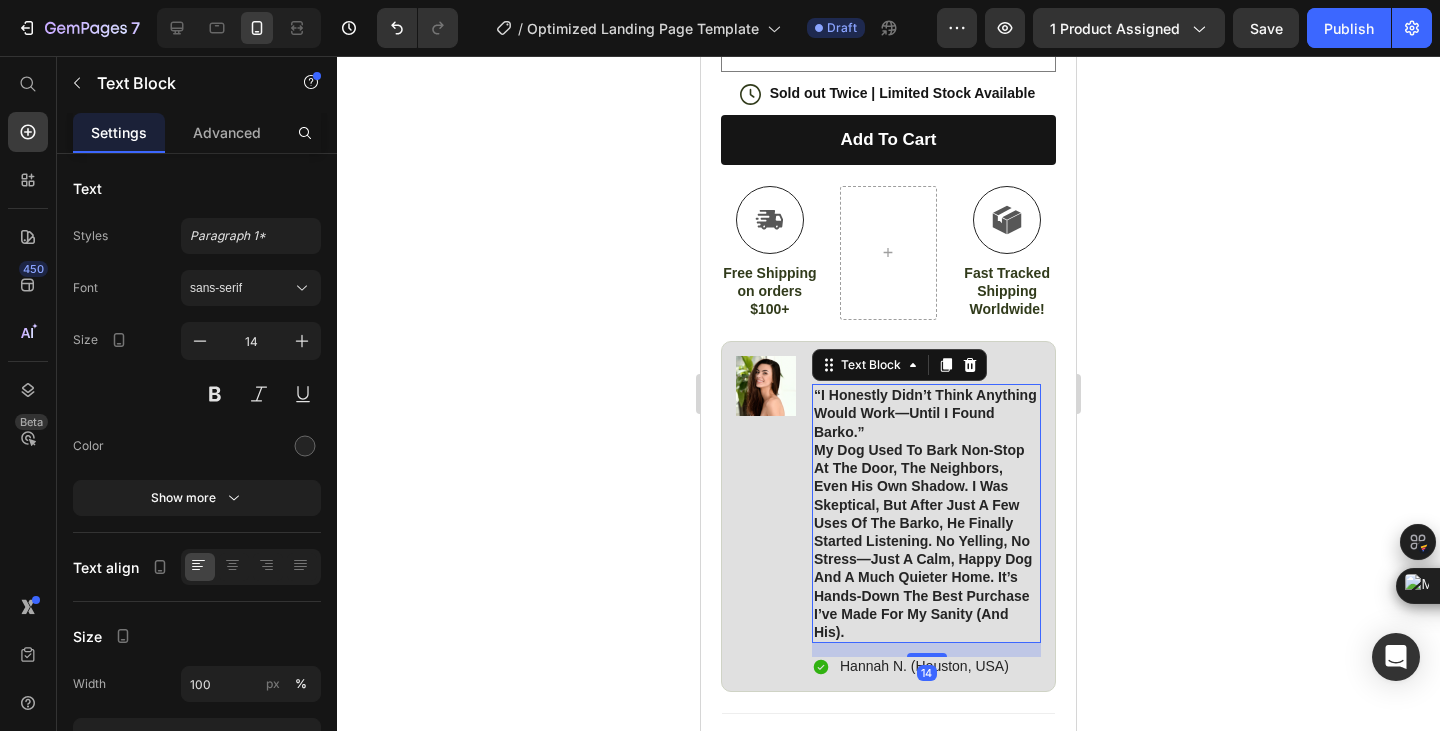 click on "“I honestly didn’t think anything would work—until I found Barko.” My dog used to bark non-stop at the door, the neighbors, even his own shadow. I was skeptical, but after just a few uses of the Barko, he finally started listening. No yelling, no stress—just a calm, happy dog and a much quieter home. It’s hands-down the best purchase I’ve made for my sanity (and his)." at bounding box center (926, 513) 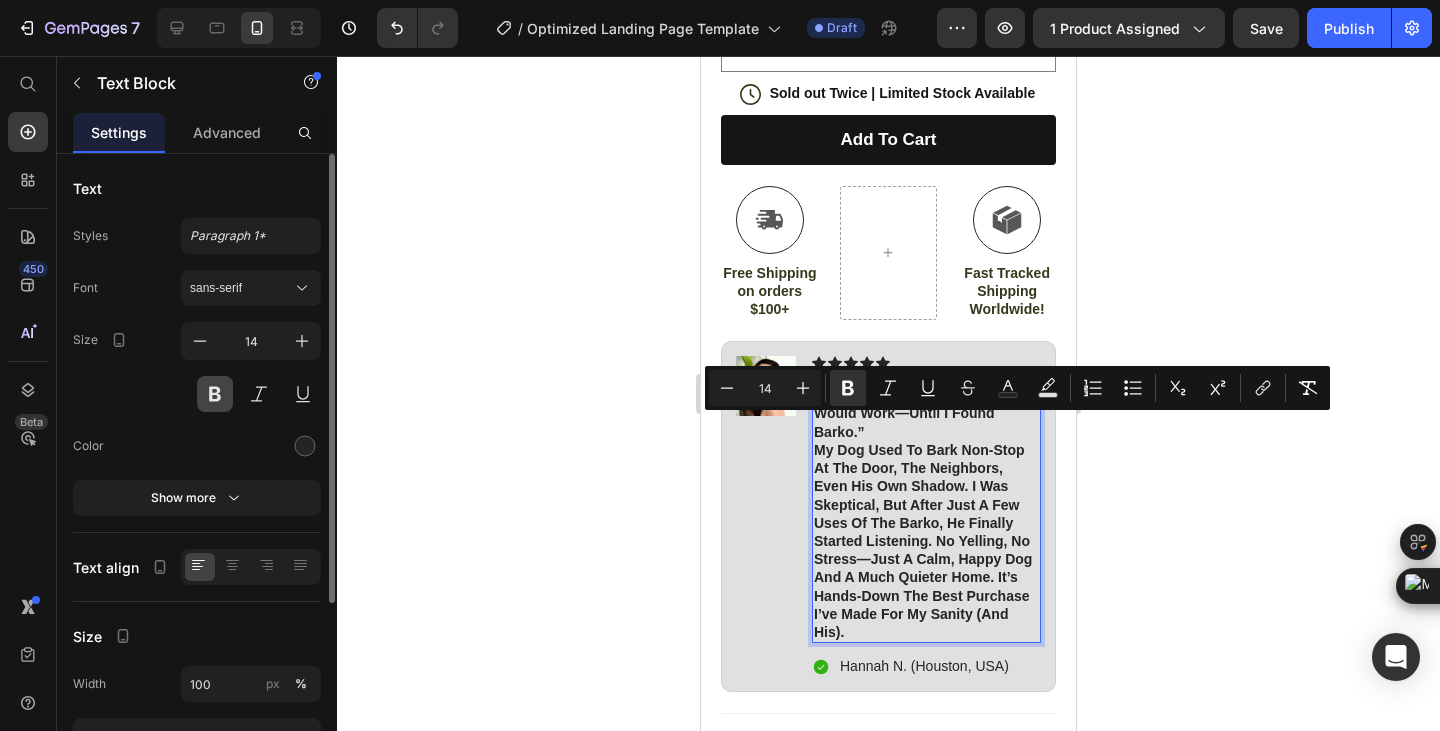 click at bounding box center [215, 394] 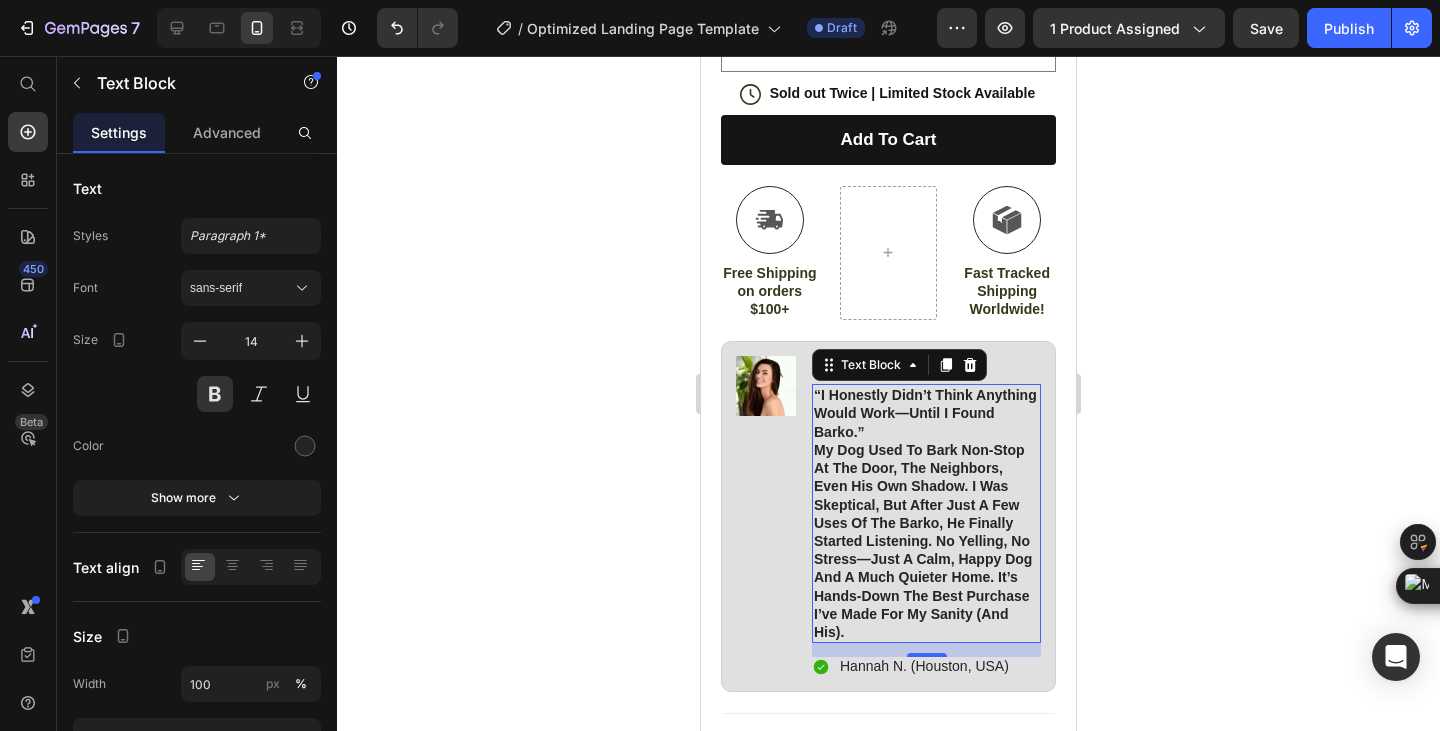 drag, startPoint x: 858, startPoint y: 444, endPoint x: 808, endPoint y: 431, distance: 51.662365 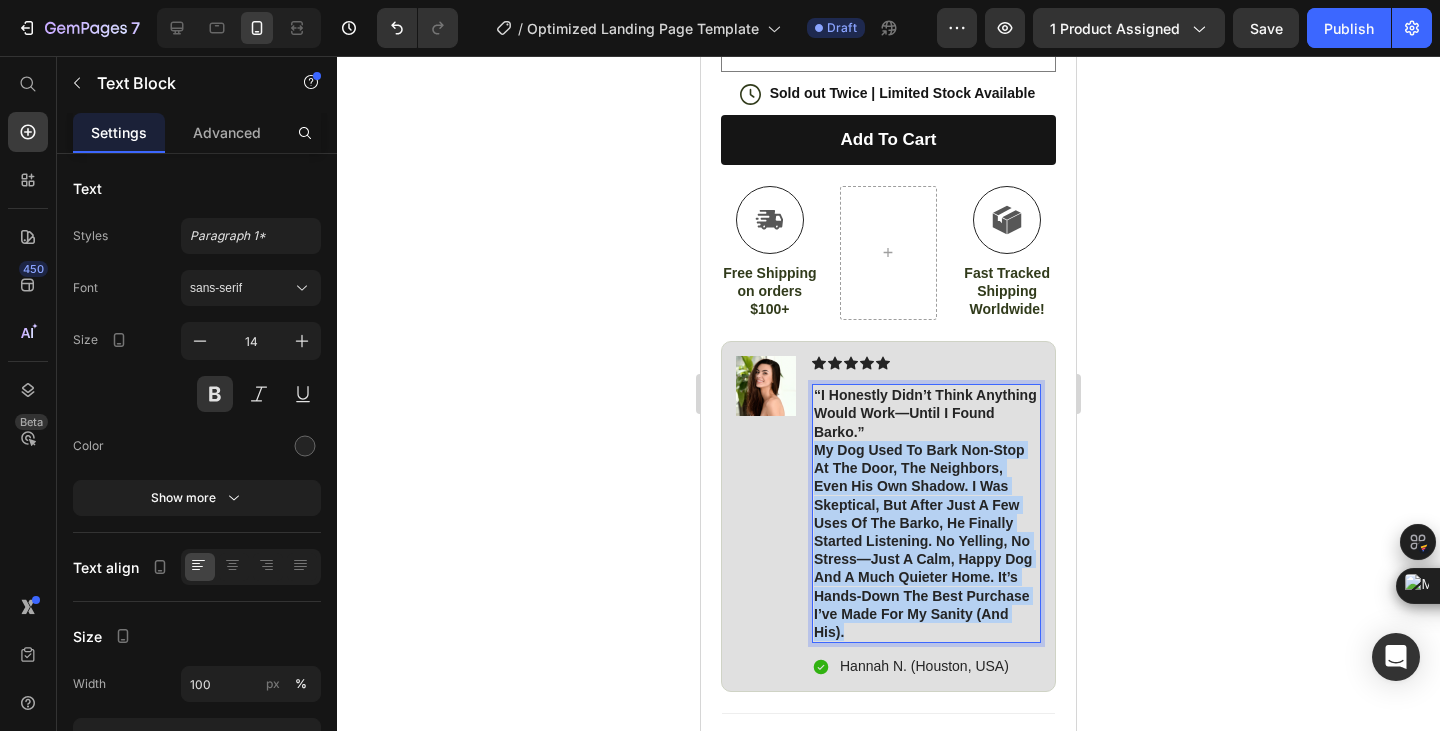 drag, startPoint x: 813, startPoint y: 425, endPoint x: 980, endPoint y: 630, distance: 264.41257 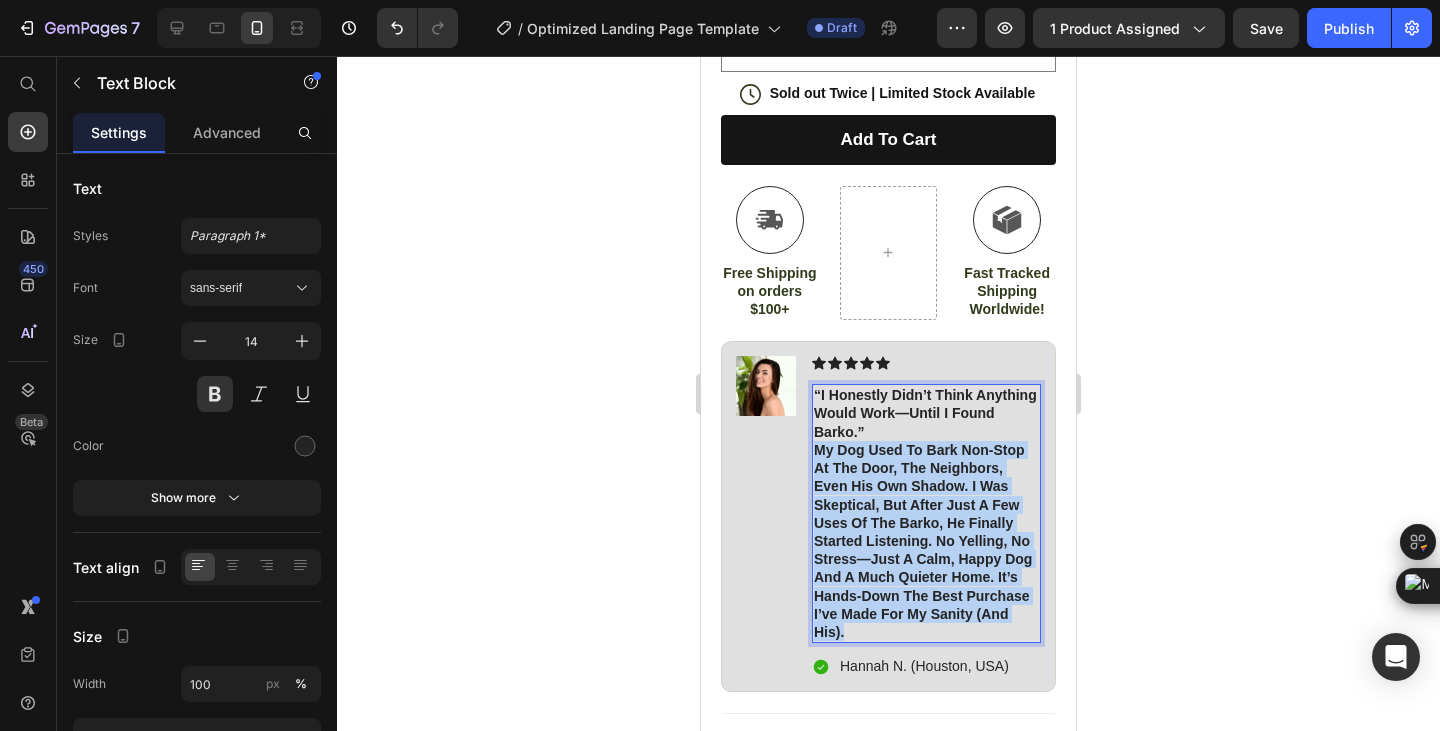 click on "“I honestly didn’t think anything would work—until I found Barko.” My dog used to bark non-stop at the door, the neighbors, even his own shadow. I was skeptical, but after just a few uses of the Barko, he finally started listening. No yelling, no stress—just a calm, happy dog and a much quieter home. It’s hands-down the best purchase I’ve made for my sanity (and his)." at bounding box center [926, 513] 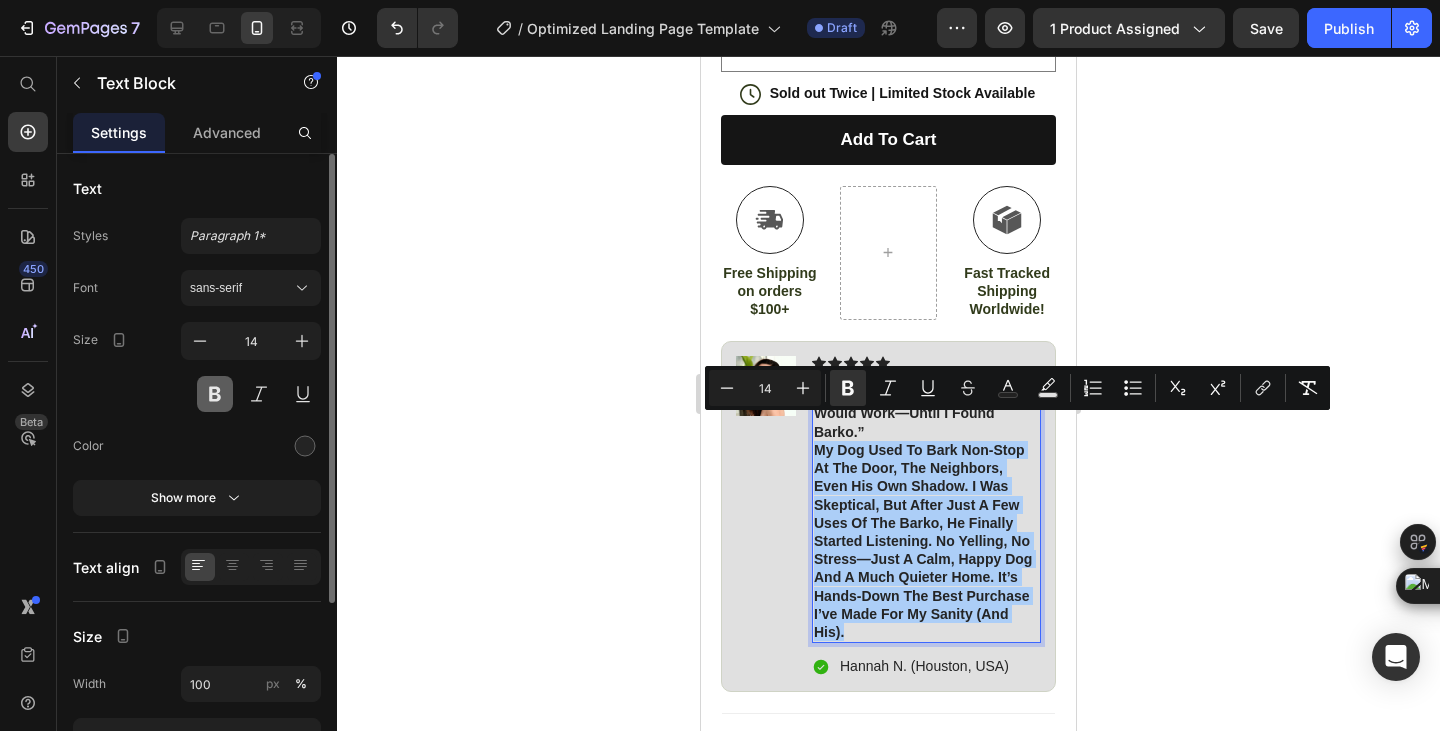 click at bounding box center (215, 394) 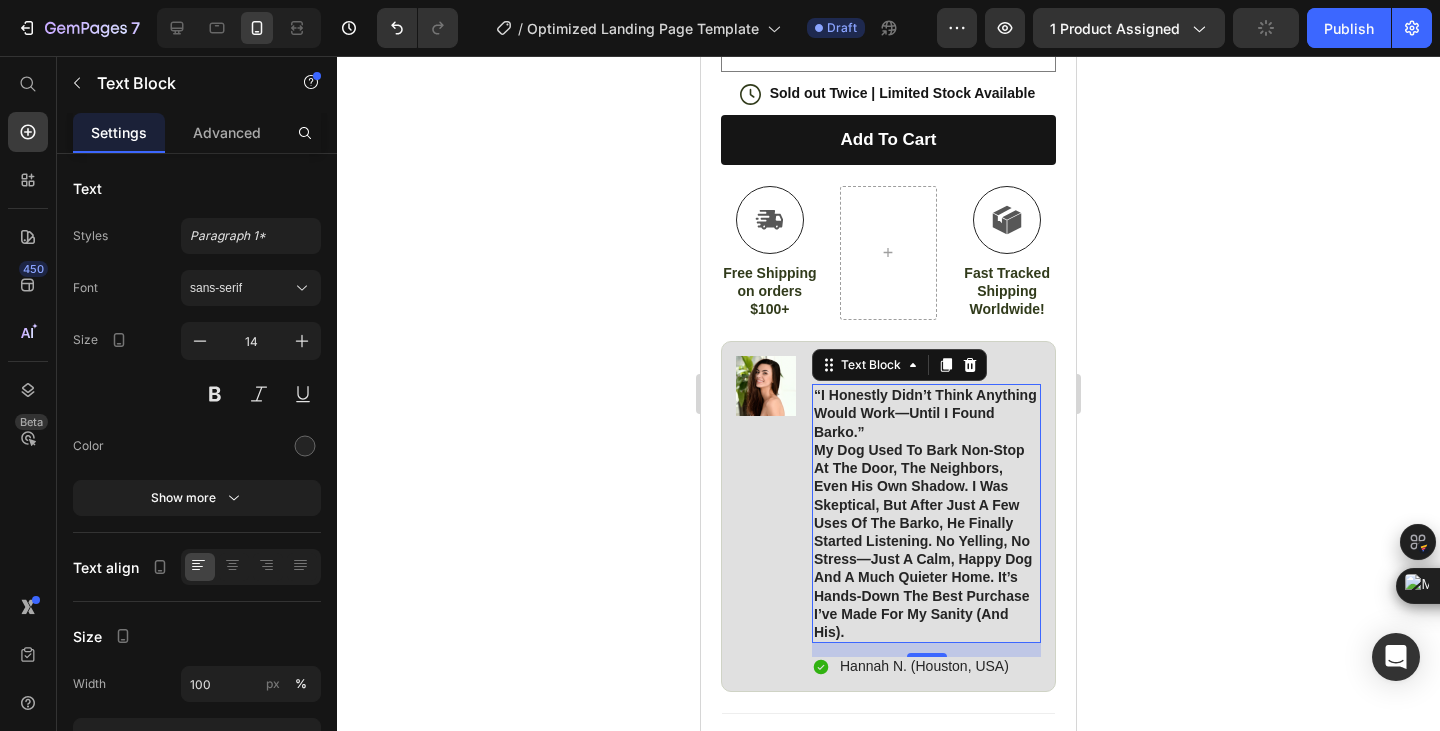 click on "My dog used to bark non-stop at the door, the neighbors, even his own shadow. I was skeptical, but after just a few uses of the Barko, he finally started listening. No yelling, no stress—just a calm, happy dog and a much quieter home. It’s hands-down the best purchase I’ve made for my sanity (and his)." at bounding box center (923, 541) 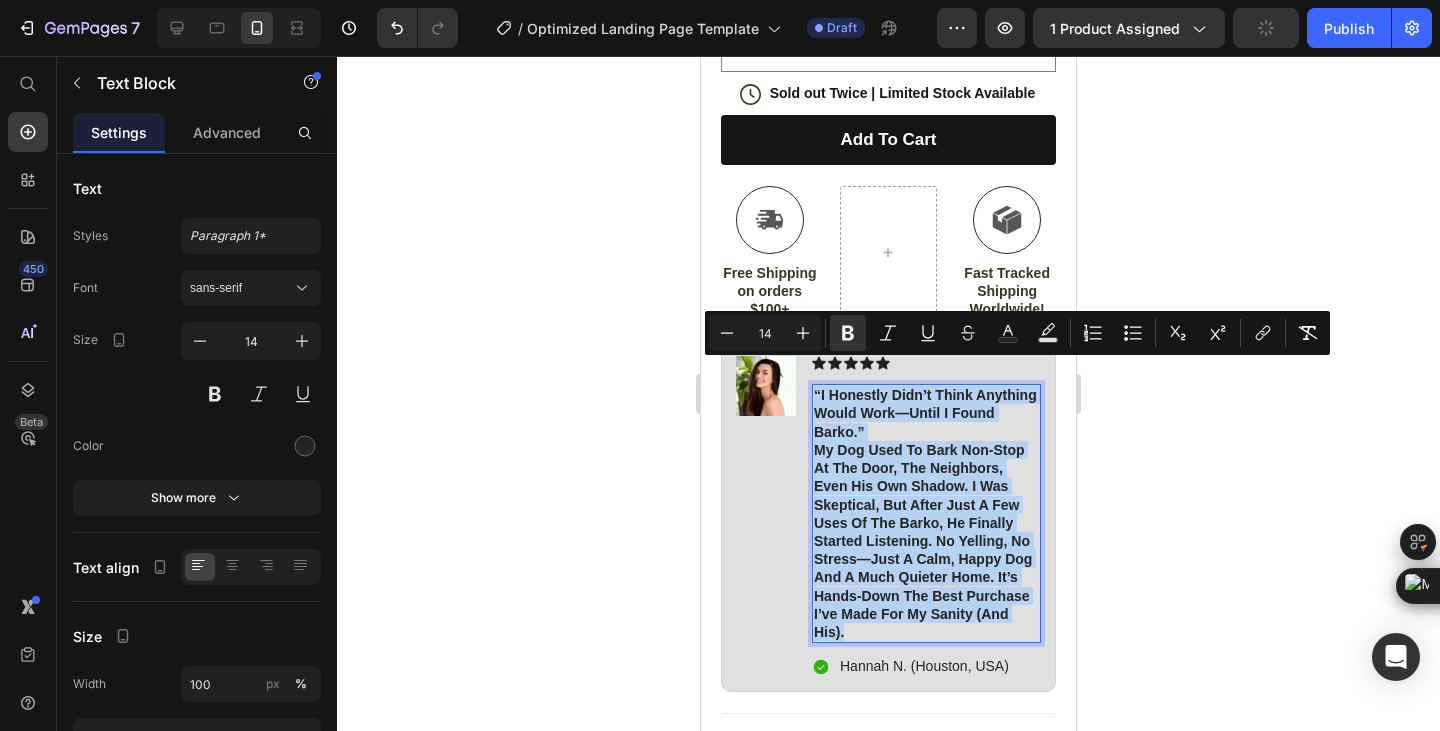 drag, startPoint x: 962, startPoint y: 627, endPoint x: 812, endPoint y: 372, distance: 295.84625 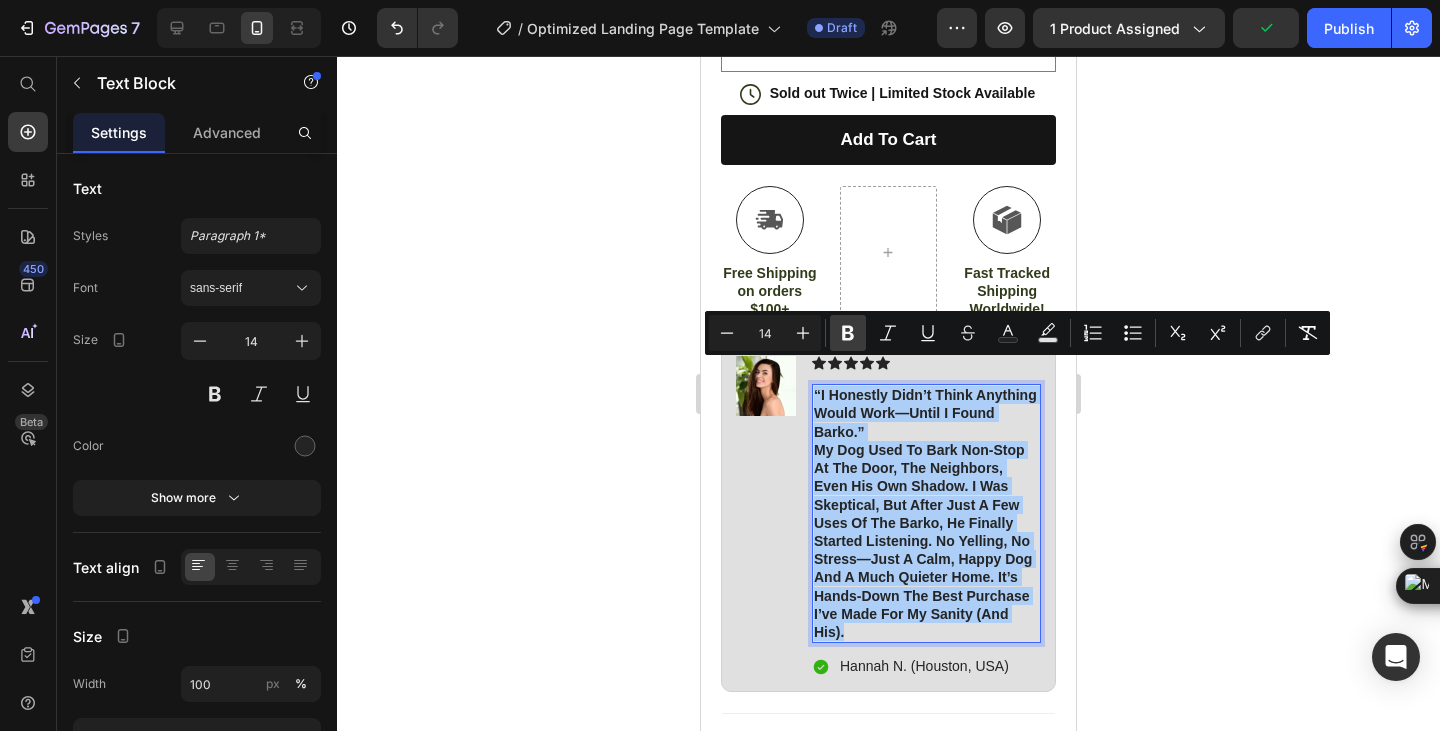 click on "Bold" at bounding box center [848, 333] 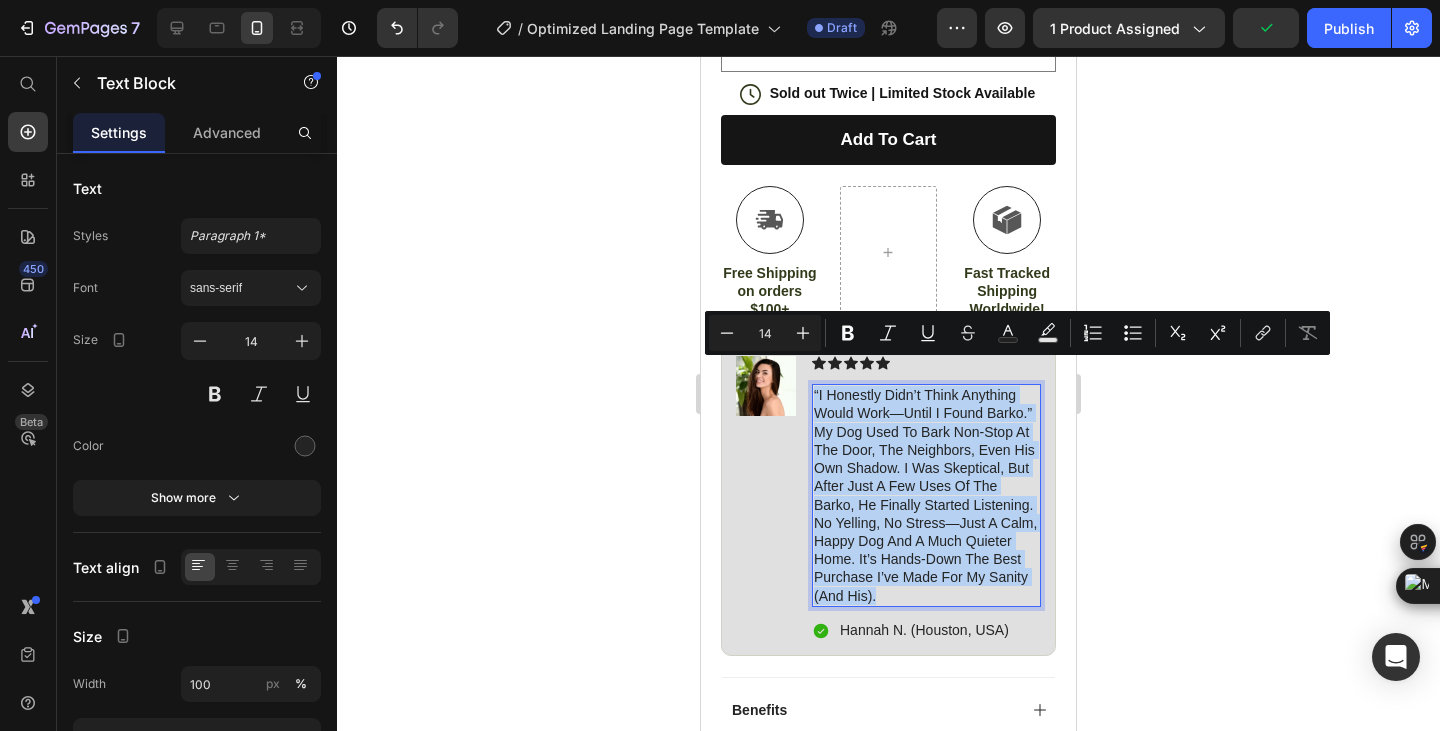 click on "“I honestly didn’t think anything would work—until I found Barko.” My dog used to bark non-stop at the door, the neighbors, even his own shadow. I was skeptical, but after just a few uses of the Barko, he finally started listening. No yelling, no stress—just a calm, happy dog and a much quieter home. It’s hands-down the best purchase I’ve made for my sanity (and his)." at bounding box center [926, 495] 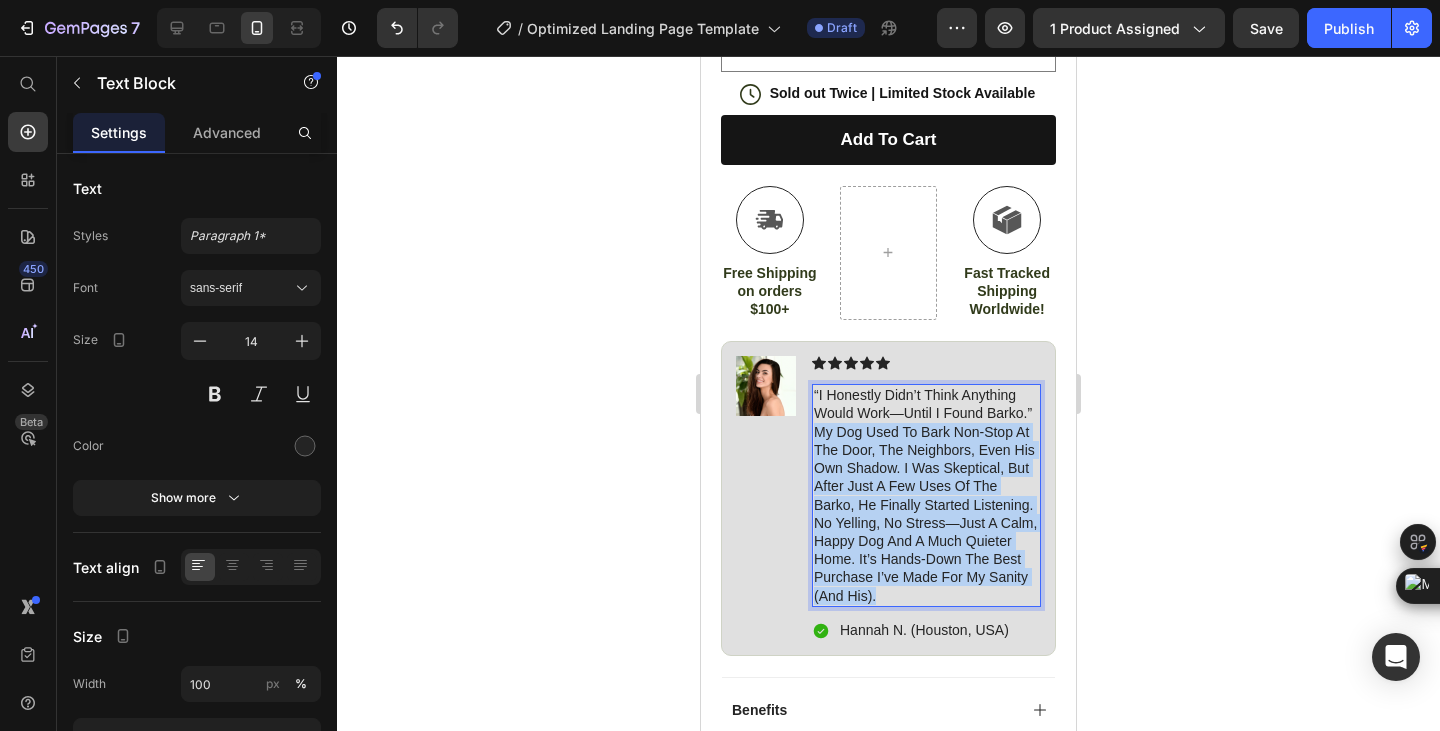 drag, startPoint x: 816, startPoint y: 427, endPoint x: 874, endPoint y: 607, distance: 189.11372 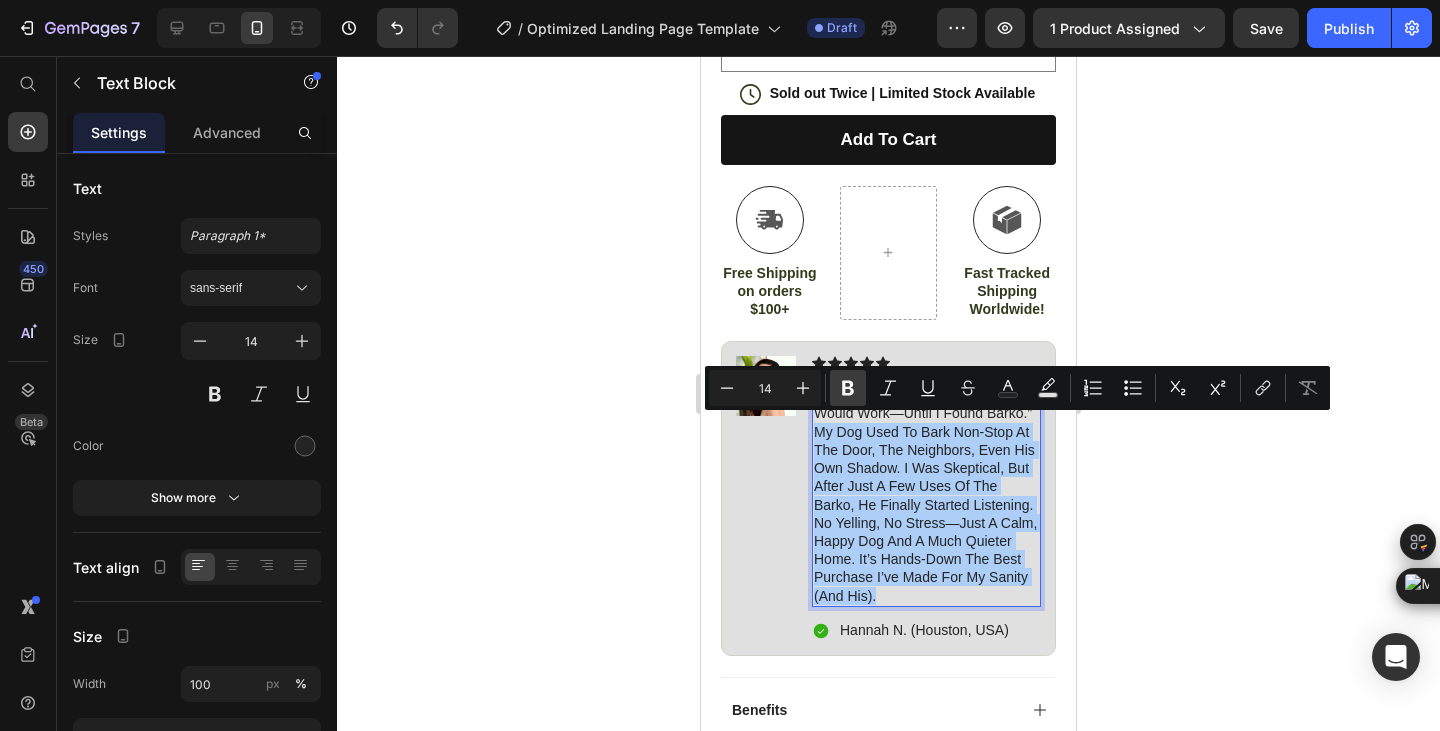 click 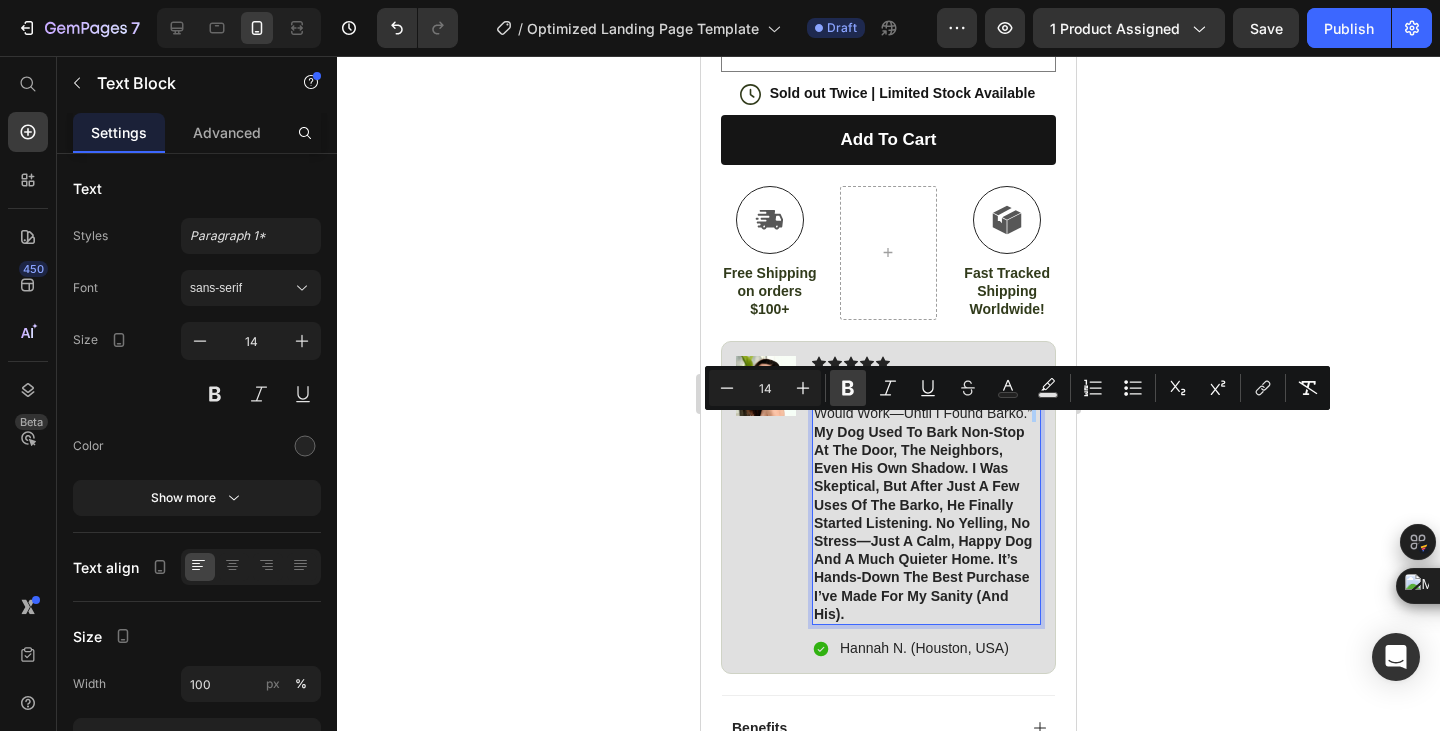 click 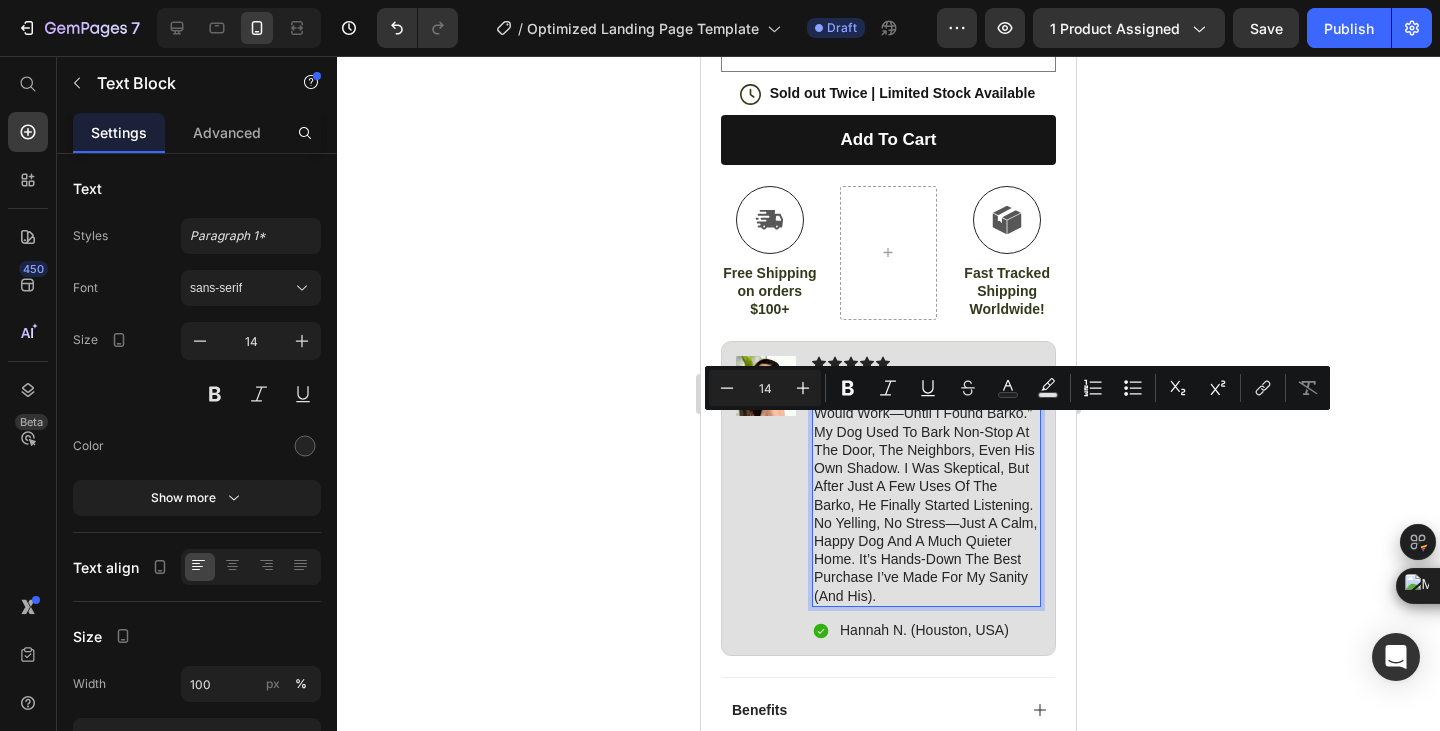 click on "“I honestly didn’t think anything would work—until I found Barko.” My dog used to bark non-stop at the door, the neighbors, even his own shadow. I was skeptical, but after just a few uses of the Barko, he finally started listening. No yelling, no stress—just a calm, happy dog and a much quieter home. It’s hands-down the best purchase I’ve made for my sanity (and his)." at bounding box center [926, 495] 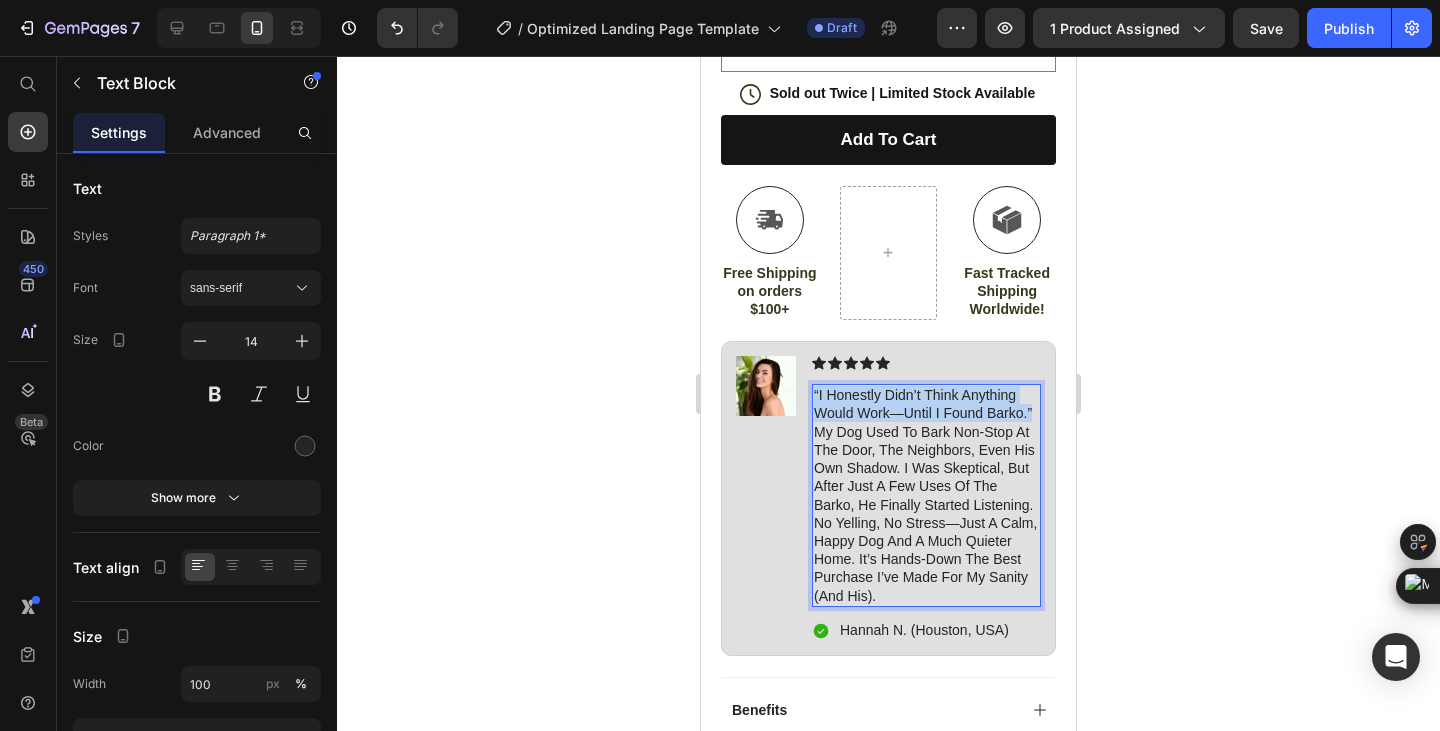drag, startPoint x: 858, startPoint y: 409, endPoint x: 815, endPoint y: 369, distance: 58.728188 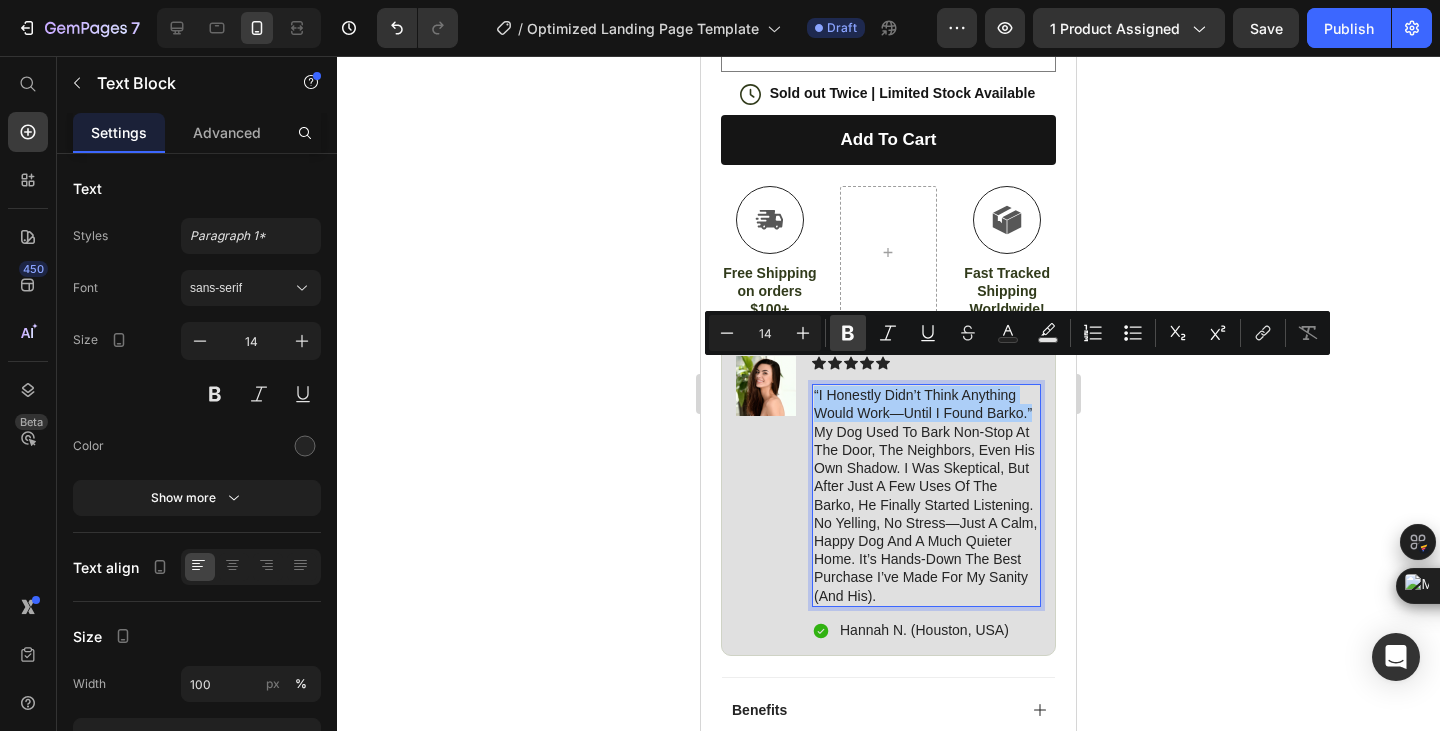 click 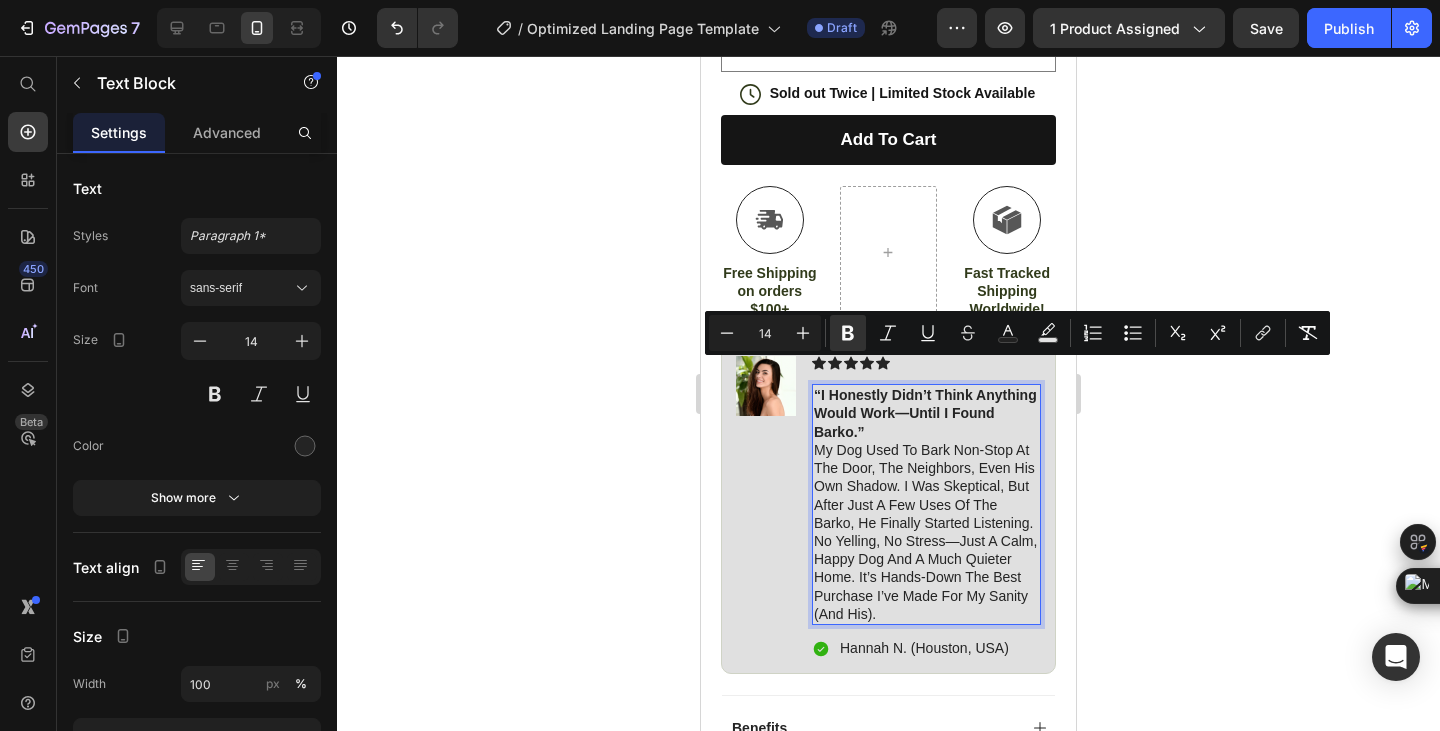click on "“I honestly didn’t think anything would work—until I found Barko.”" at bounding box center (925, 413) 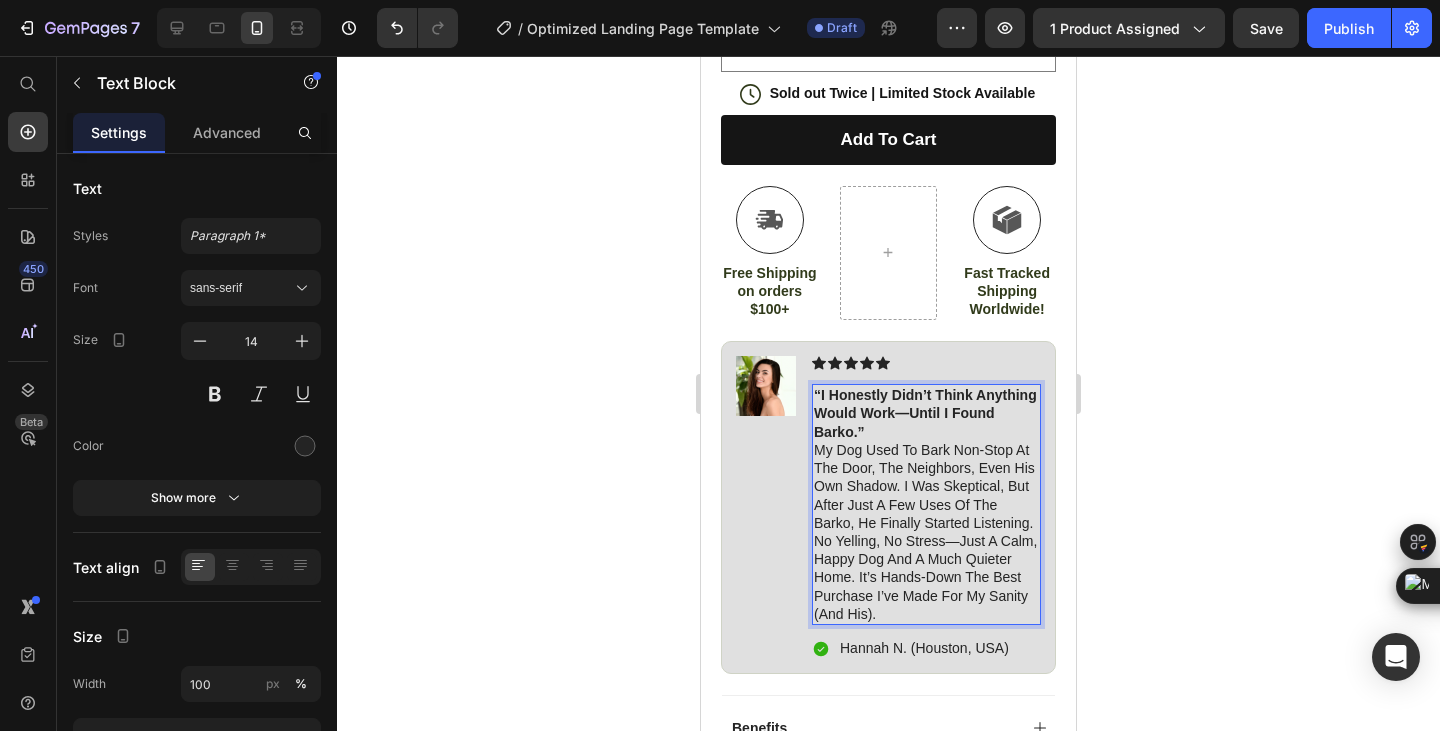 click on "“I honestly didn’t think anything would work—until I found Barko.”" at bounding box center (925, 413) 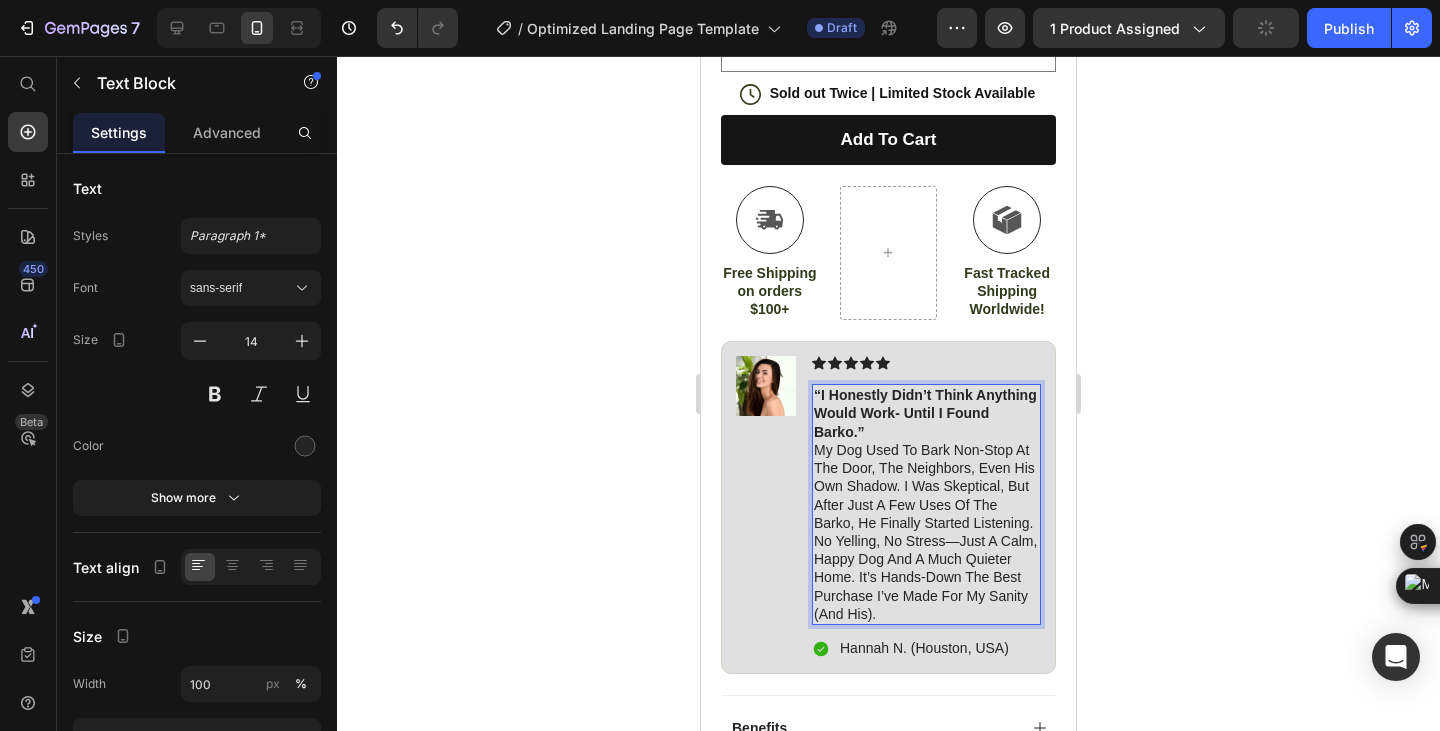 click on "“I honestly didn’t think anything would work- until I found Barko.”" at bounding box center (925, 413) 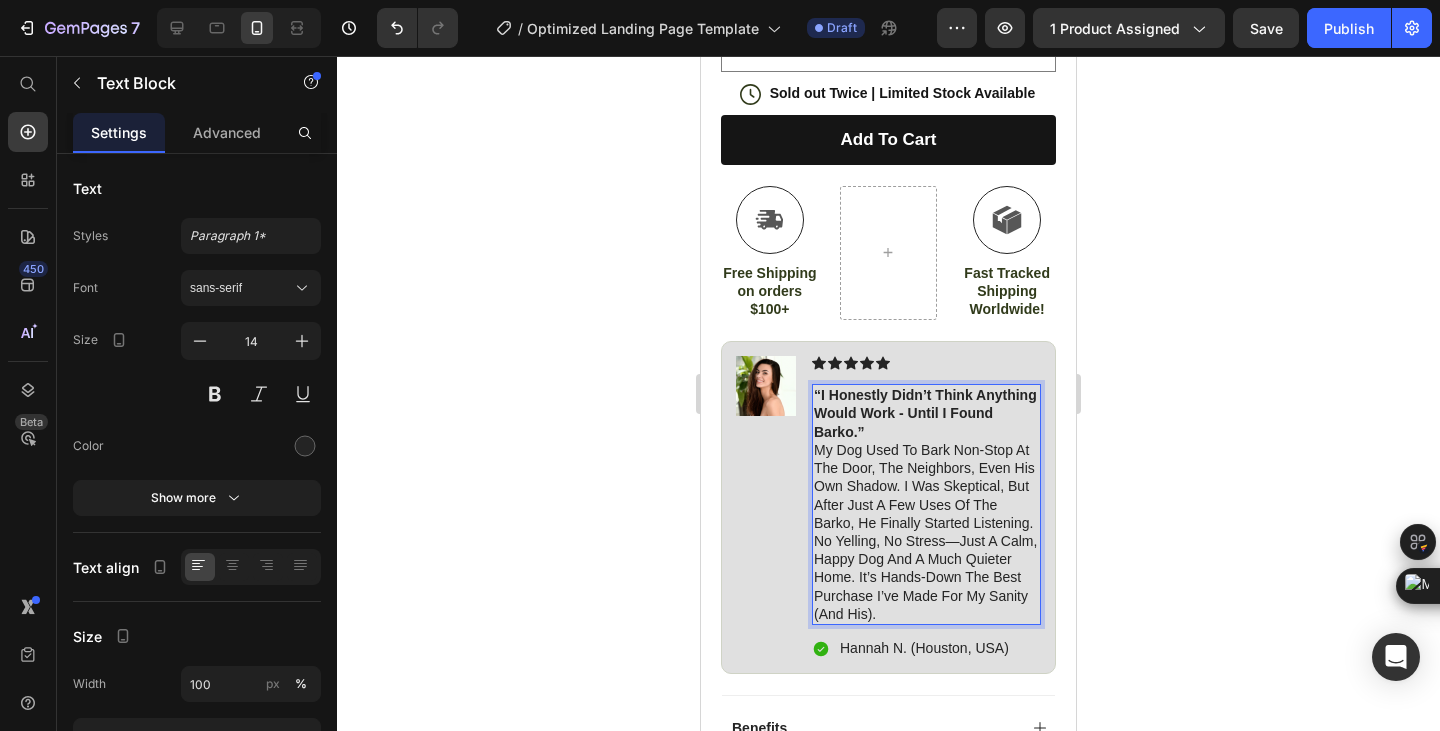 click on "“I honestly didn’t think anything would work - until I found Barko.” My dog used to bark non-stop at the door, the neighbors, even his own shadow. I was skeptical, but after just a few uses of the Barko, he finally started listening. No yelling, no stress—just a calm, happy dog and a much quieter home. It’s hands-down the best purchase I’ve made for my sanity (and his)." at bounding box center (926, 504) 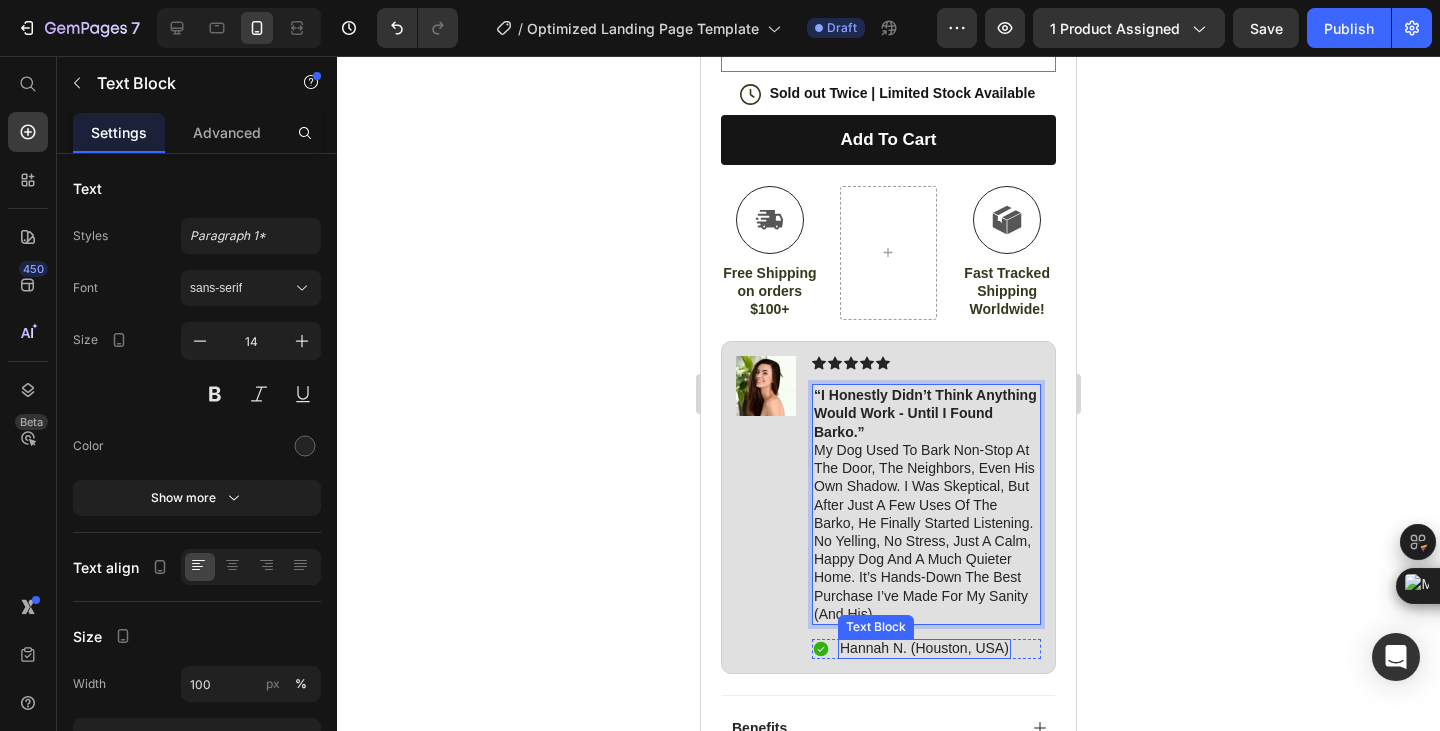 click on "Hannah N. (Houston, USA)" at bounding box center [924, 648] 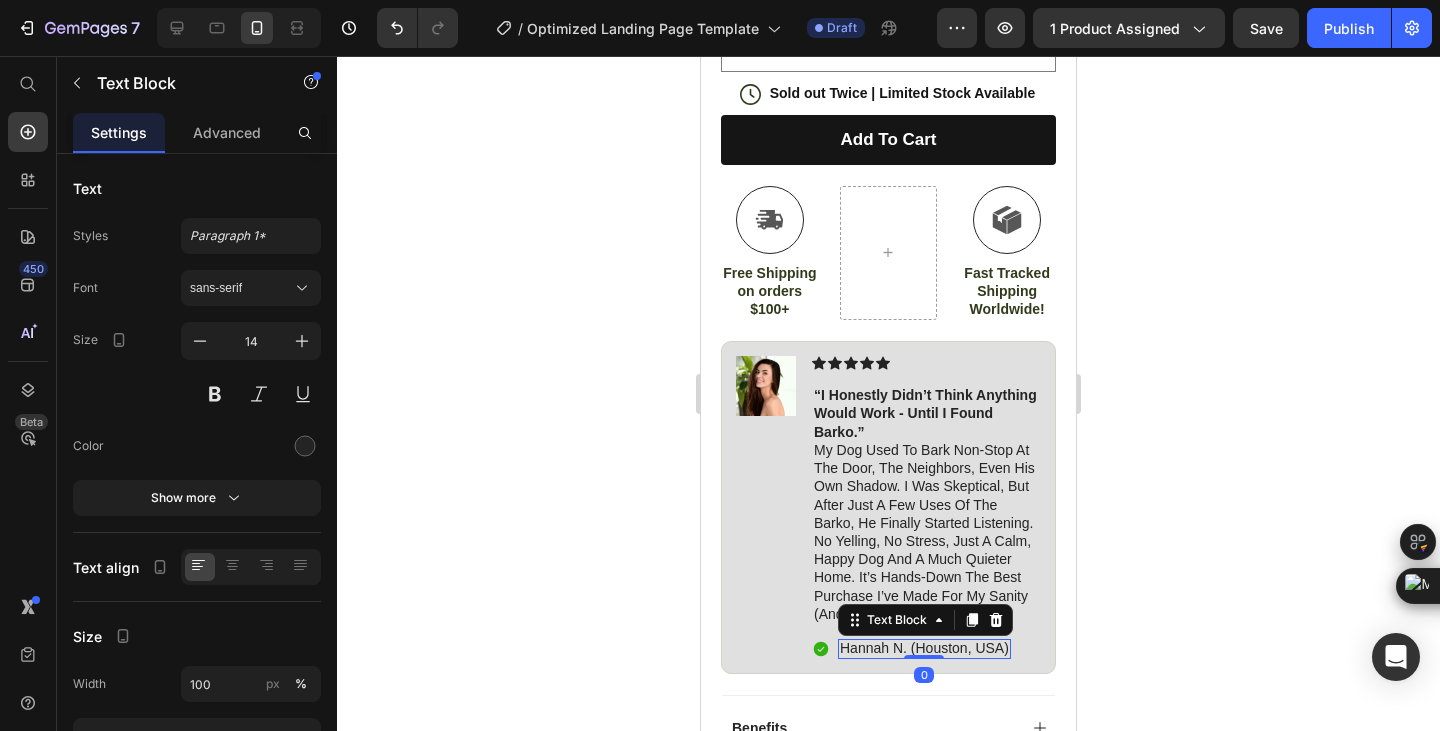 click on "Hannah N. (Houston, USA)" at bounding box center (924, 648) 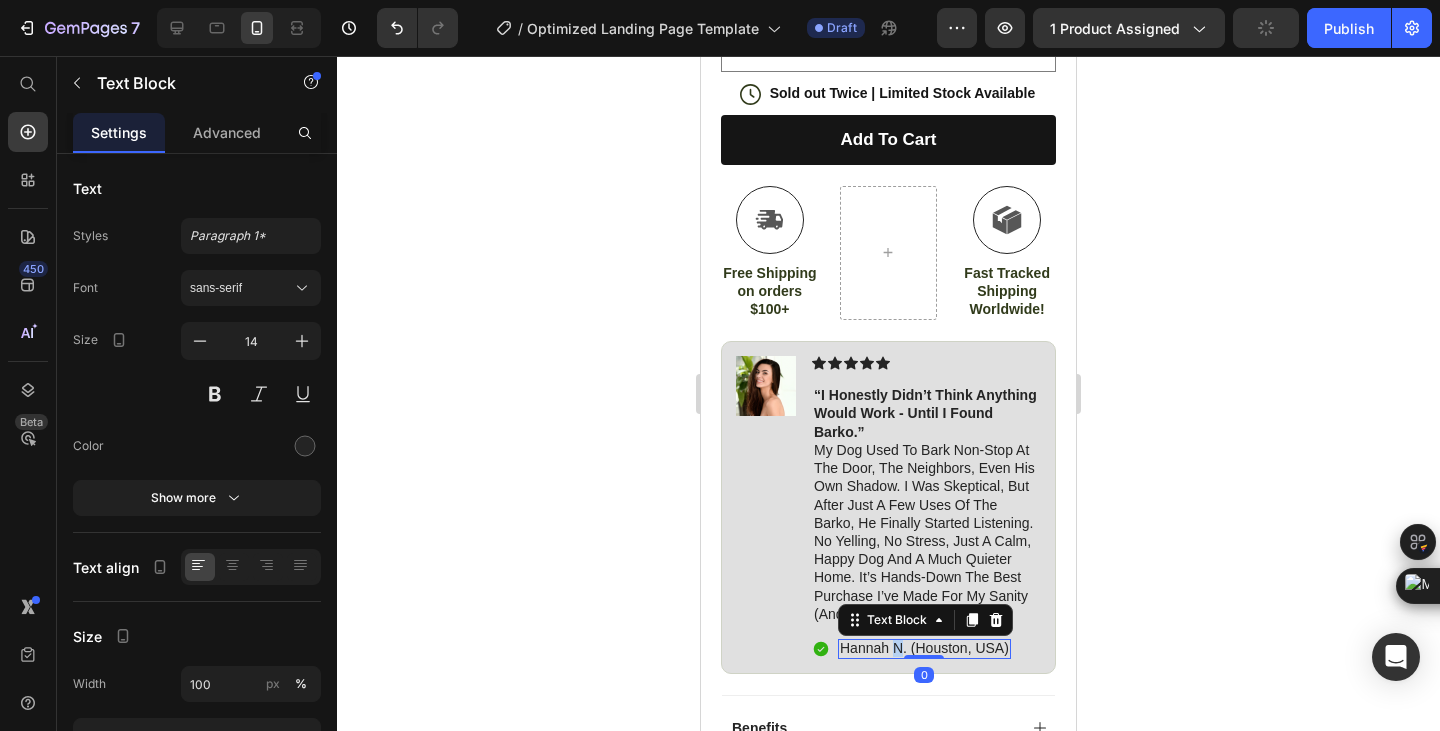 click on "Hannah N. (Houston, USA)" at bounding box center [924, 648] 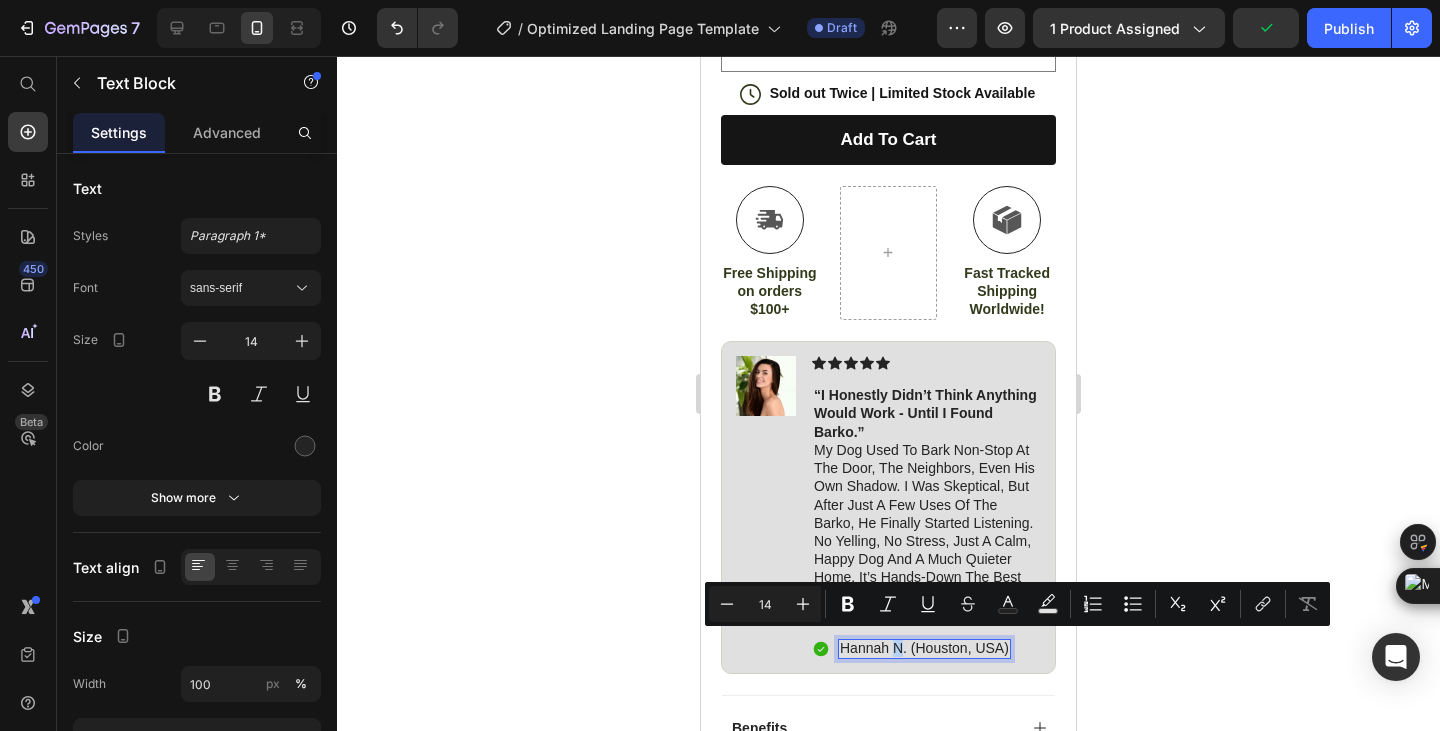 click on "Hannah N. (Houston, USA)" at bounding box center [924, 648] 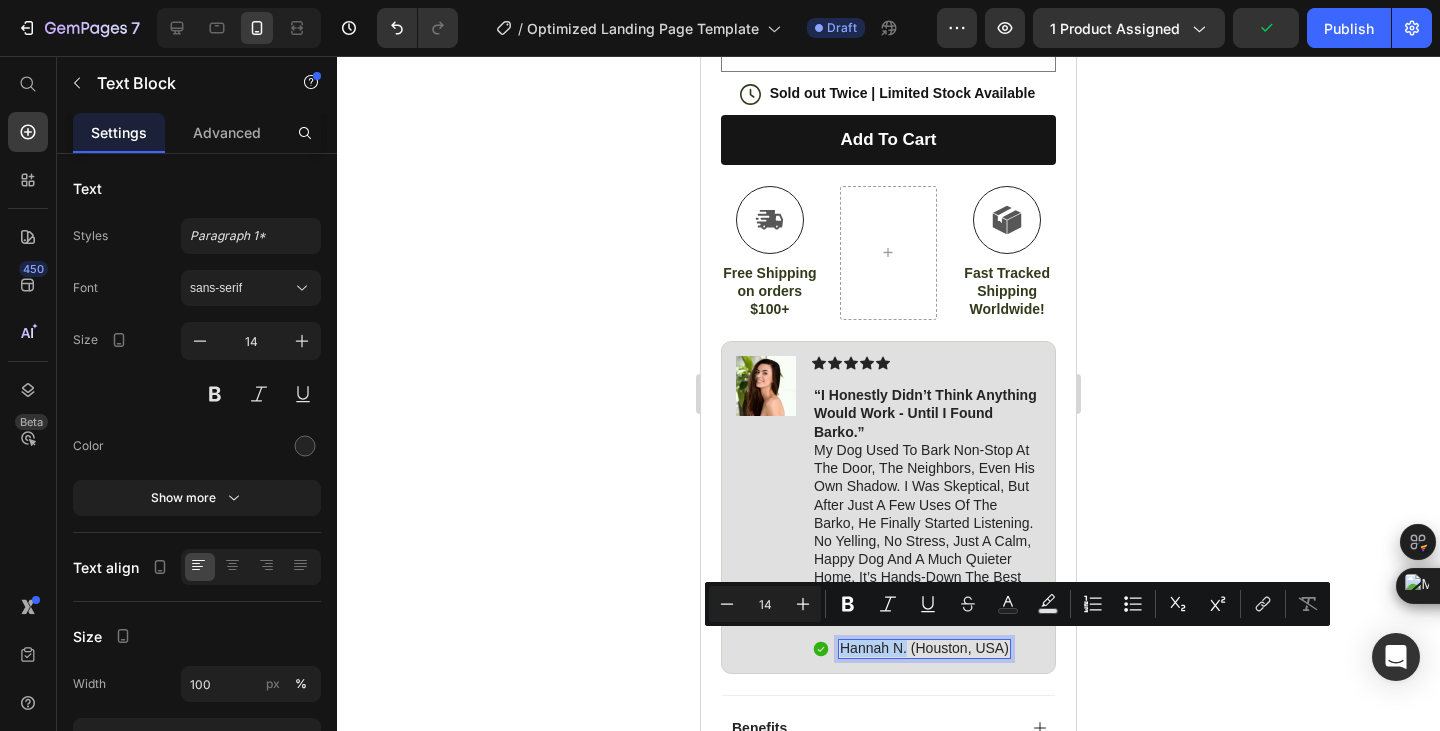 drag, startPoint x: 903, startPoint y: 645, endPoint x: 855, endPoint y: 645, distance: 48 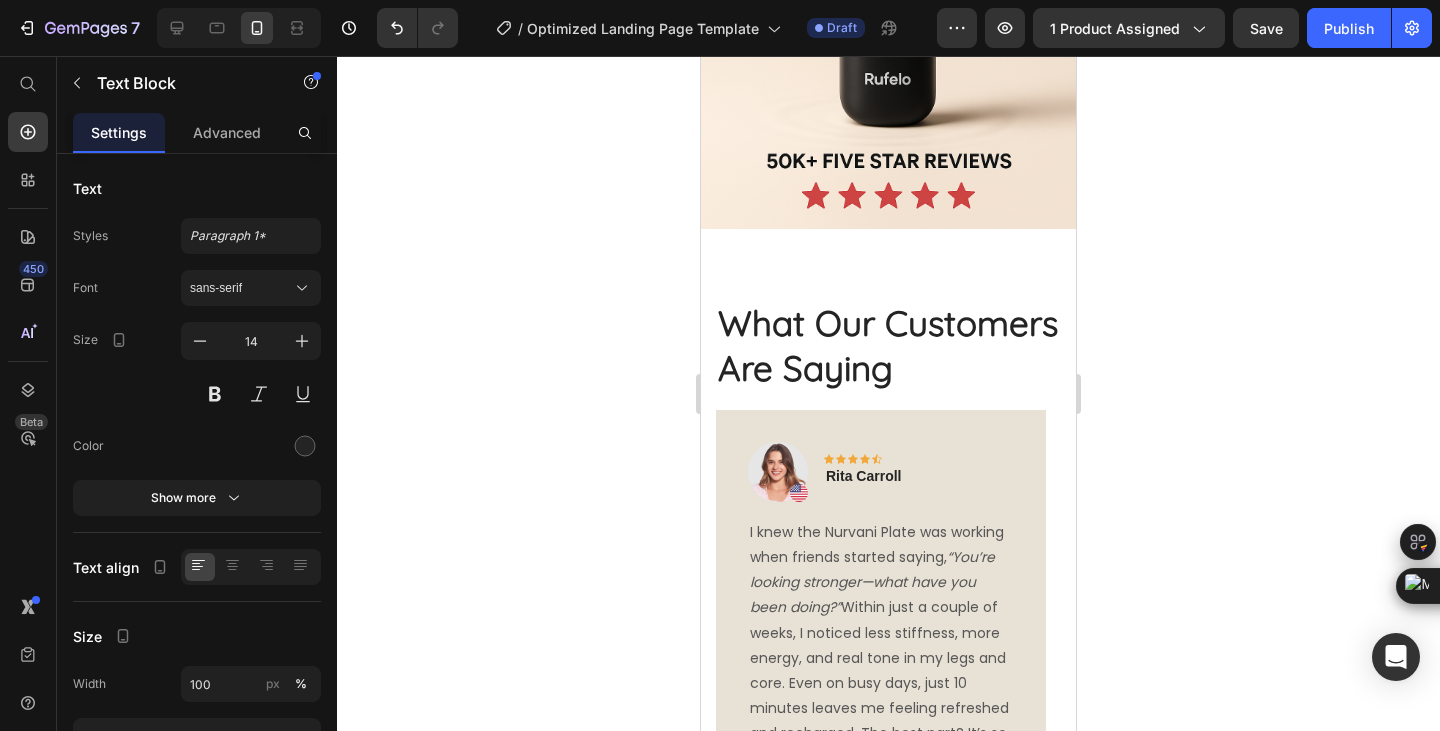 scroll, scrollTop: 4384, scrollLeft: 0, axis: vertical 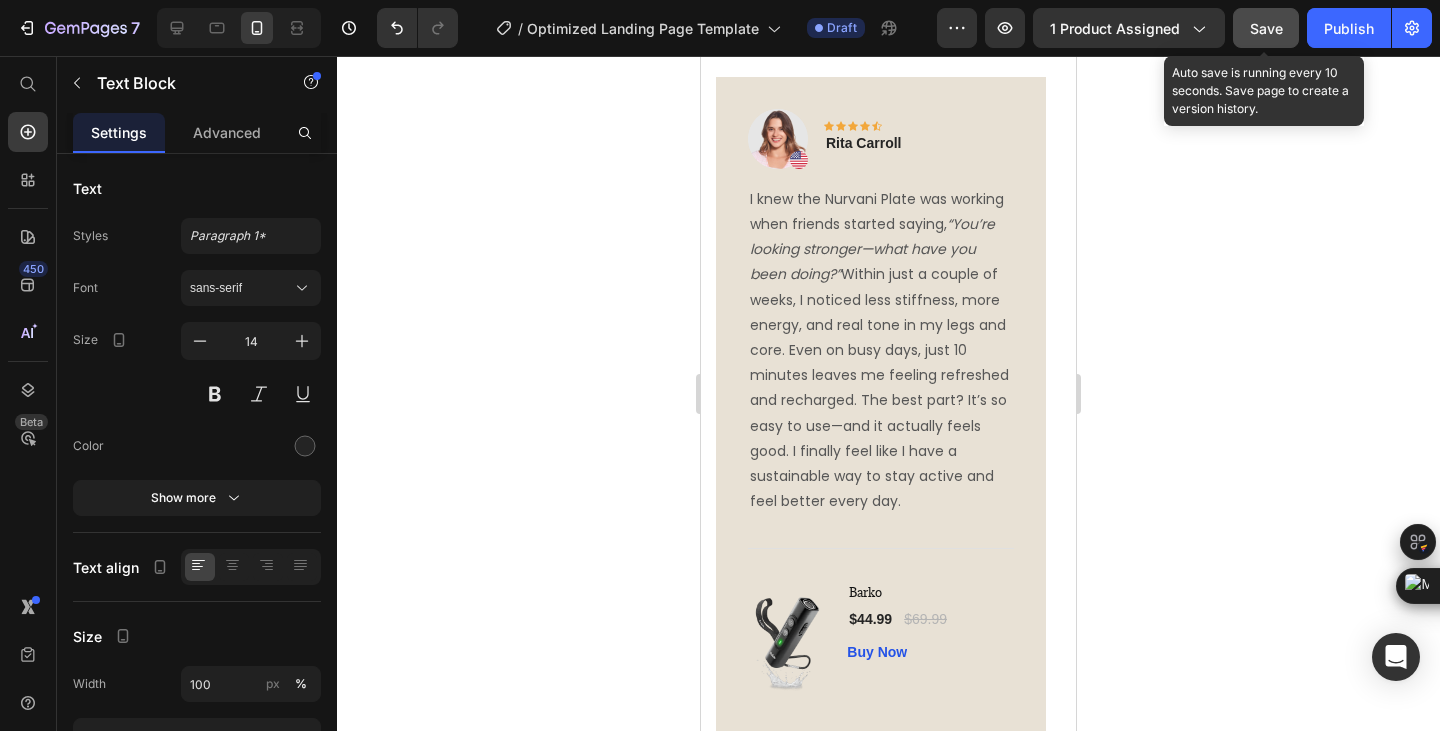 click on "Save" 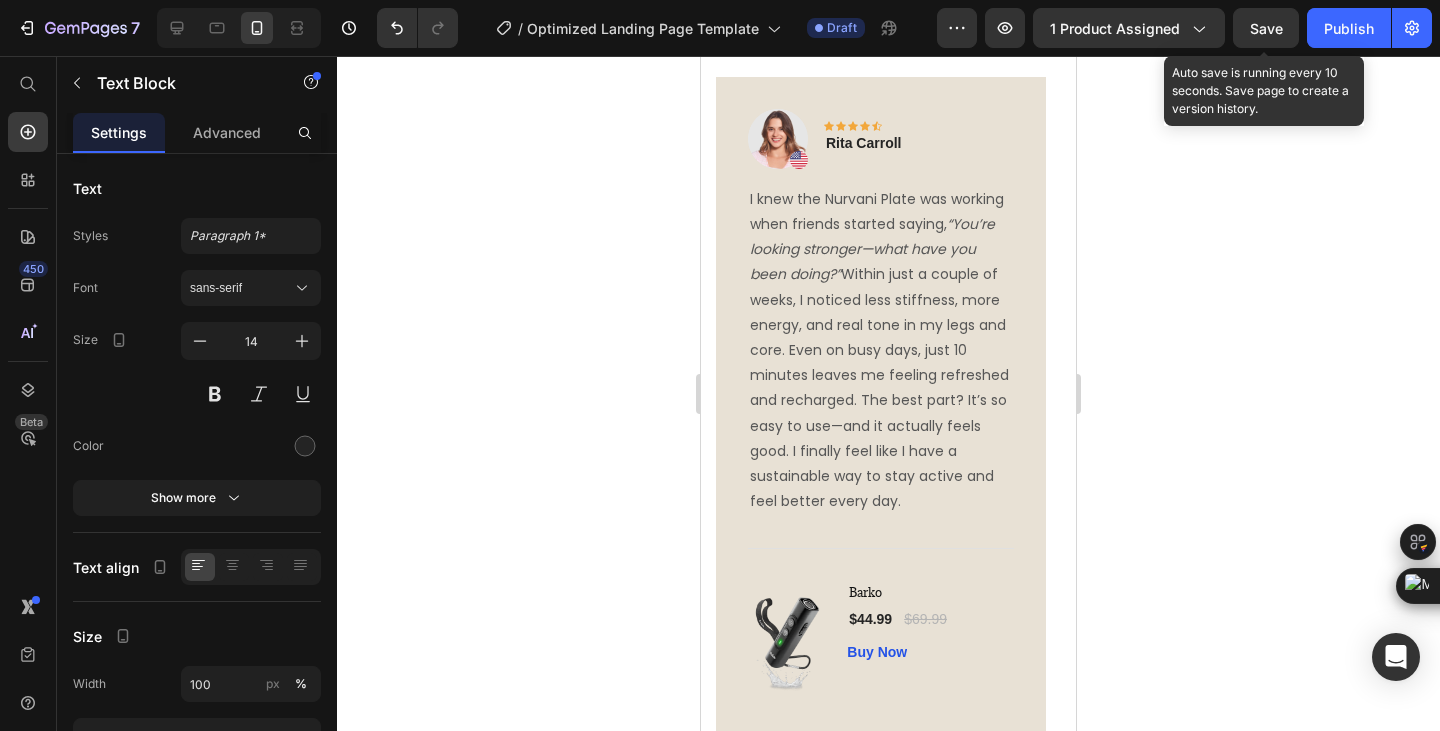 drag, startPoint x: 1251, startPoint y: 44, endPoint x: 1355, endPoint y: 309, distance: 284.677 